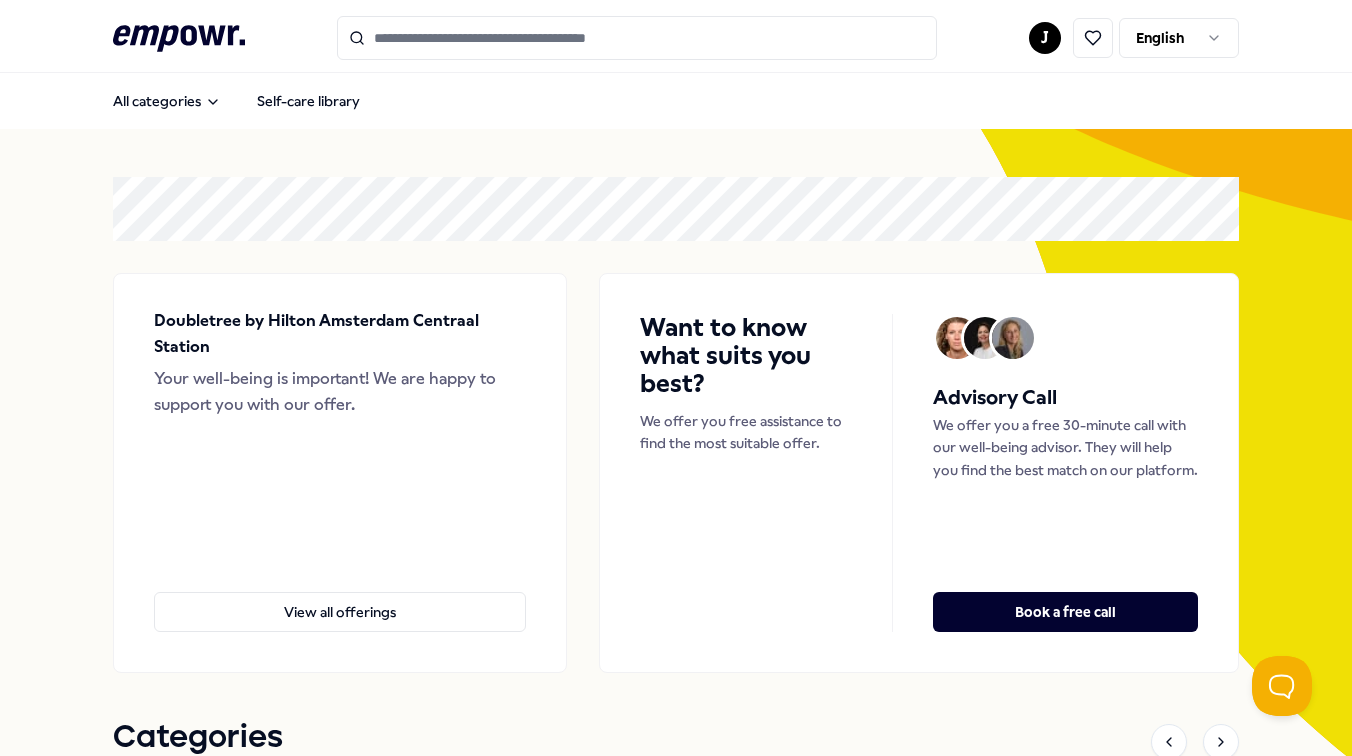 scroll, scrollTop: 0, scrollLeft: 0, axis: both 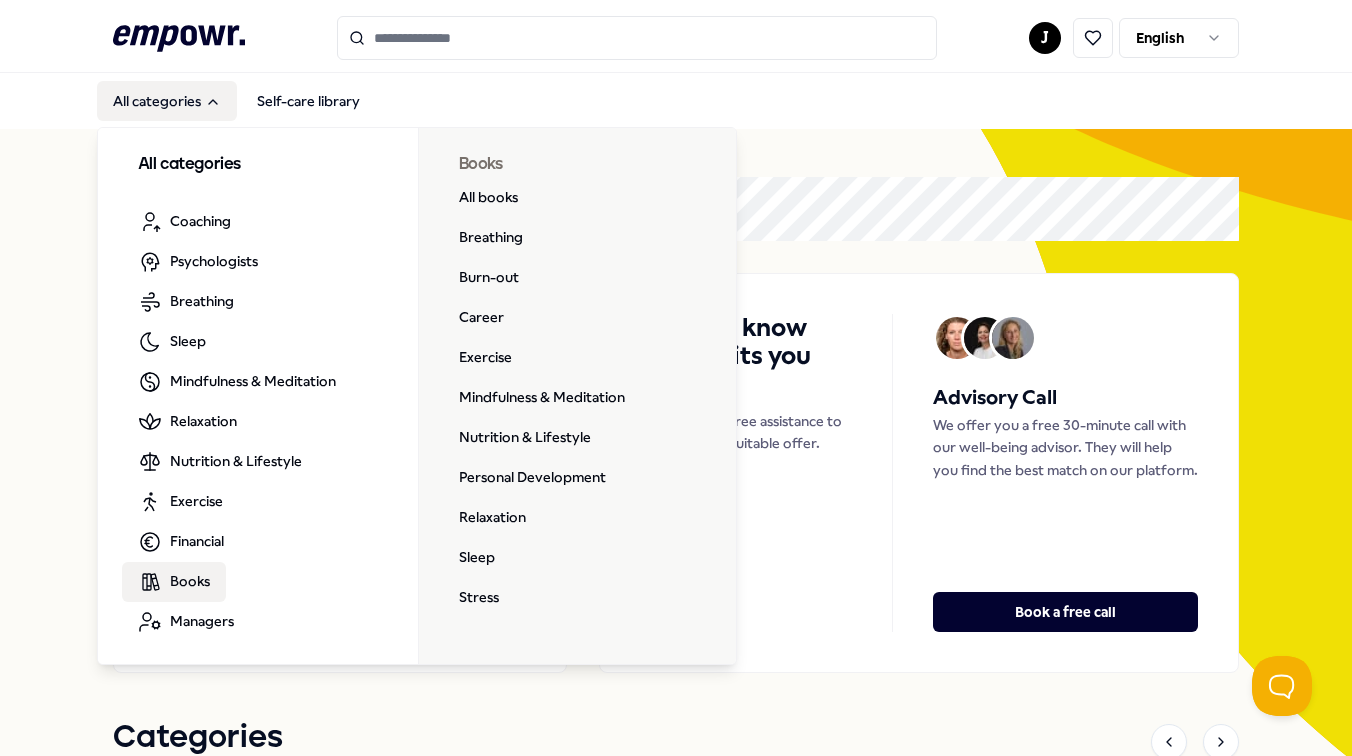 click on "Books" at bounding box center [190, 581] 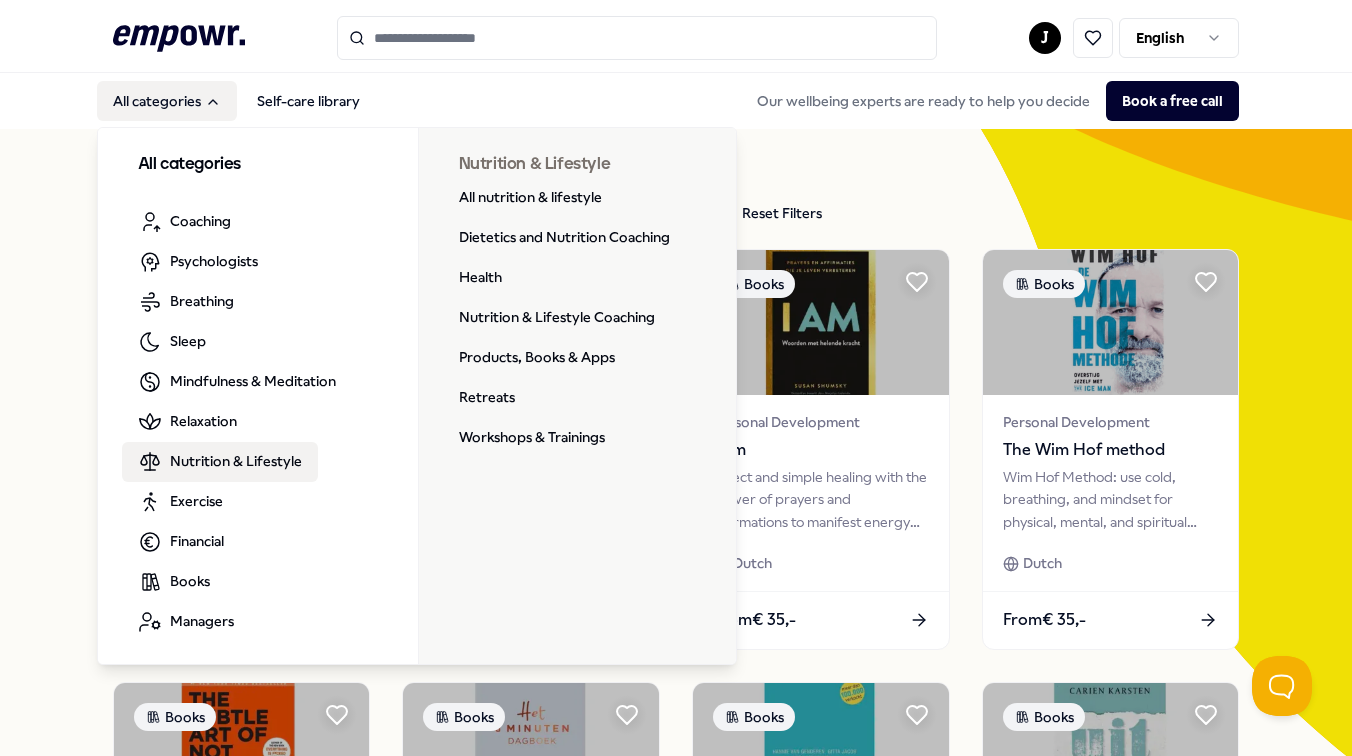 click on "Nutrition & Lifestyle" at bounding box center (236, 461) 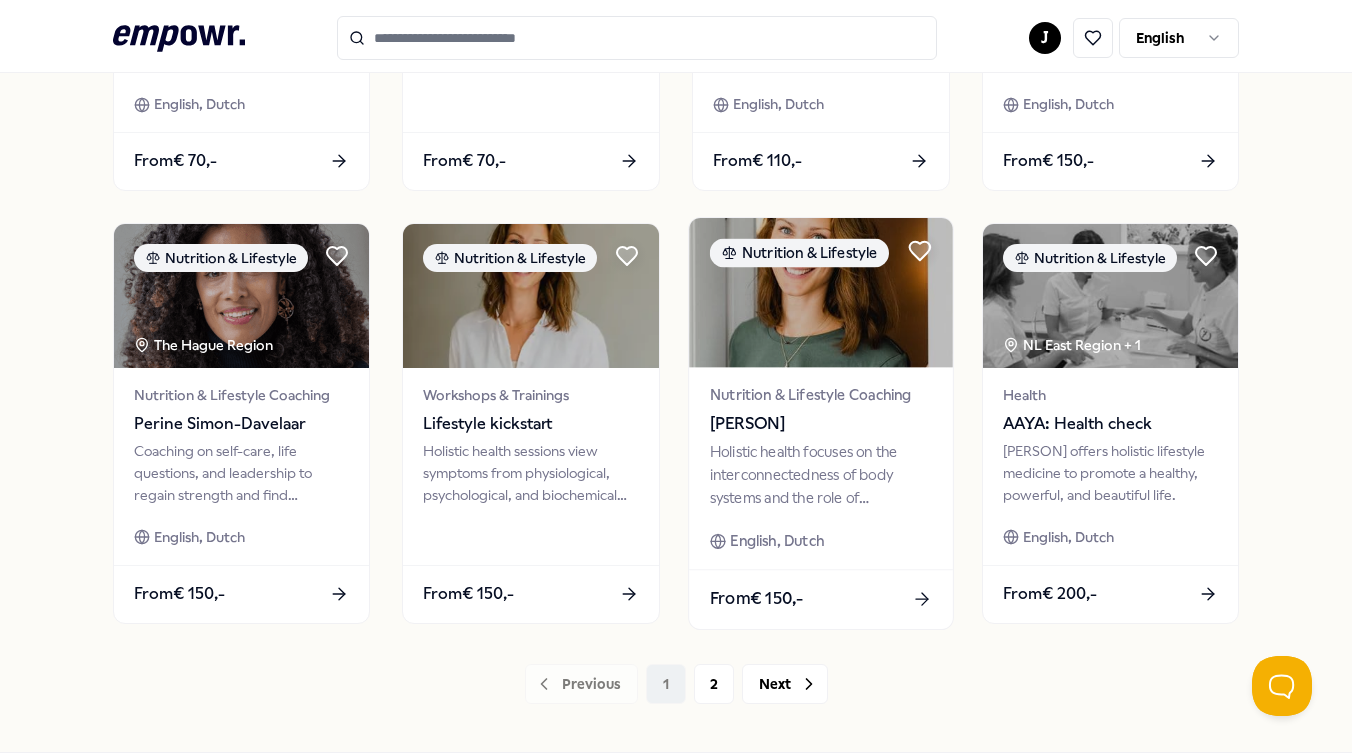 scroll, scrollTop: 859, scrollLeft: 0, axis: vertical 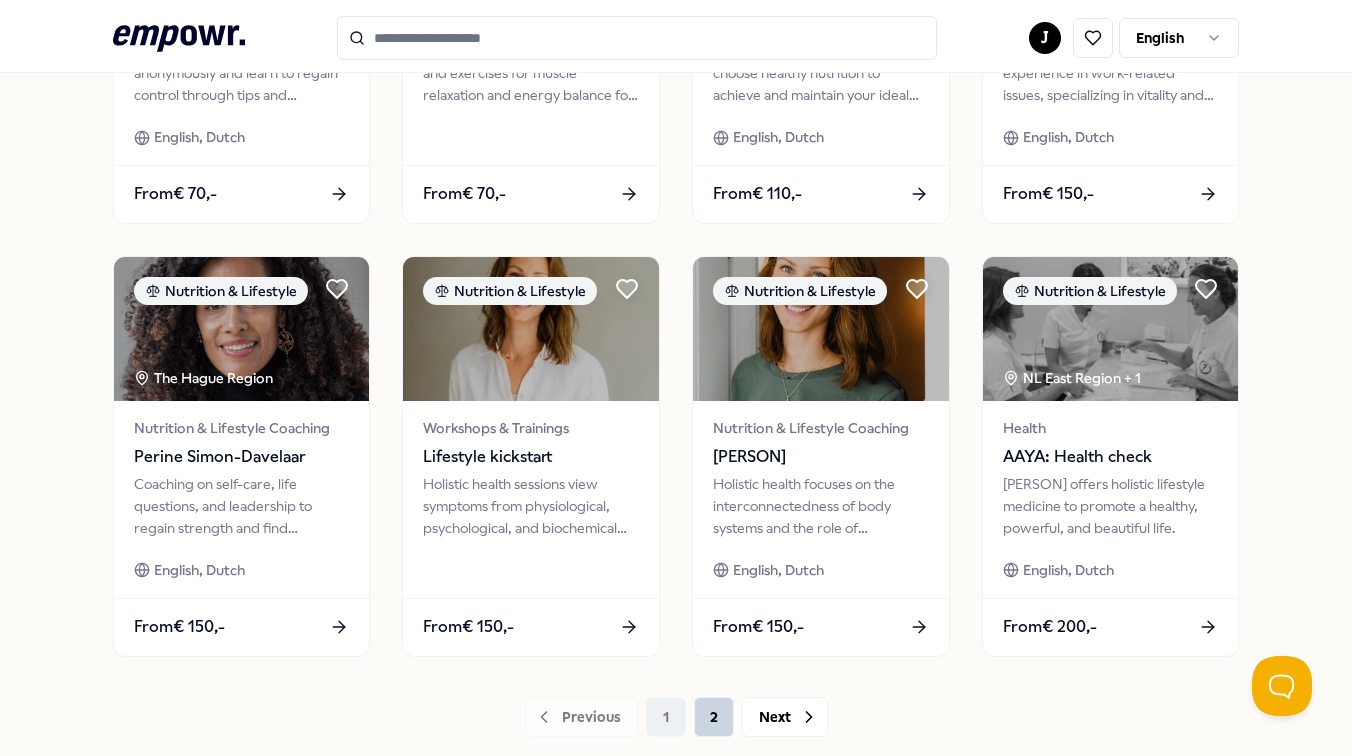 click on "2" at bounding box center [714, 717] 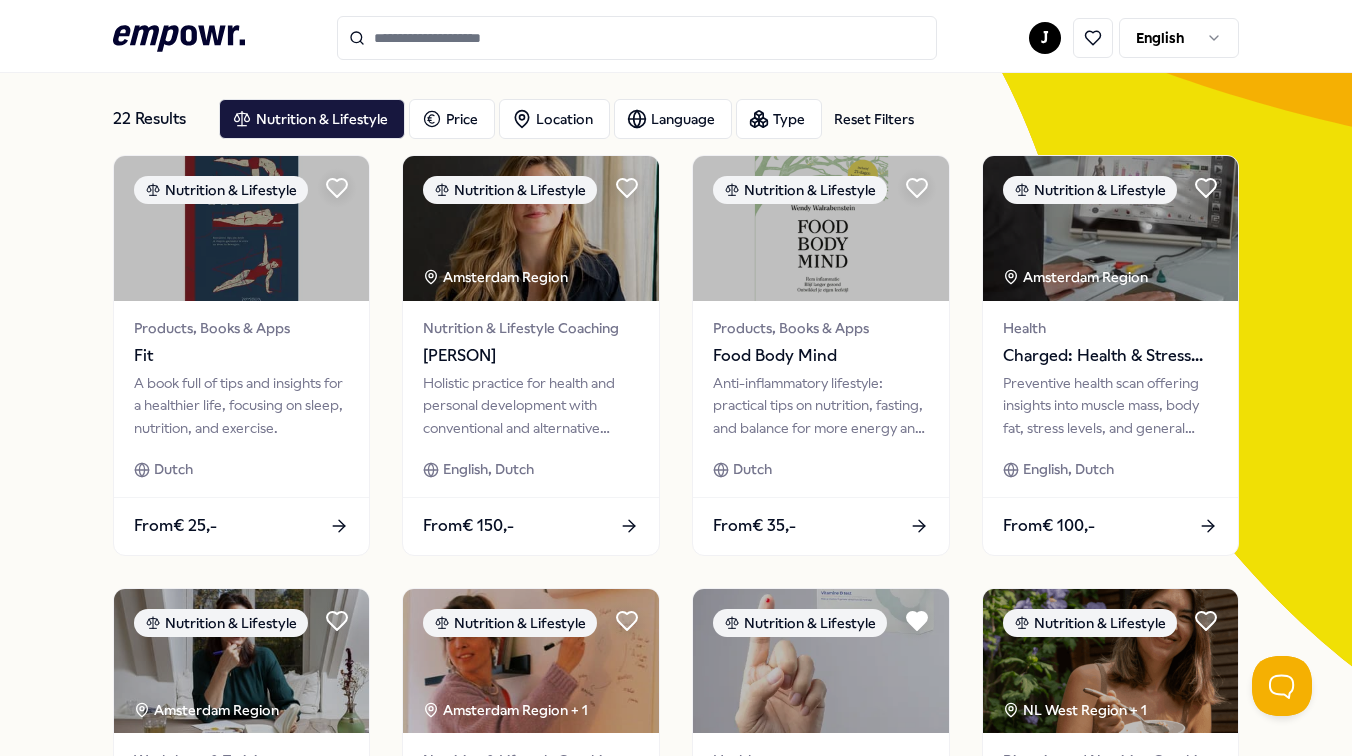 scroll, scrollTop: 0, scrollLeft: 0, axis: both 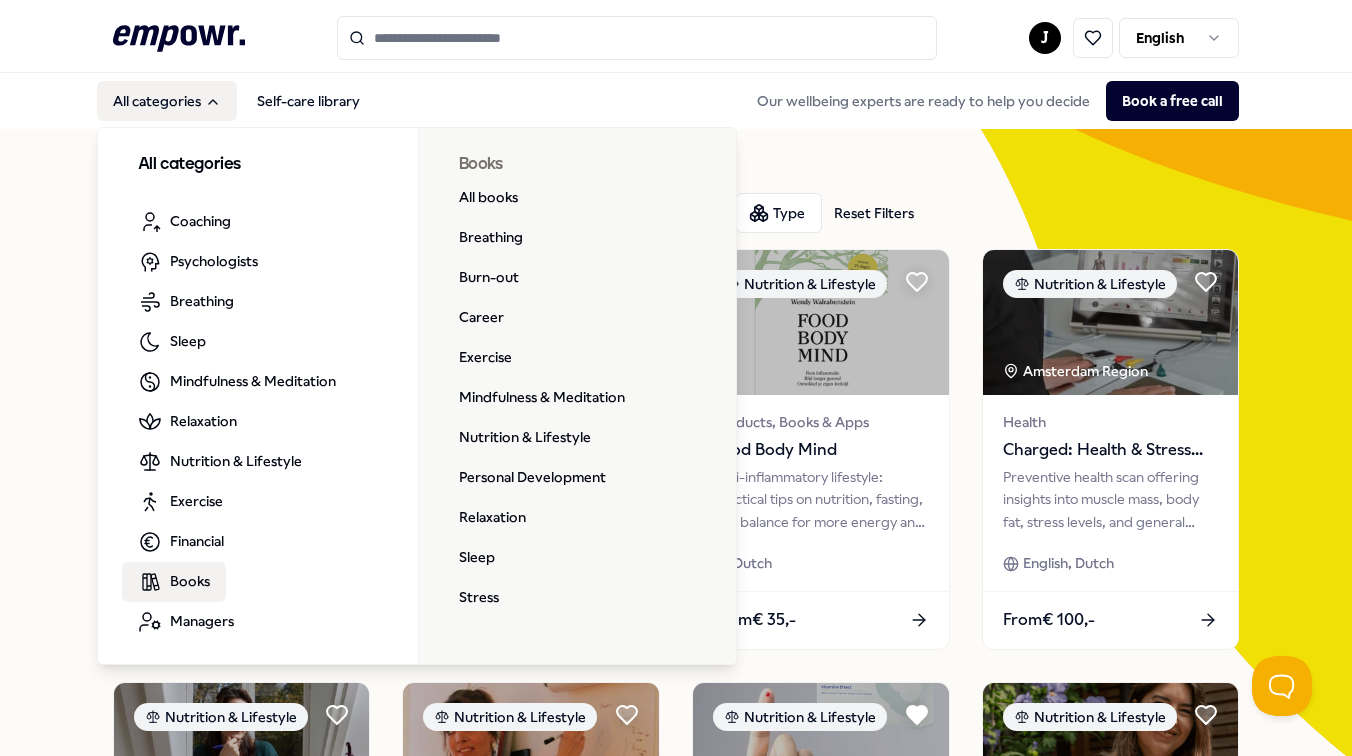 click on "Books" at bounding box center [190, 581] 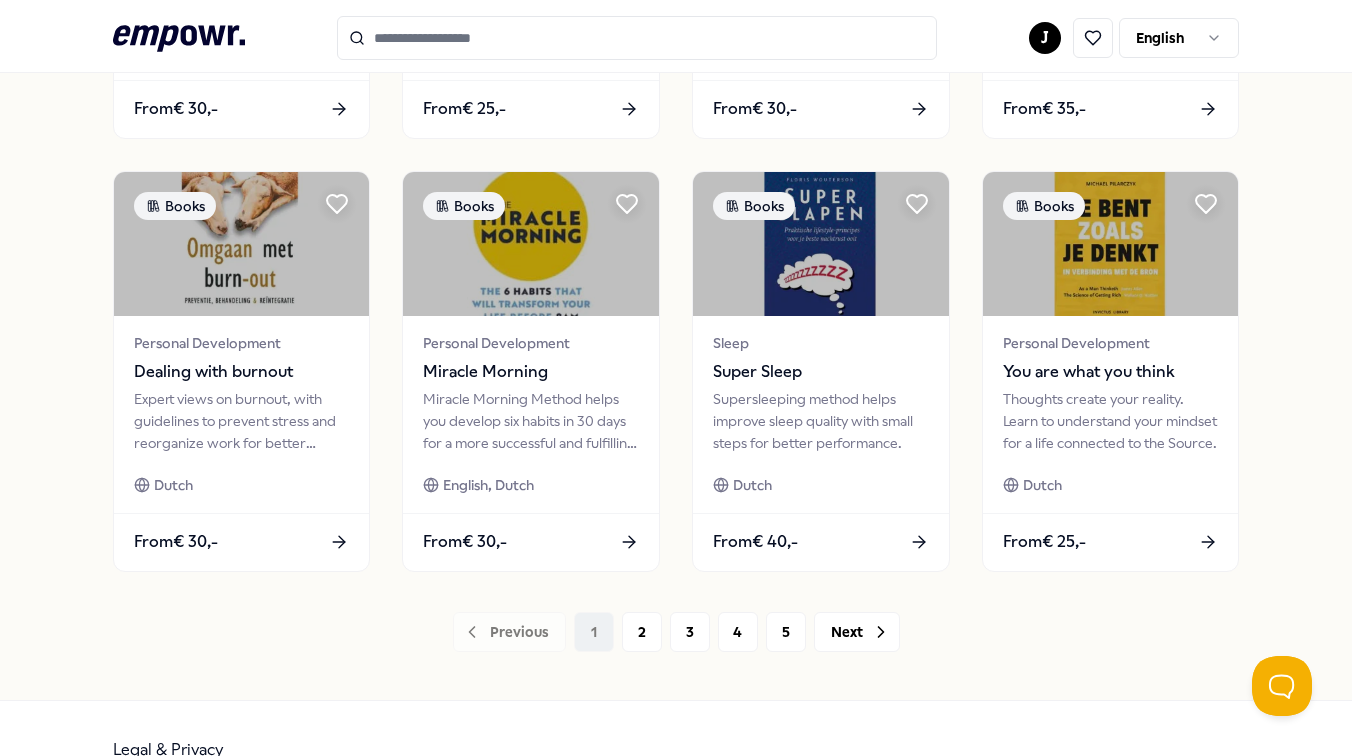 scroll, scrollTop: 951, scrollLeft: 0, axis: vertical 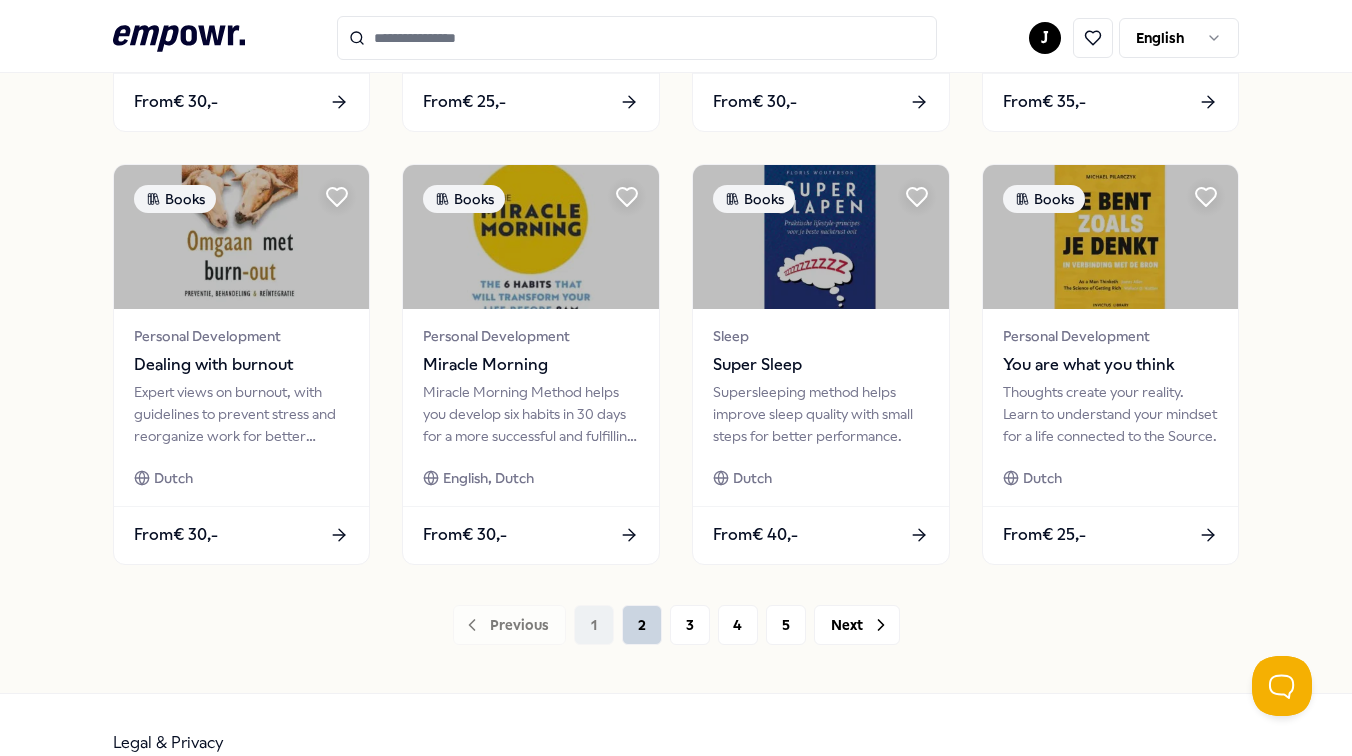 click on "2" at bounding box center [642, 625] 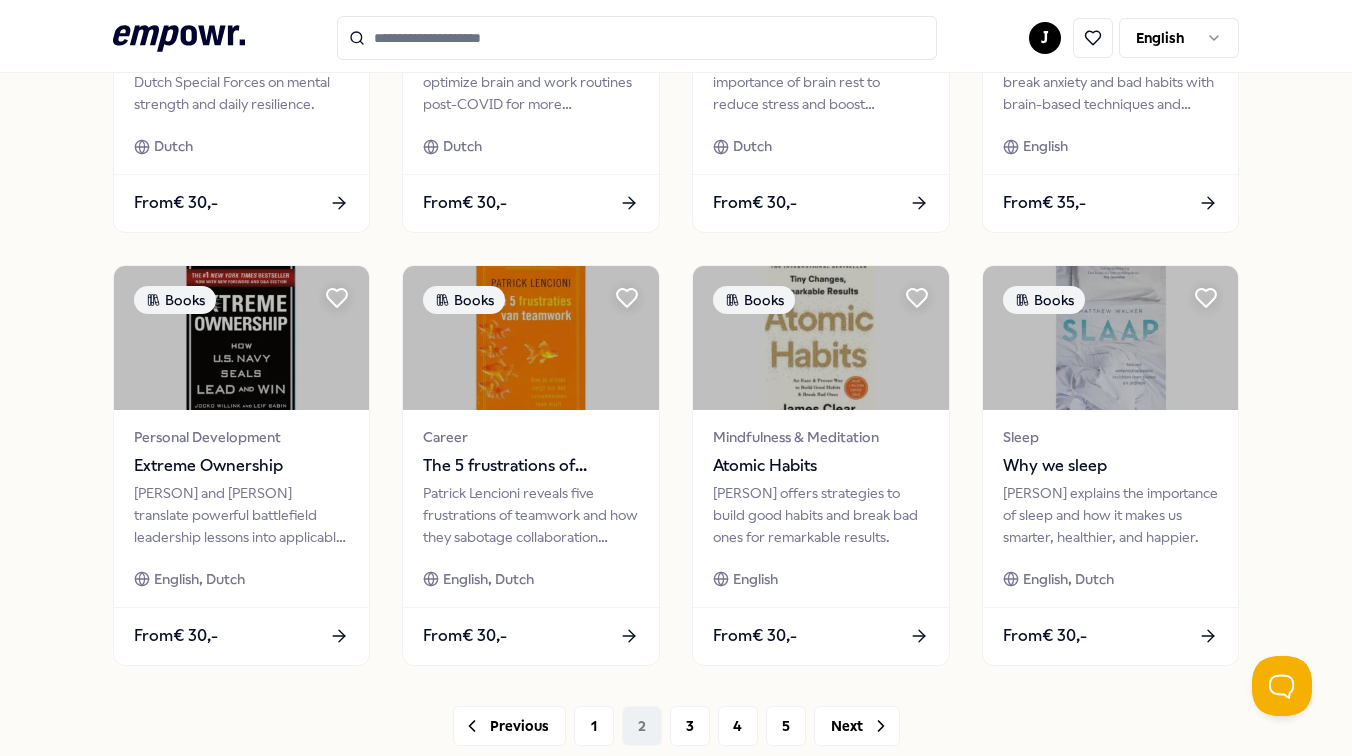 scroll, scrollTop: 856, scrollLeft: 0, axis: vertical 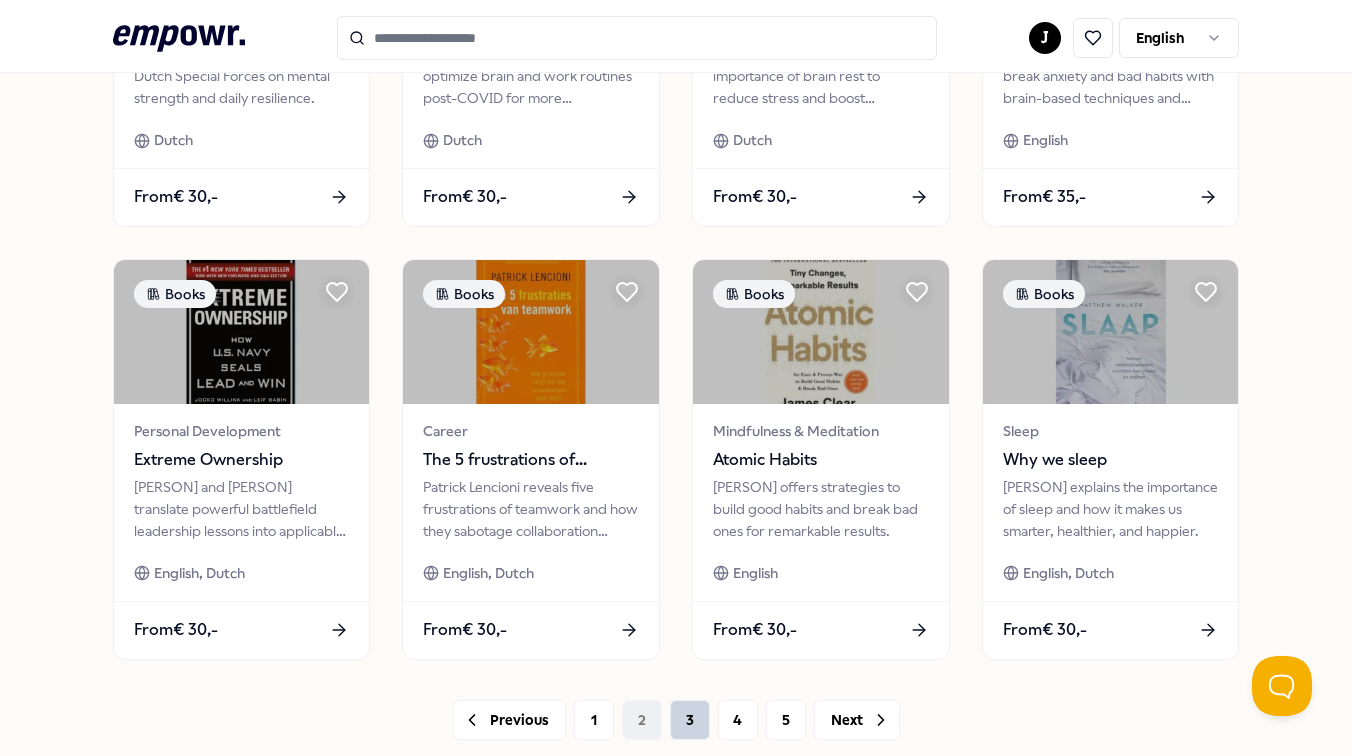 click on "3" at bounding box center [690, 720] 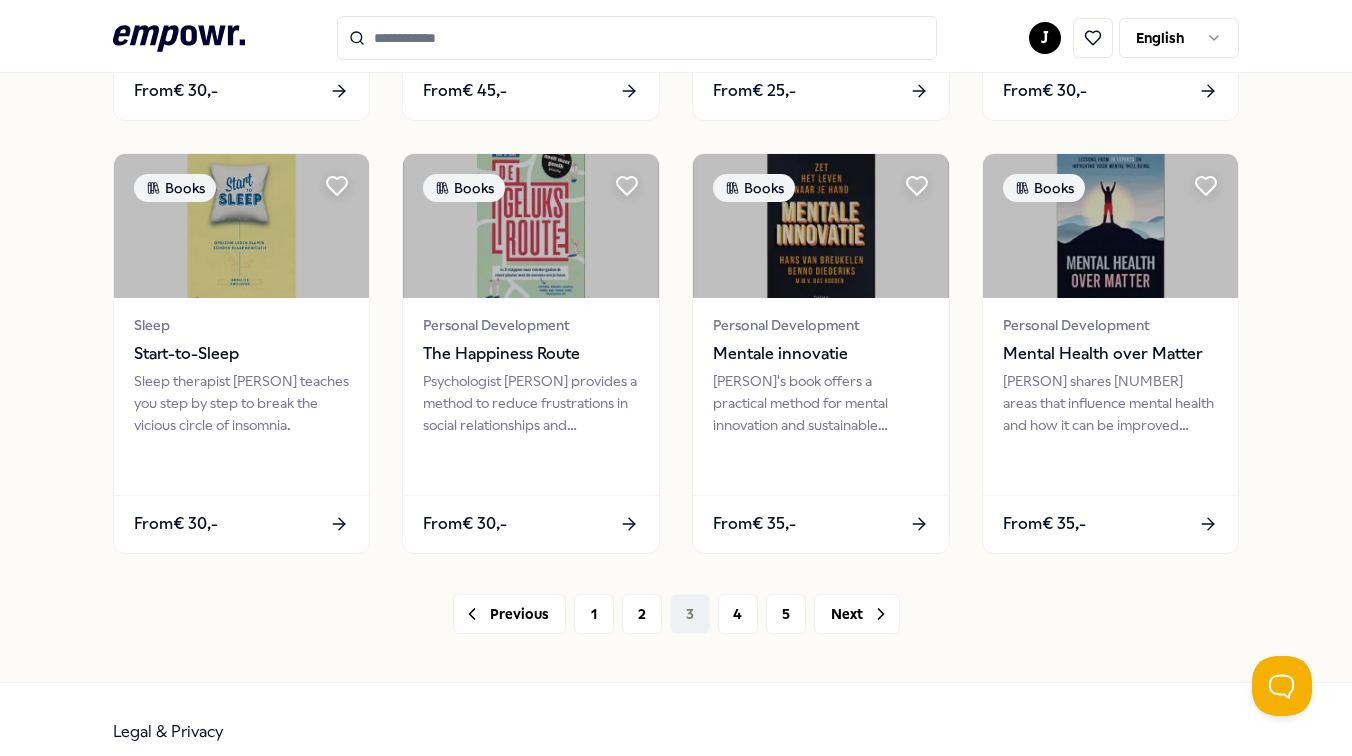 scroll, scrollTop: 986, scrollLeft: 0, axis: vertical 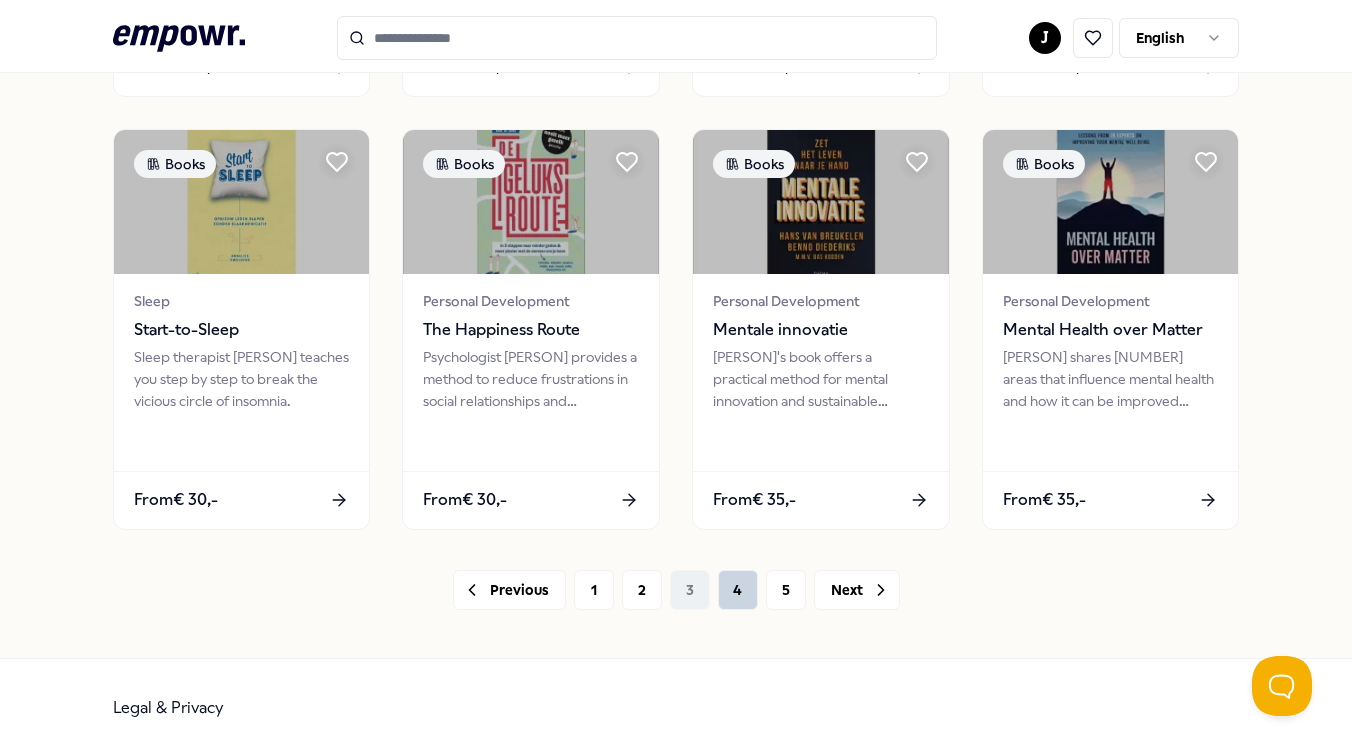 click on "4" at bounding box center (738, 590) 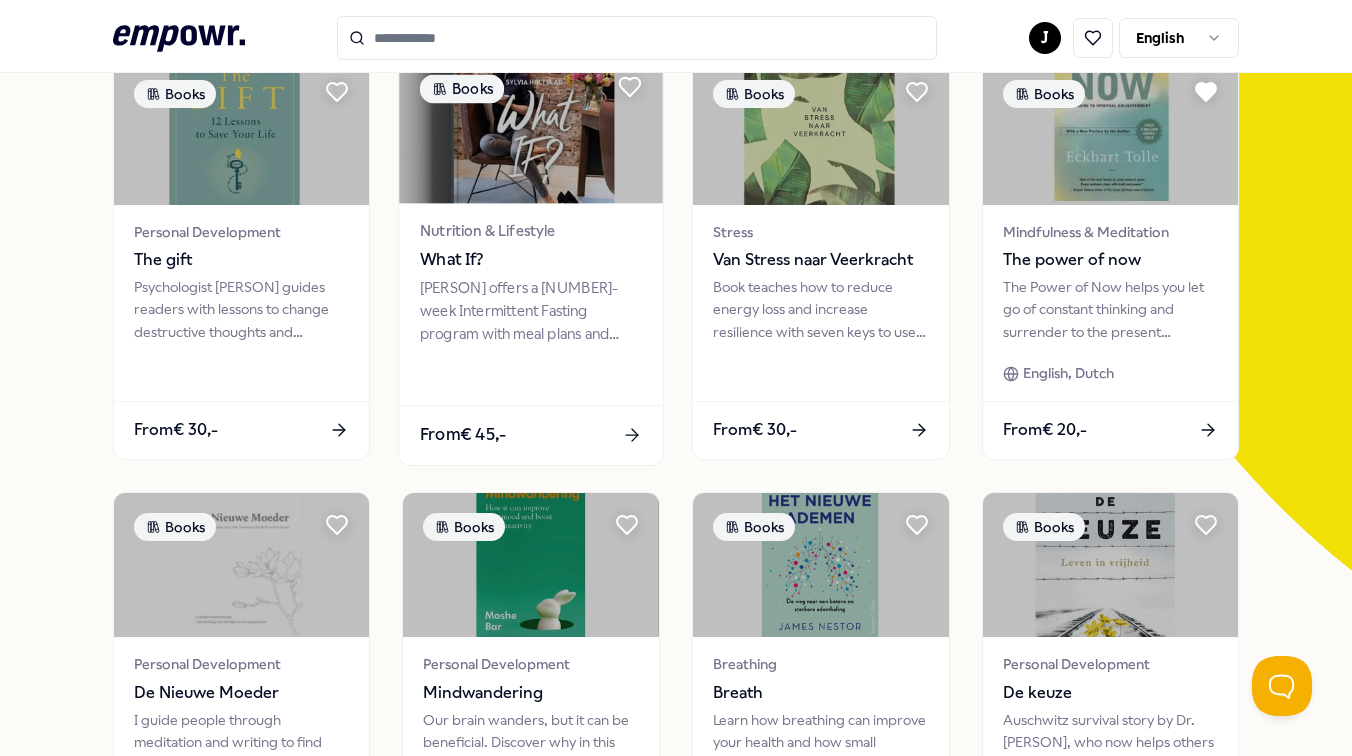 scroll, scrollTop: 166, scrollLeft: 0, axis: vertical 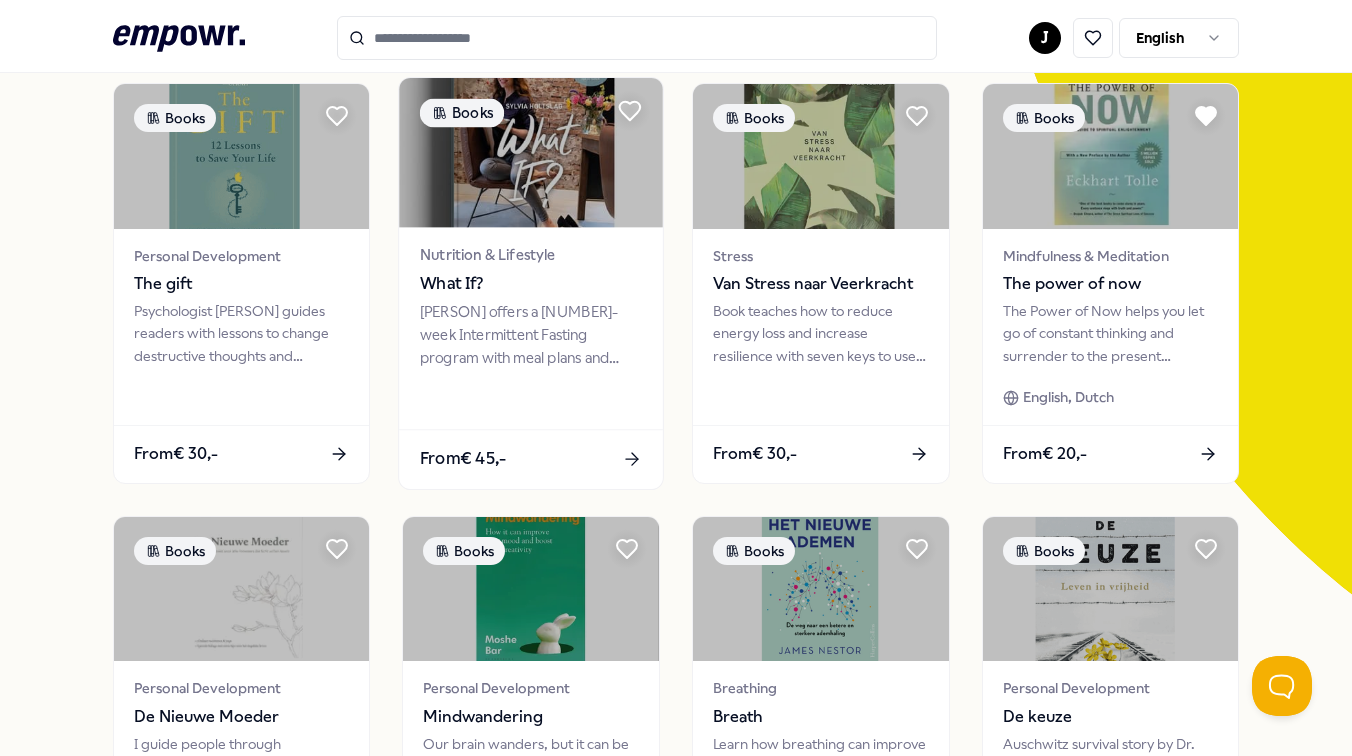 click on "[PERSON] offers a [NUMBER]-week Intermittent Fasting program with meal plans and
mental exercises for vitality." at bounding box center (531, 334) 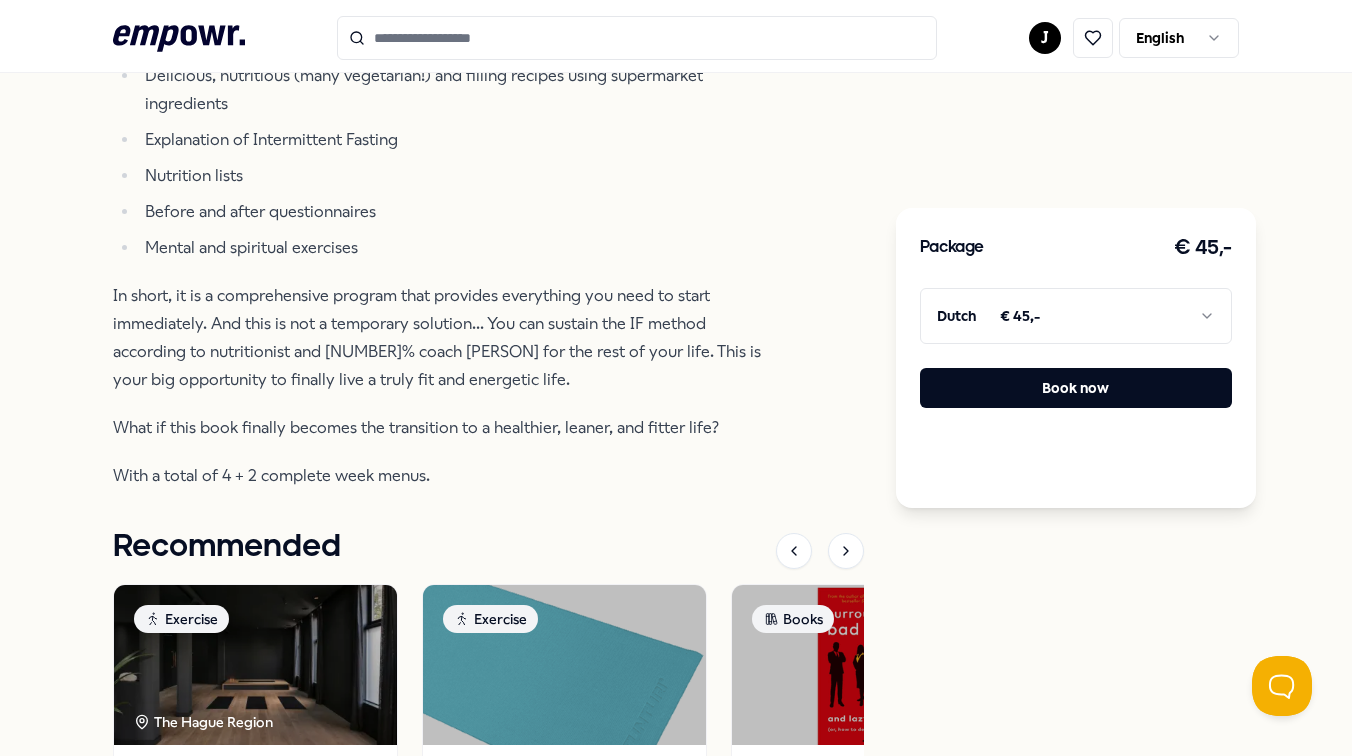 scroll, scrollTop: 1092, scrollLeft: 0, axis: vertical 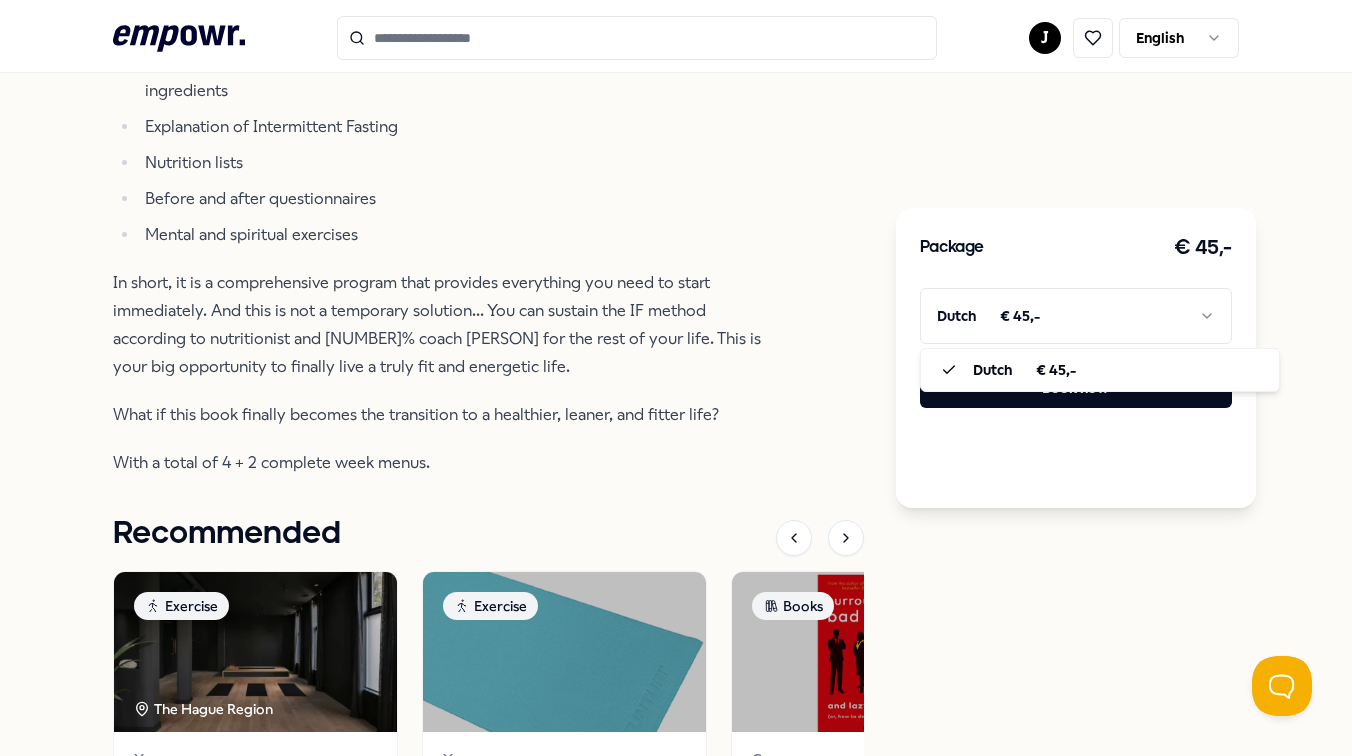click on ".empowr-logo_svg__cls-1{fill:#03032f} J English All categories   Self-care library Back empowr. Books What If? [PERSON] offers a [NUMBER]-week Intermittent Fasting program with meal plans and mental exercises for vitality. Number of pages: [NUMBER] What If? The complete [NUMBER]-week program about Intermittent Fasting, the simple technique to burn fat quickly [PERSON] Introduction About This is not your typical cookbook. It goes beyond that... It is a holistic approach to the practical application of Intermittent Fasting. Intermittent Fasting can be done in many ways, and with the guidance of nutritionist and coach [PERSON], you can be sure that you are doing it the right way. [PERSON] has conducted extensive research on which foods contribute to optimal body functioning, and with this book, you can experience it firsthand. Intermittent Fasting, according to [PERSON], leads to short-term fat burning and an abundance of energy. In the long run, it helps you live a healthier life. Nutrition lists   Yoga" at bounding box center (676, 378) 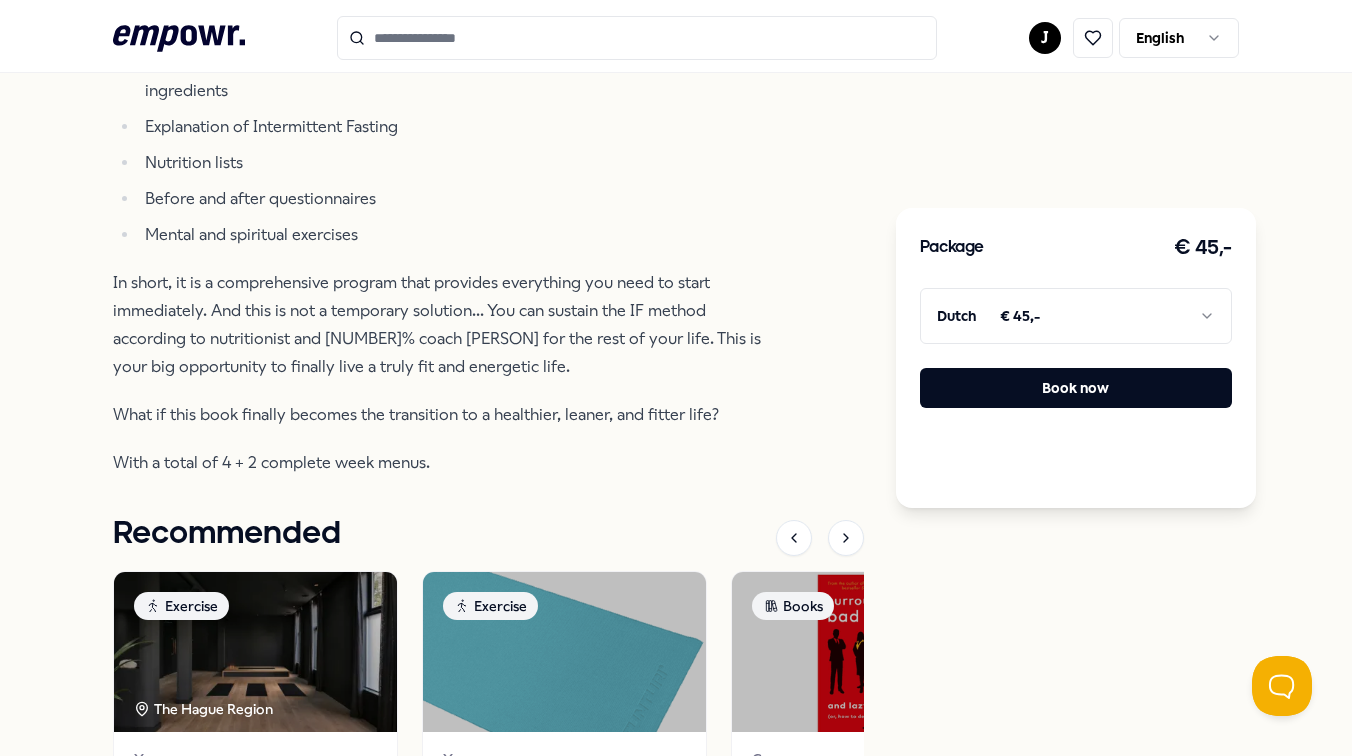 click on ".empowr-logo_svg__cls-1{fill:#03032f} J English All categories   Self-care library Back empowr. Books What If? [PERSON] offers a [NUMBER]-week Intermittent Fasting program with meal plans and mental exercises for vitality. Number of pages: [NUMBER] What If? The complete [NUMBER]-week program about Intermittent Fasting, the simple technique to burn fat quickly [PERSON] Introduction About This is not your typical cookbook. It goes beyond that... It is a holistic approach to the practical application of Intermittent Fasting. Intermittent Fasting can be done in many ways, and with the guidance of nutritionist and coach [PERSON], you can be sure that you are doing it the right way. [PERSON] has conducted extensive research on which foods contribute to optimal body functioning, and with this book, you can experience it firsthand. Intermittent Fasting, according to [PERSON], leads to short-term fat burning and an abundance of energy. In the long run, it helps you live a healthier life. Nutrition lists   Yoga" at bounding box center (676, 378) 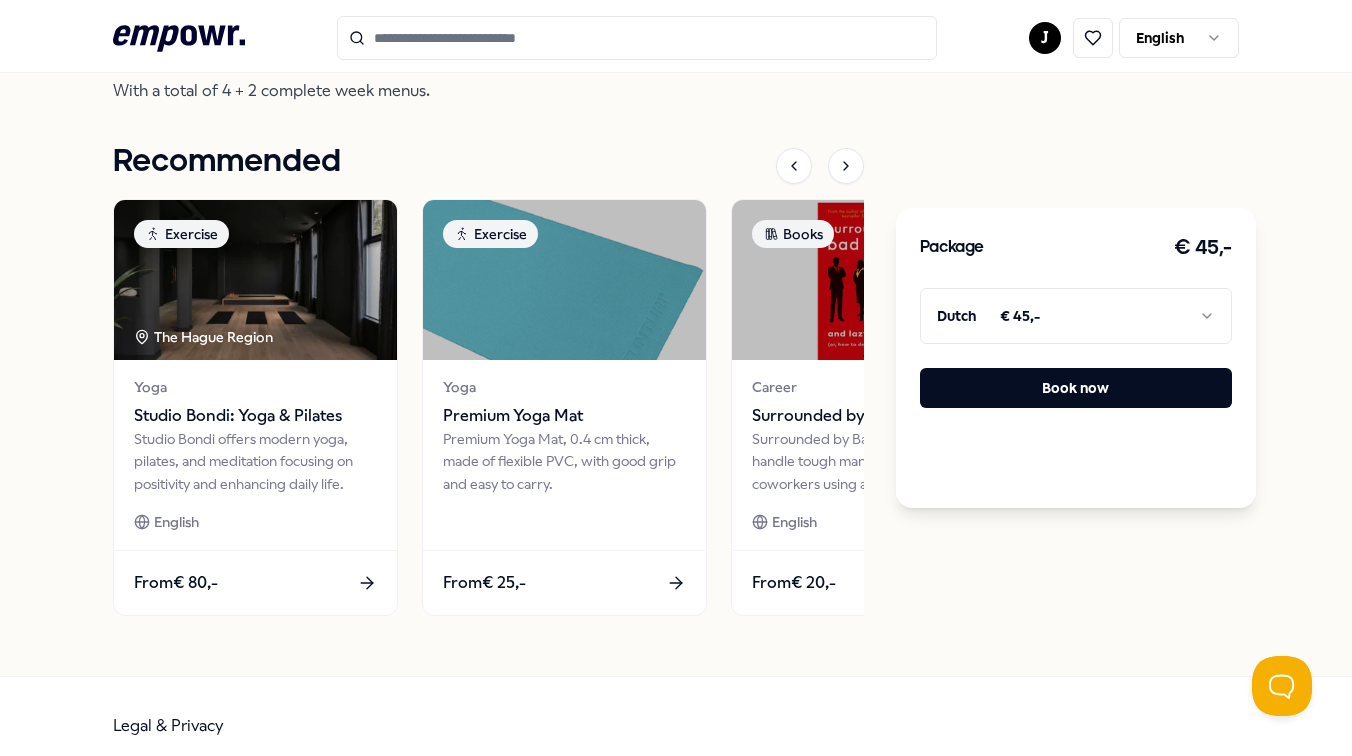 scroll, scrollTop: 1465, scrollLeft: 0, axis: vertical 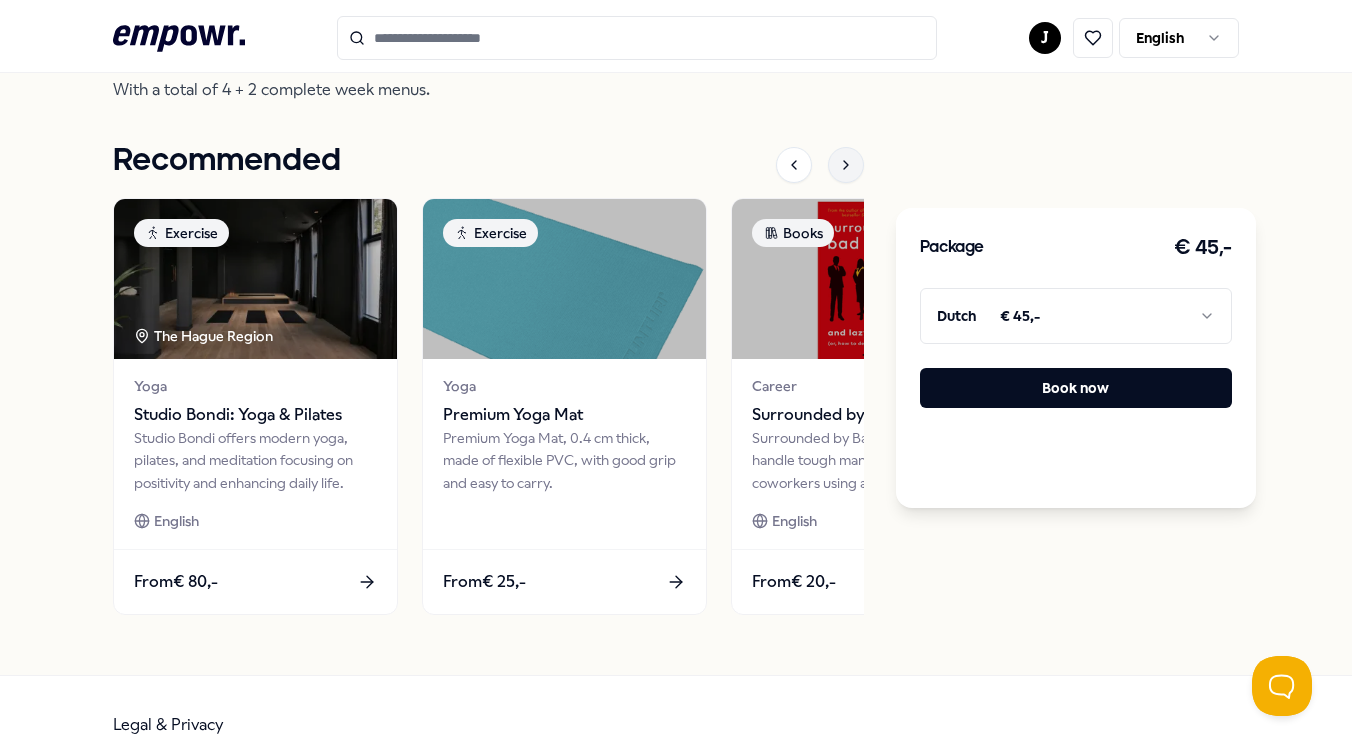 click at bounding box center [846, 165] 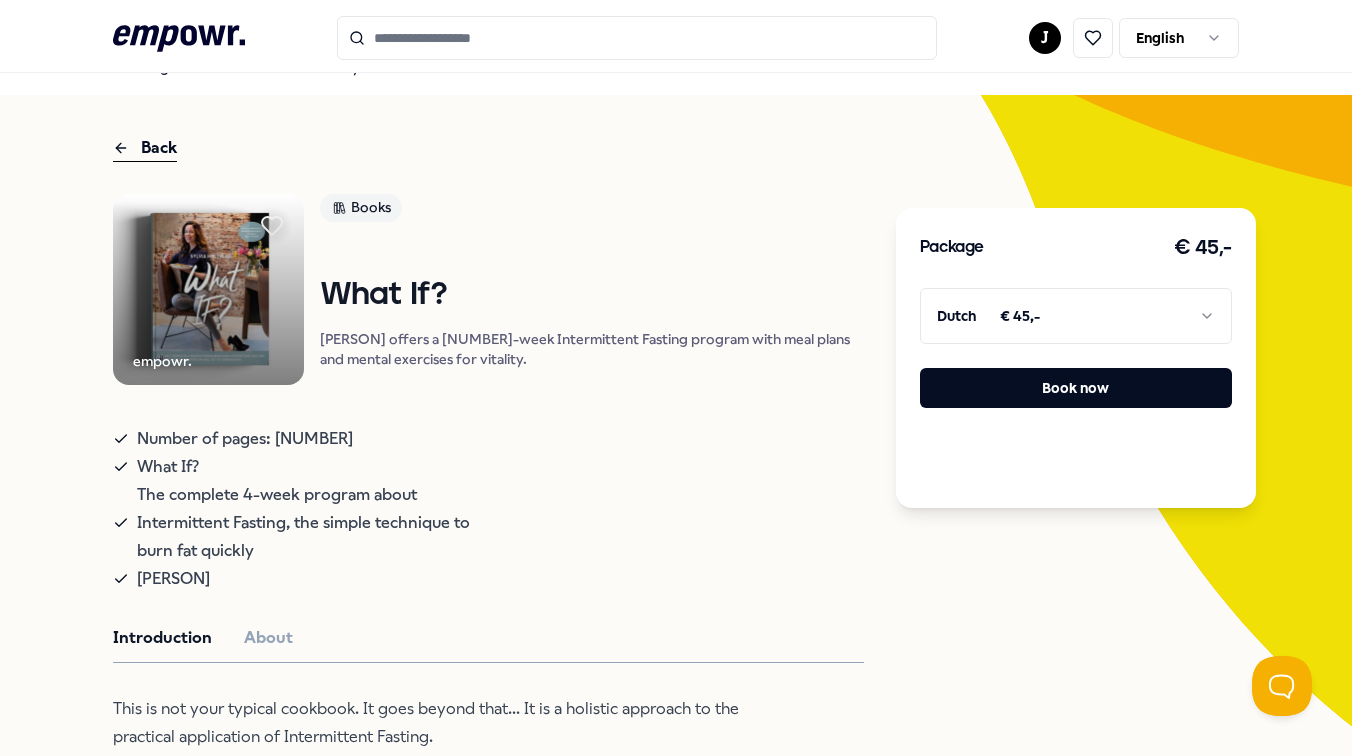 scroll, scrollTop: 0, scrollLeft: 0, axis: both 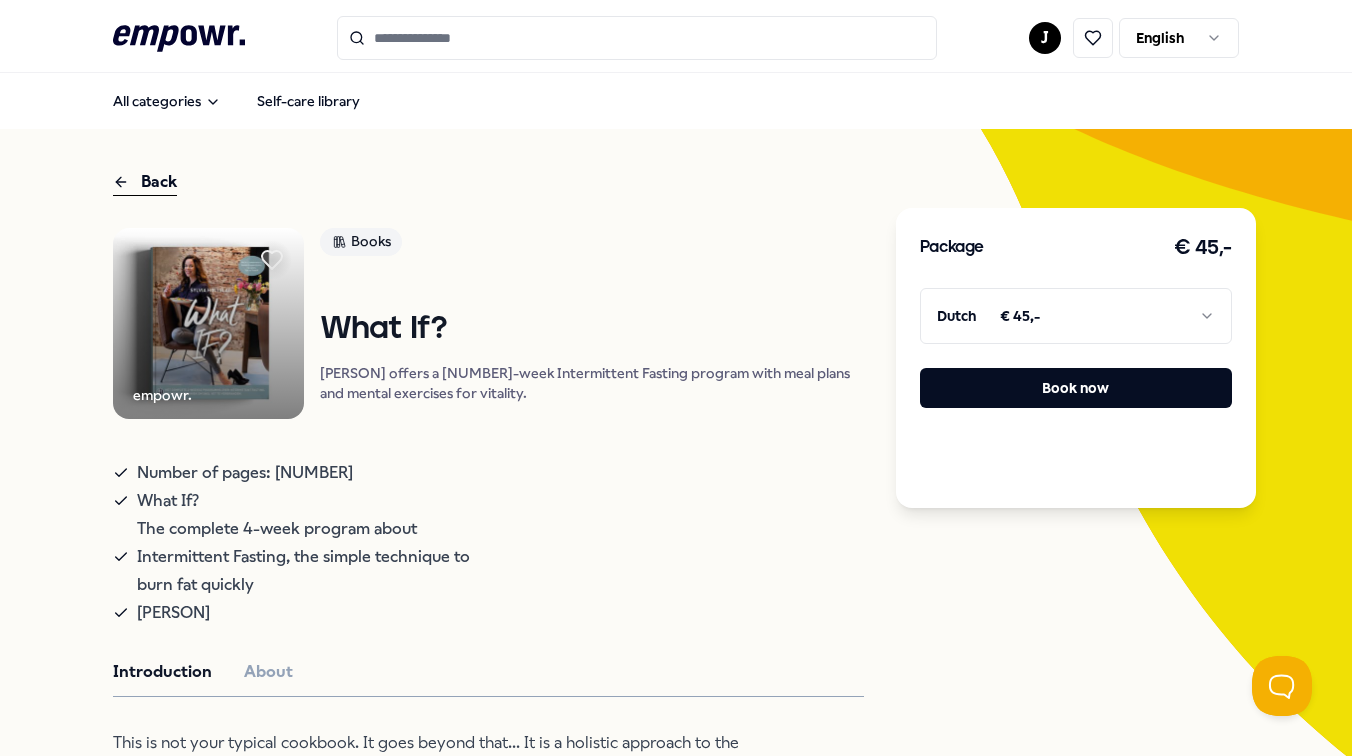 click on "Back" at bounding box center [145, 182] 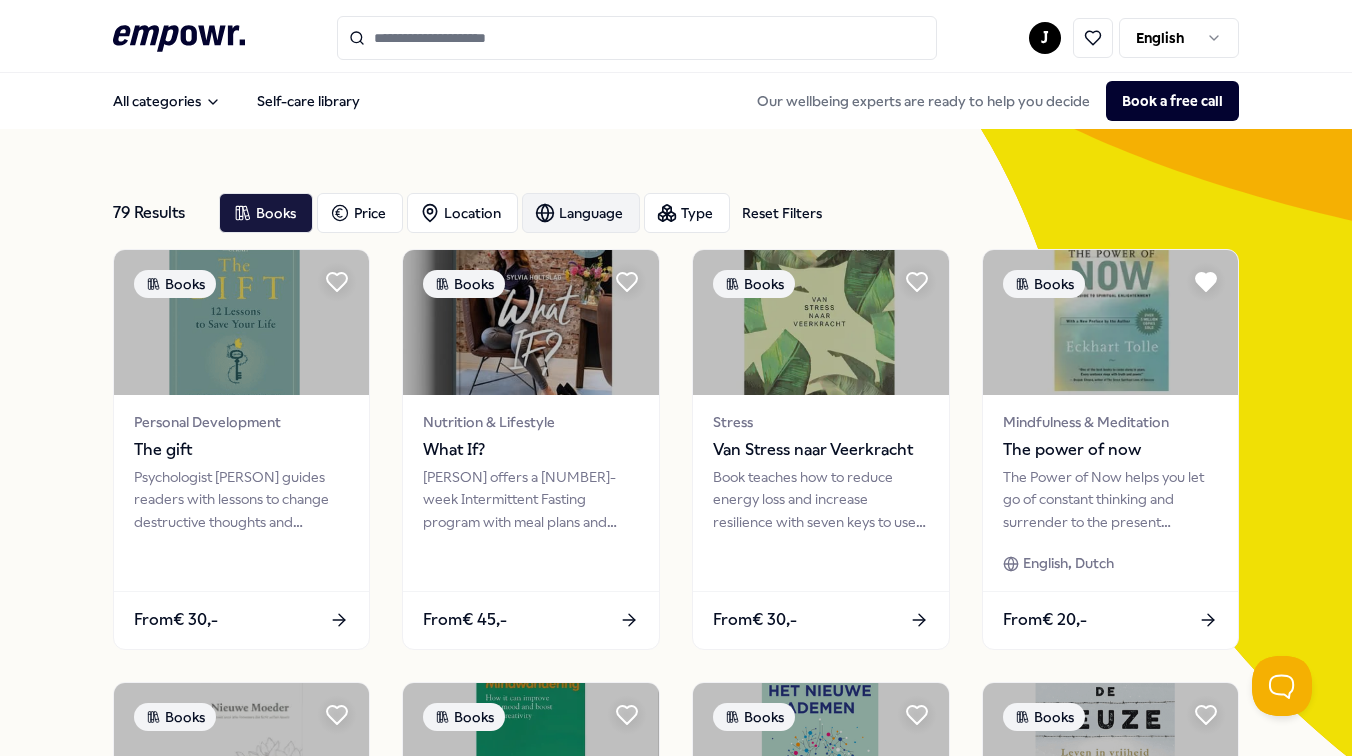 click on "Language" at bounding box center [581, 213] 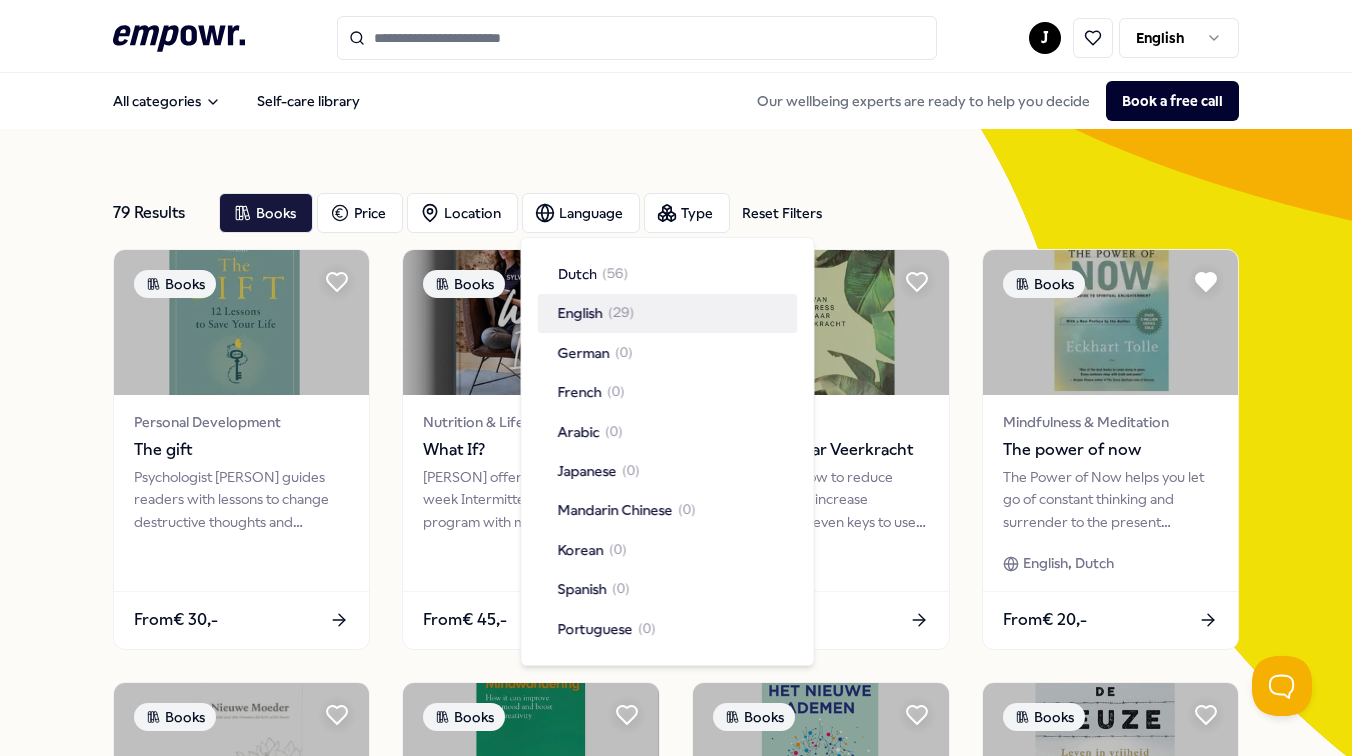 click on "( 29 )" at bounding box center [621, 313] 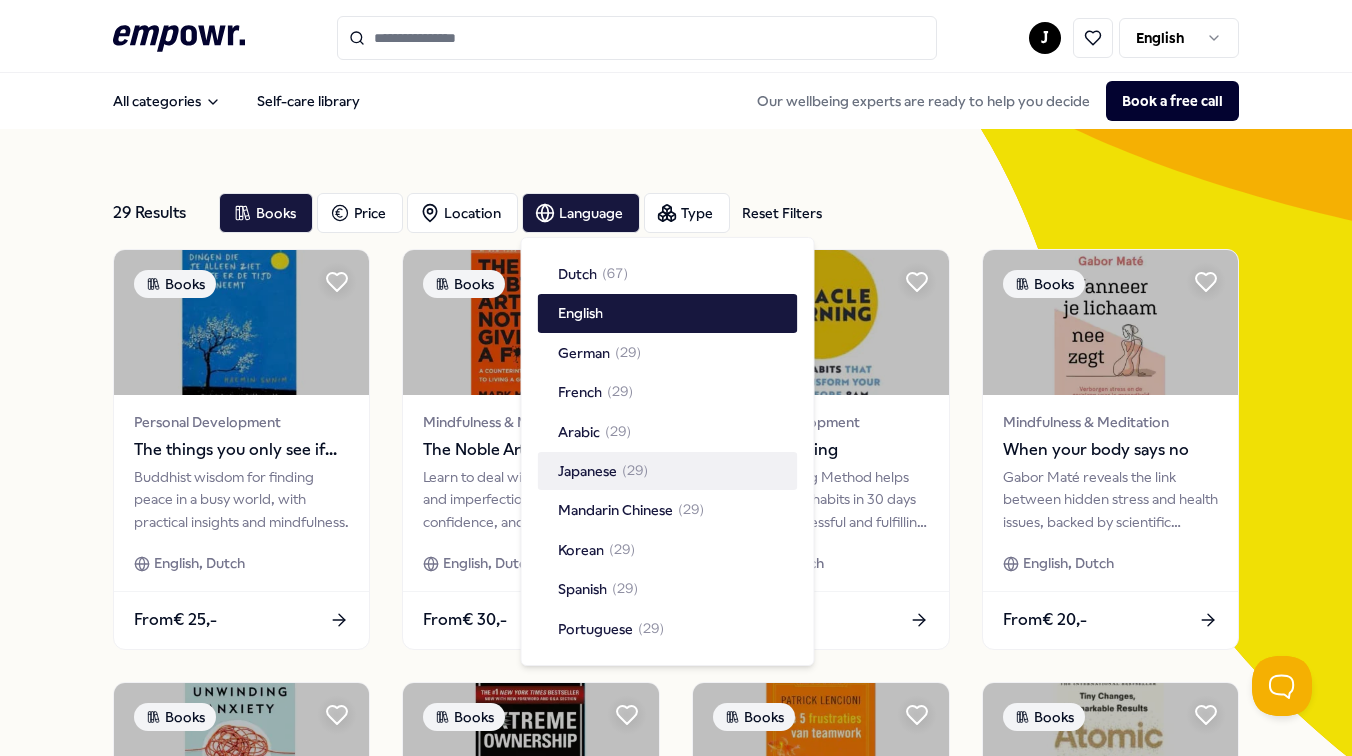 click on "The Noble Art of Not Giving a F*ck Learn to deal with life's setbacks and imperfections for courage, confidence,
and a liberating outlook. English, Dutch From  € [PRICE] Books Mindfulness & Meditation The [NUMBER] Minute Diary Dutch [NUMBER]" at bounding box center (676, 886) 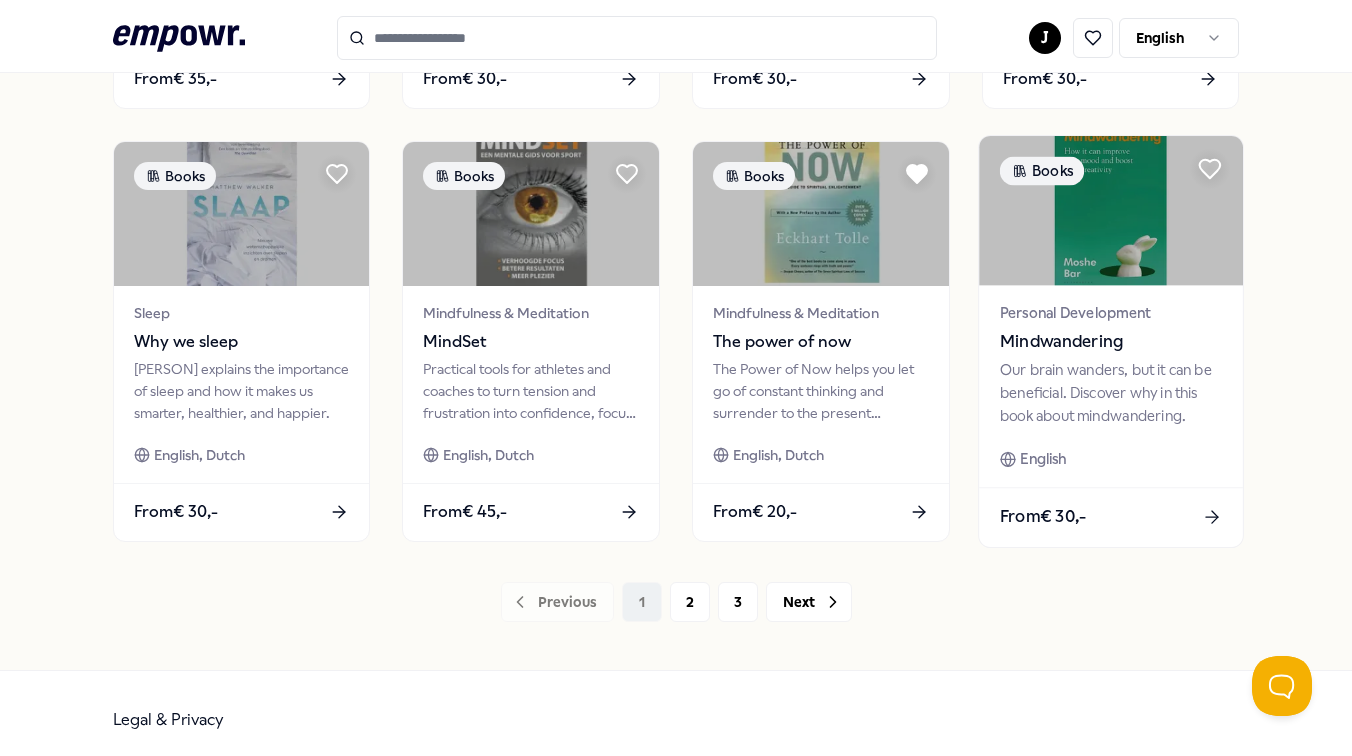 scroll, scrollTop: 986, scrollLeft: 0, axis: vertical 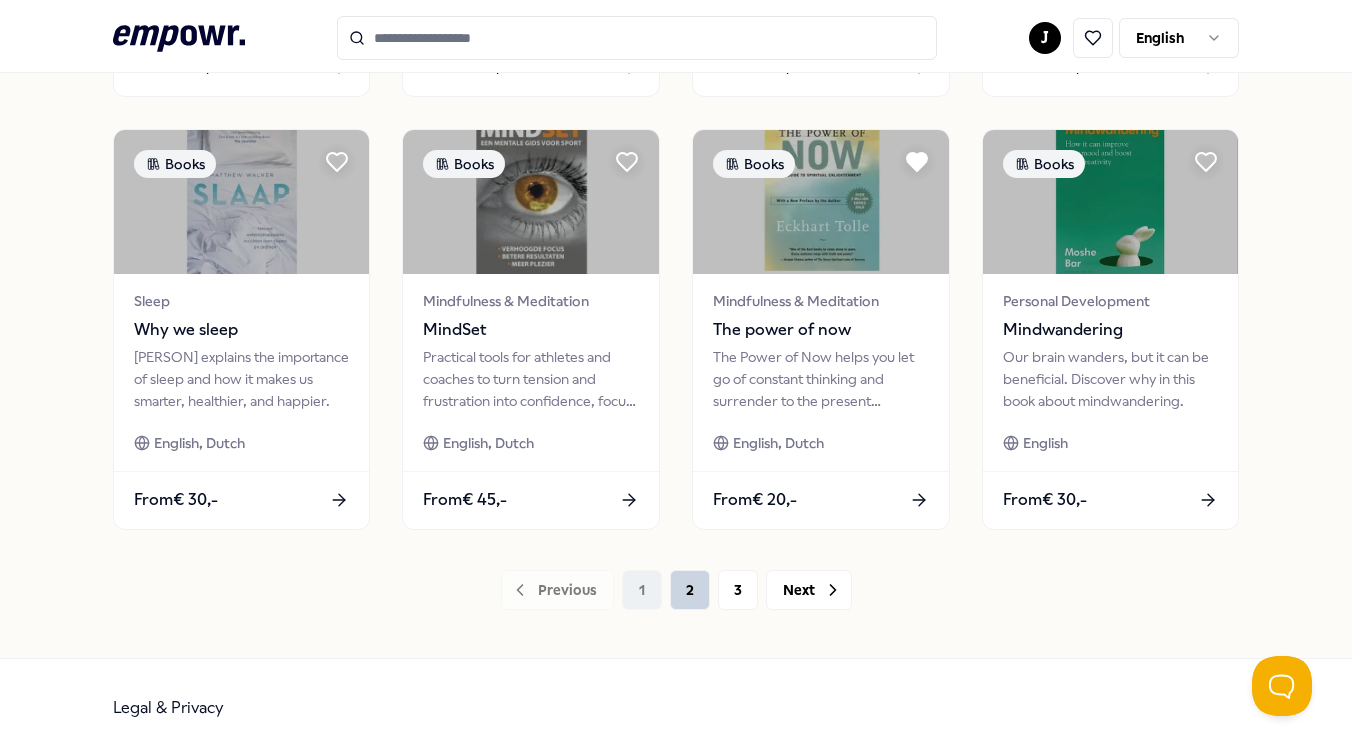 click on "2" at bounding box center [690, 590] 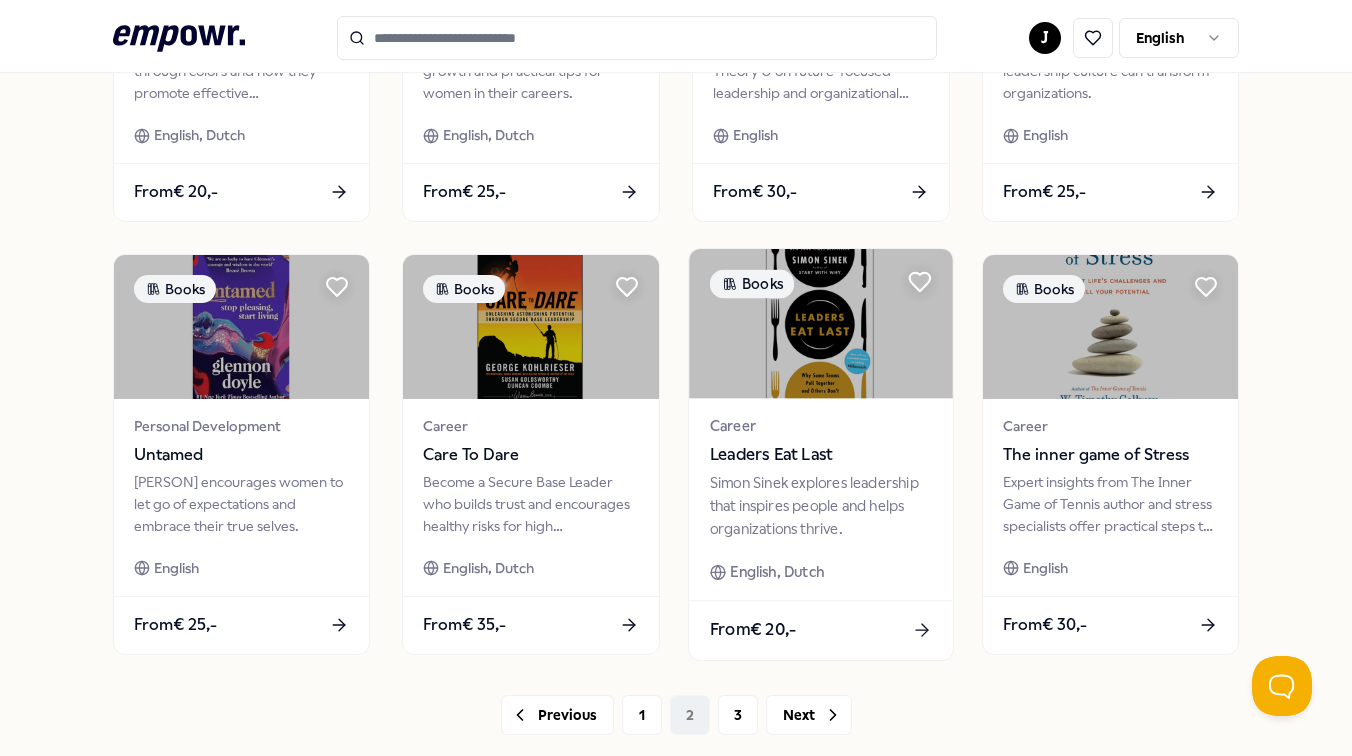 scroll, scrollTop: 986, scrollLeft: 0, axis: vertical 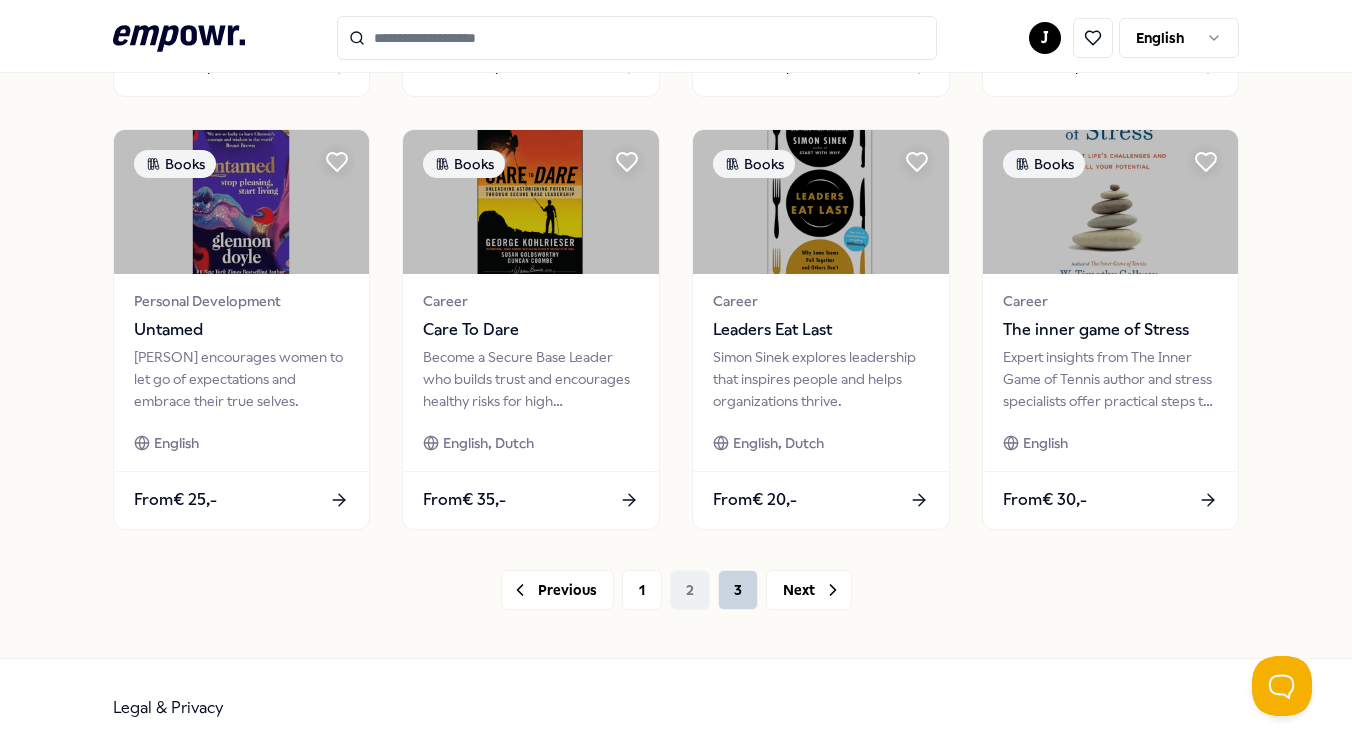 click on "3" at bounding box center [738, 590] 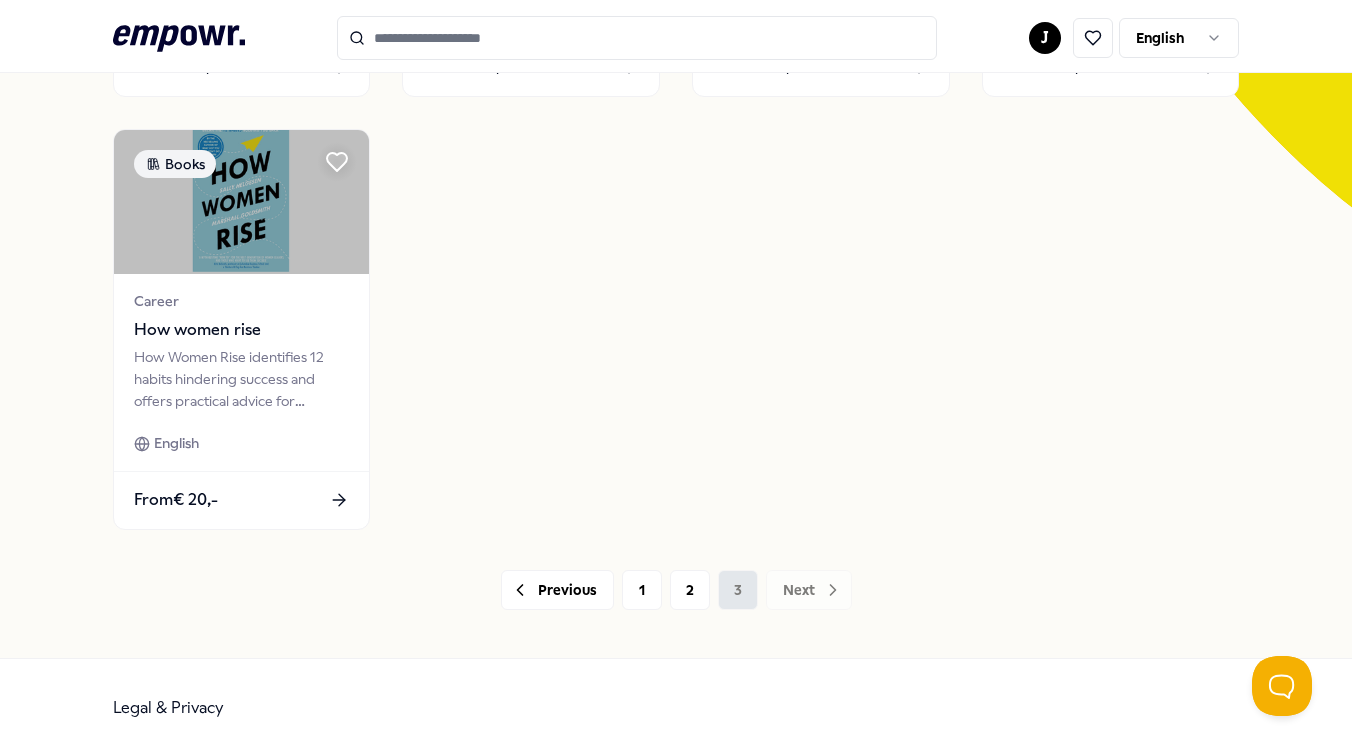 scroll, scrollTop: 553, scrollLeft: 0, axis: vertical 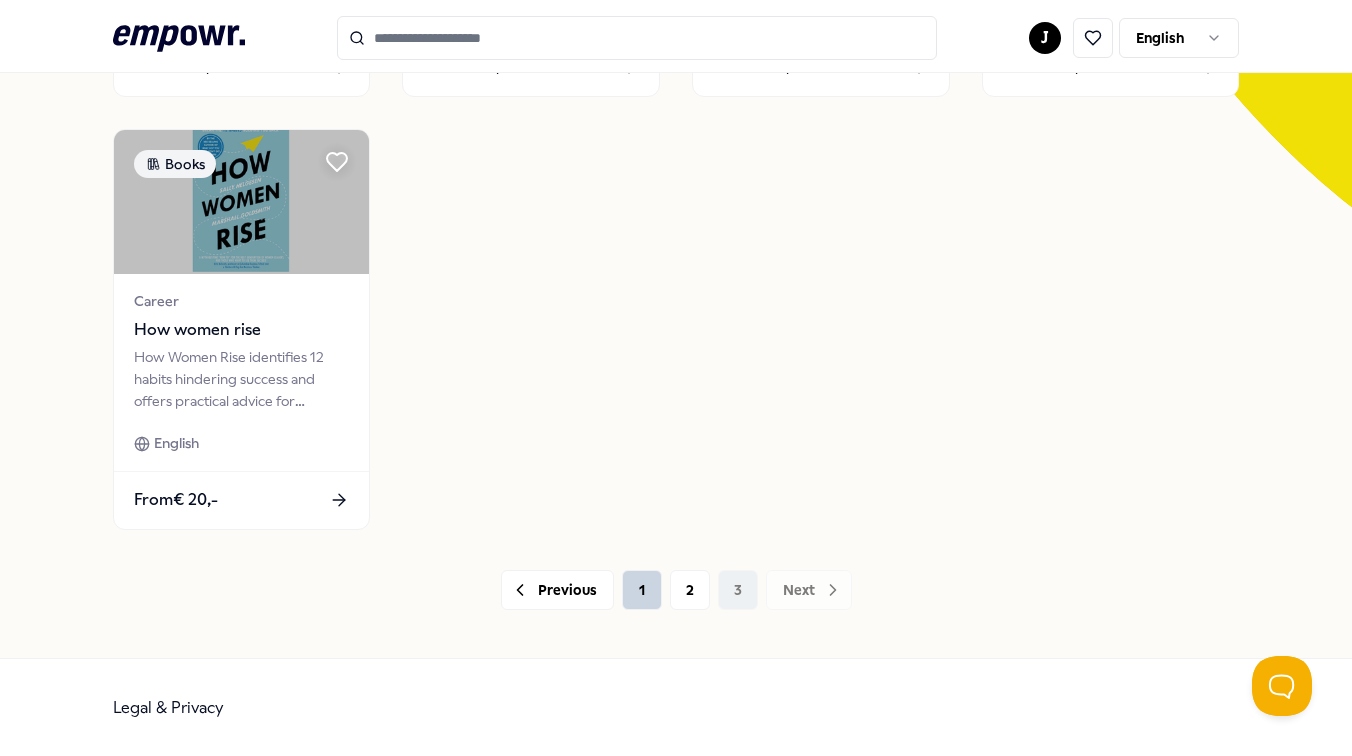 click on "1" at bounding box center (642, 590) 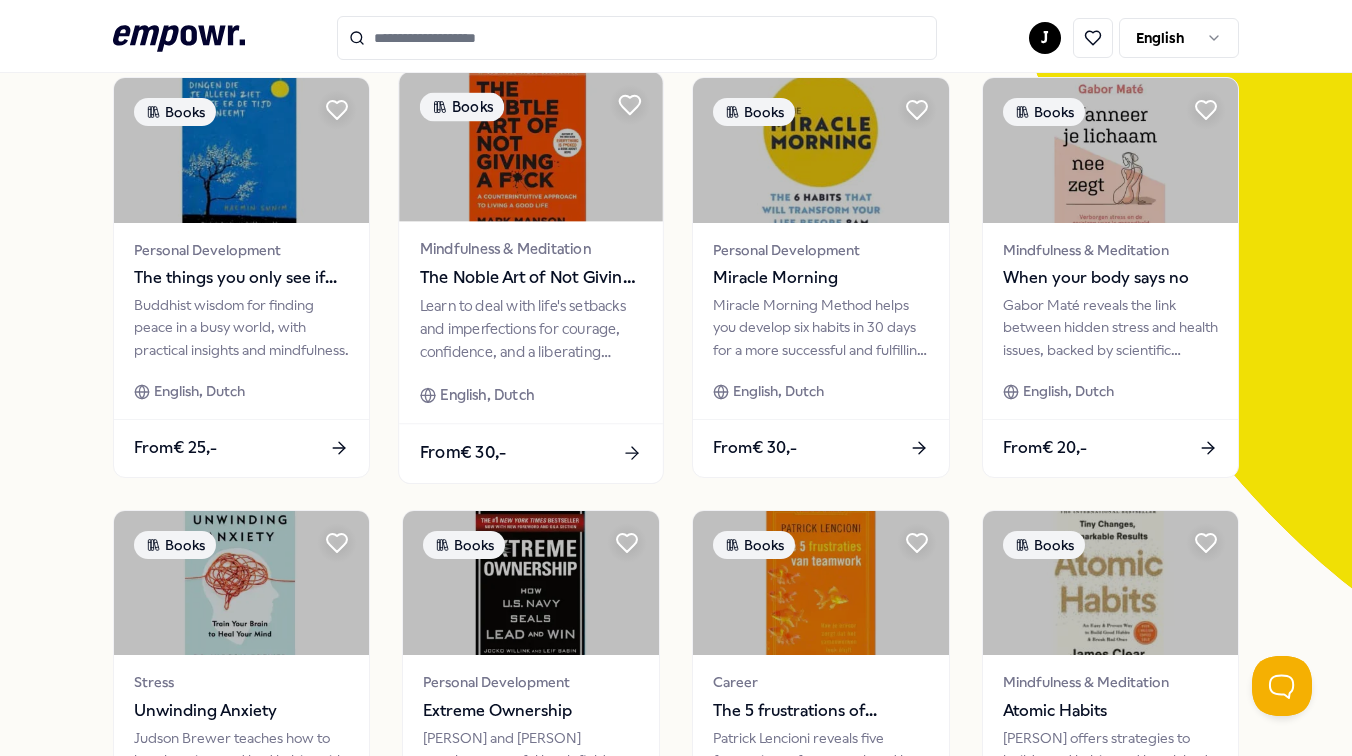 scroll, scrollTop: 0, scrollLeft: 0, axis: both 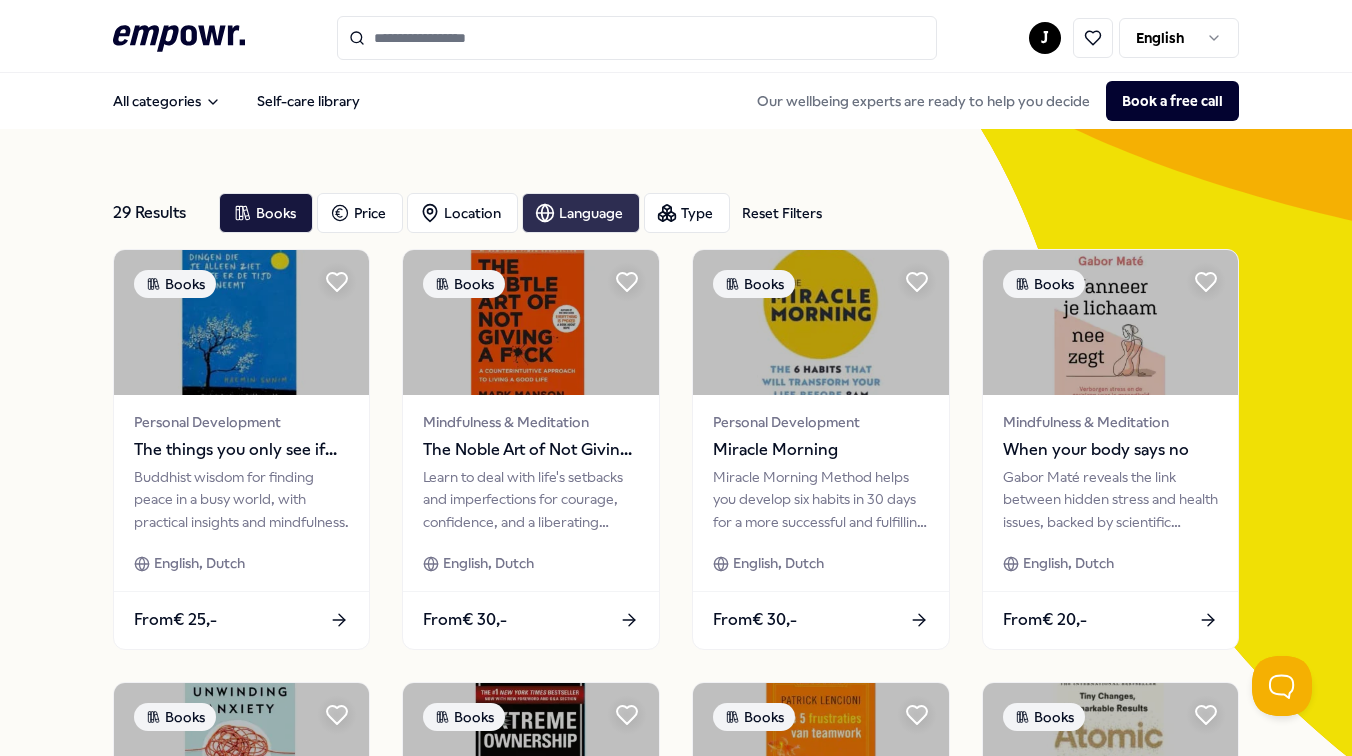 click 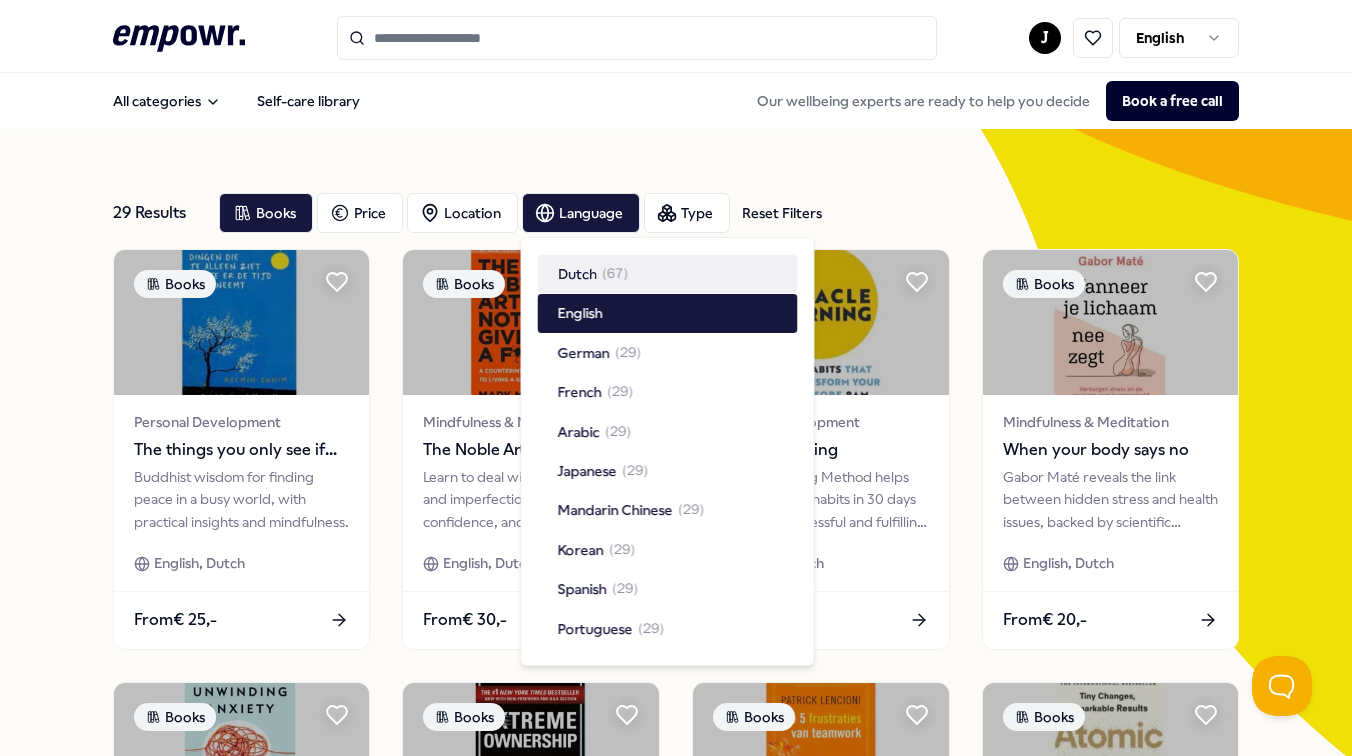 click on "( 67 )" at bounding box center (615, 274) 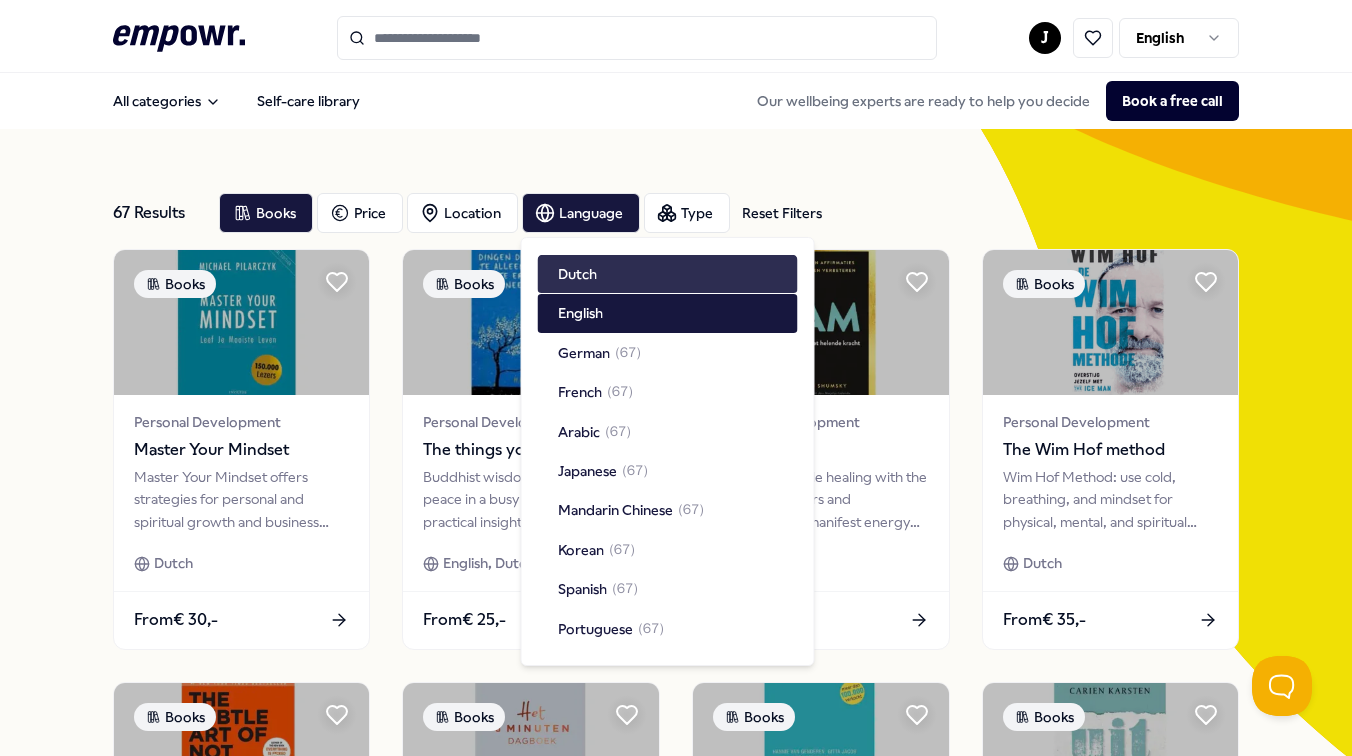 click on "Dutch" at bounding box center (668, 274) 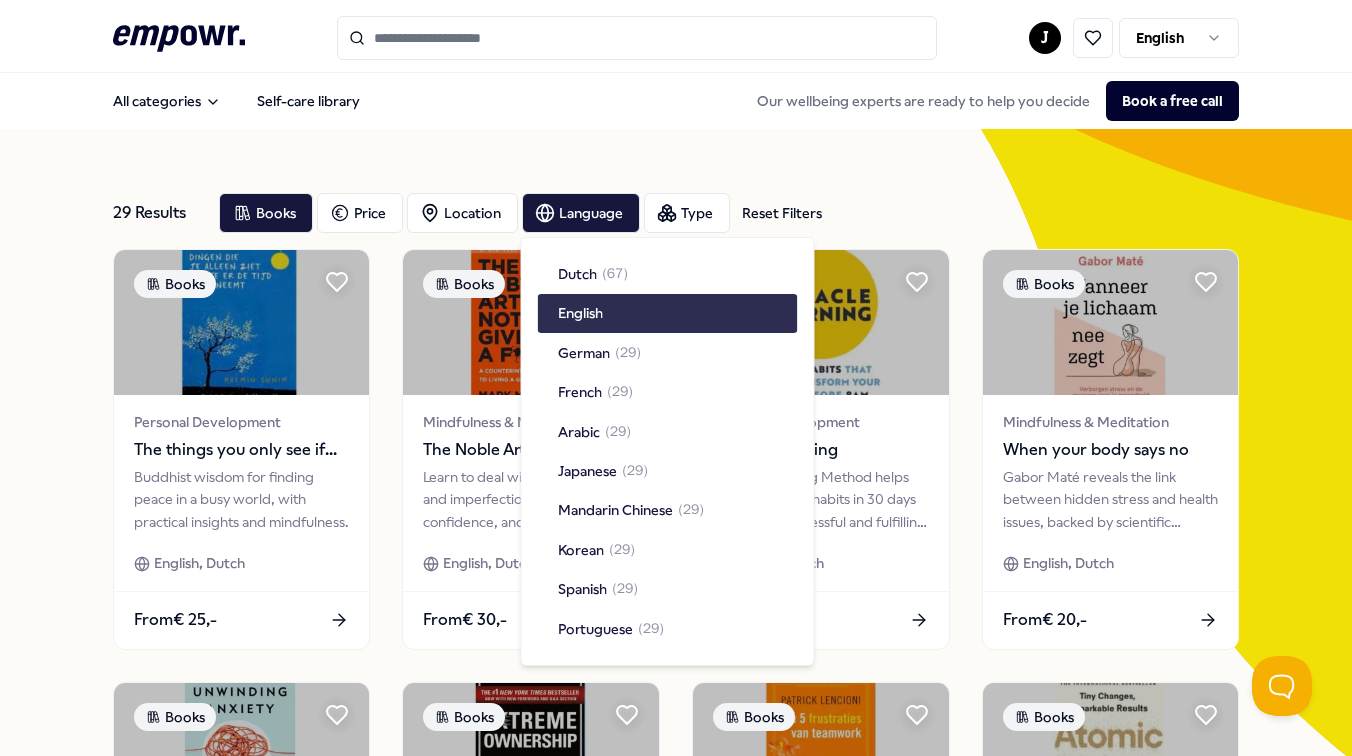 click on "English" at bounding box center [580, 313] 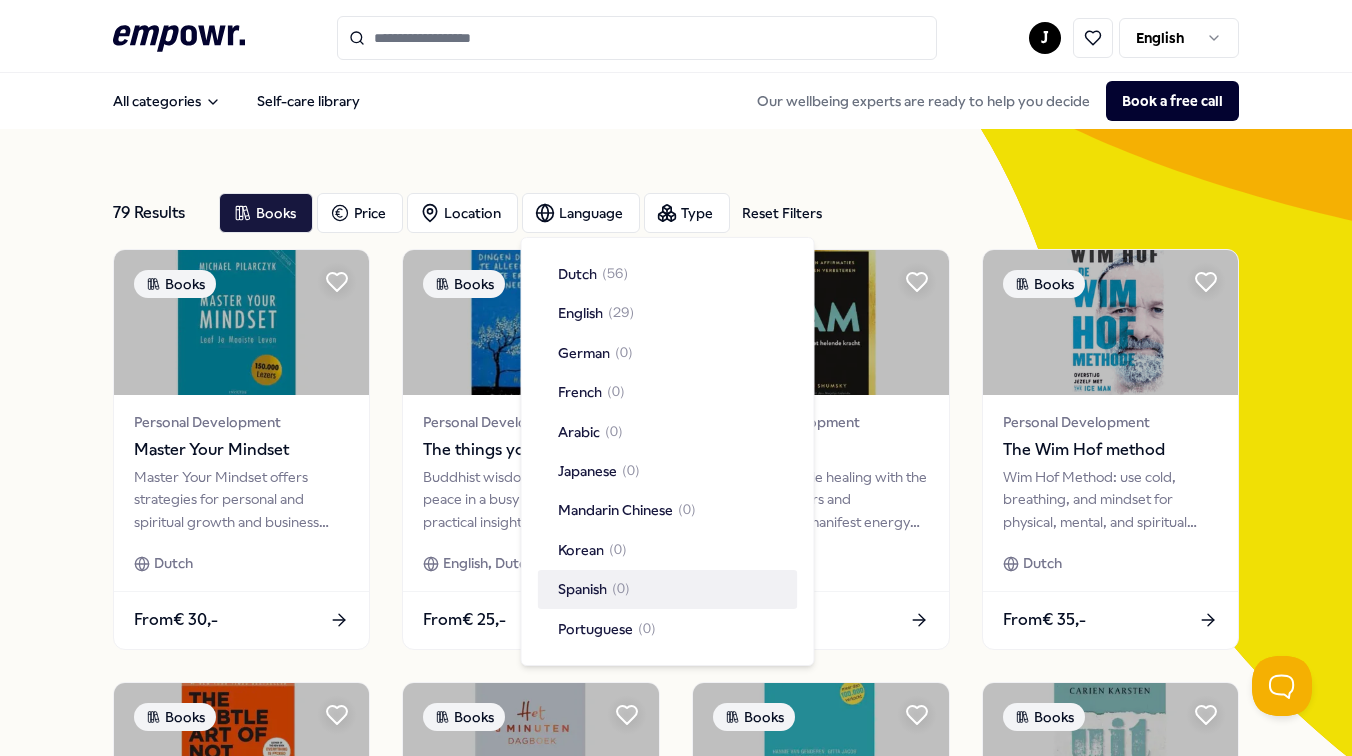 click on "[NUMBER] Results Reset Filters Books Price Location Language Type Reset Filters Books Personal Development Master Your Mindset Master Your Mindset offers strategies for personal and spiritual growth and
business success. Dutch From  € [PRICE] Books Personal Development The things you only see if you take your time Buddhist wisdom for finding peace in a busy world, with practical insights and
mindfulness. English, Dutch From  € [PRICE] Books Personal Development I Am Direct and simple healing with the power of prayers and affirmations to manifest
energy and life dreams. Dutch From  € [PRICE] Books Personal Development The Wim Hof method Wim Hof Method: use cold, breathing, and mindset for physical, mental, and
spiritual growth and balance. Dutch From  € [PRICE] Books Mindfulness & Meditation The Noble Art of Not Giving a F*ck Learn to deal with life's setbacks and imperfections for courage, confidence,
and a liberating outlook. English, Dutch From  € [PRICE] Books Mindfulness & Meditation The [NUMBER] Minute Diary Dutch [NUMBER]" at bounding box center [676, 886] 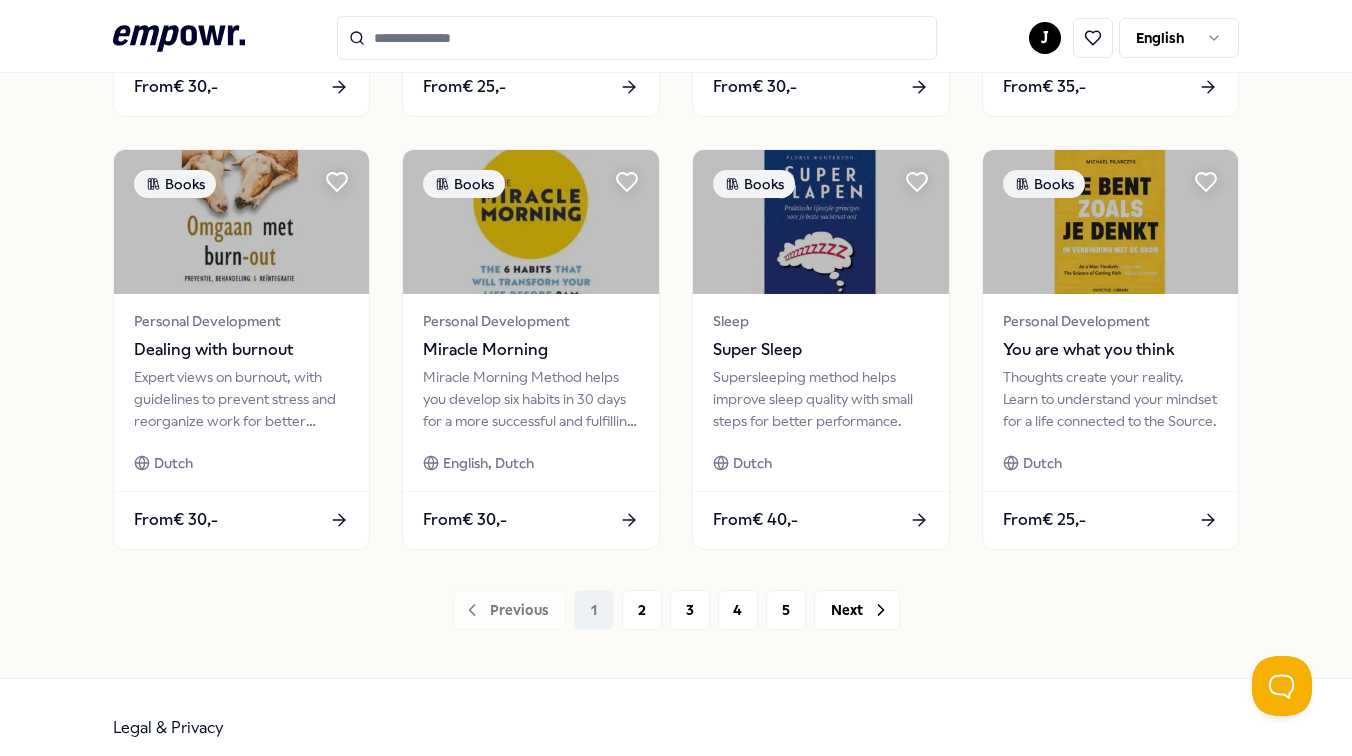scroll, scrollTop: 967, scrollLeft: 0, axis: vertical 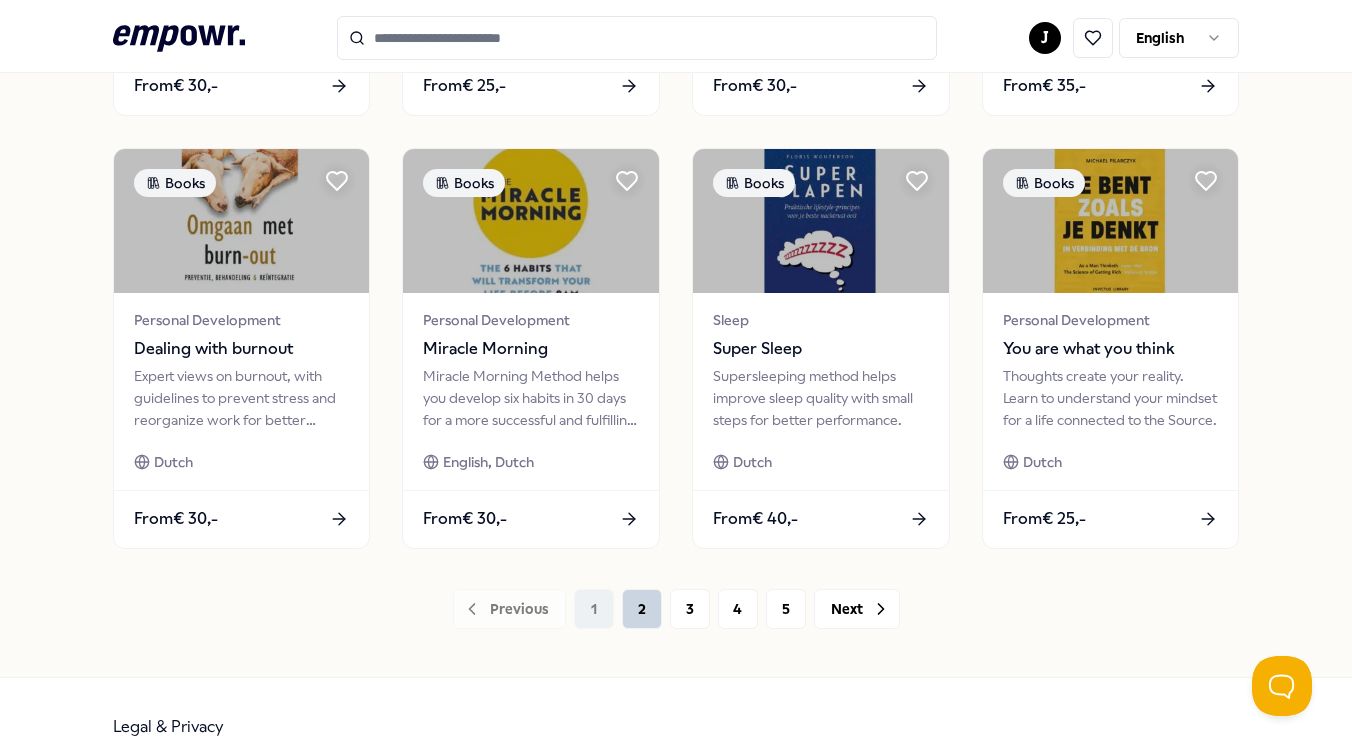 click on "2" at bounding box center (642, 609) 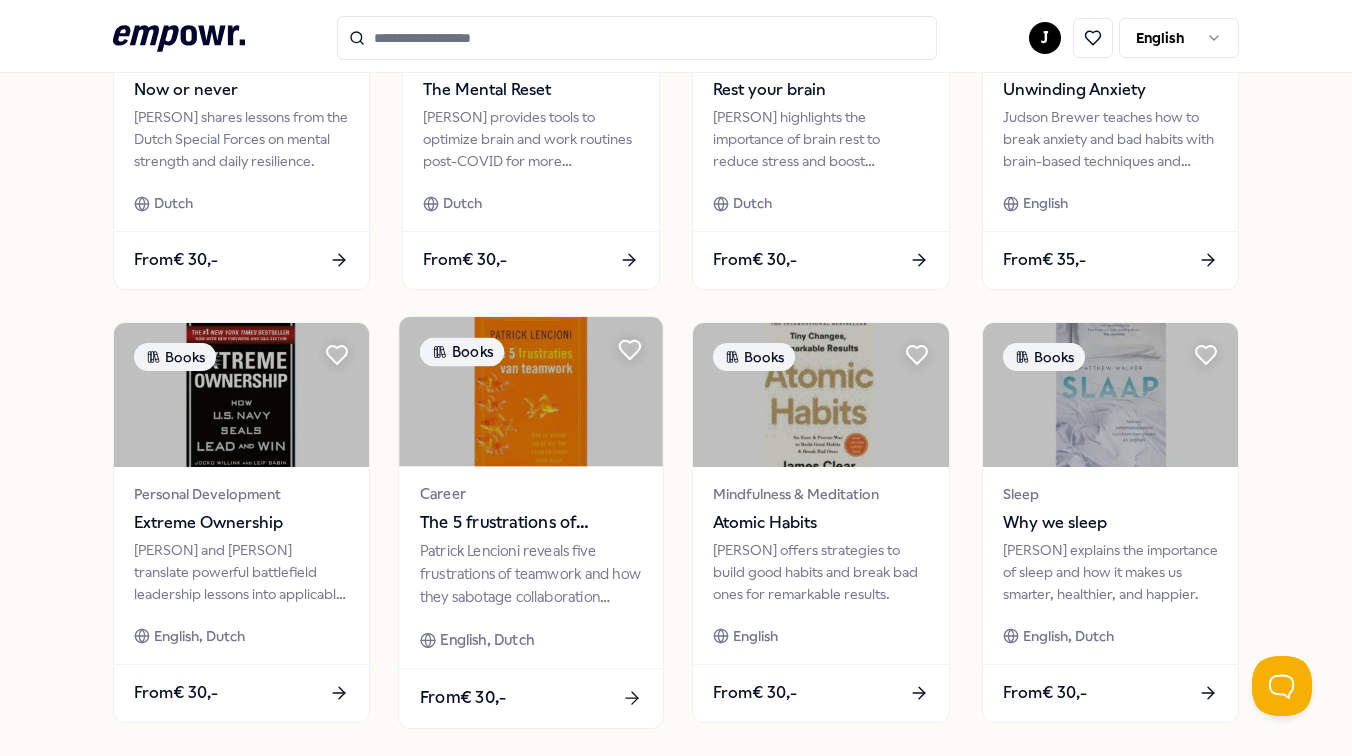 scroll, scrollTop: 986, scrollLeft: 0, axis: vertical 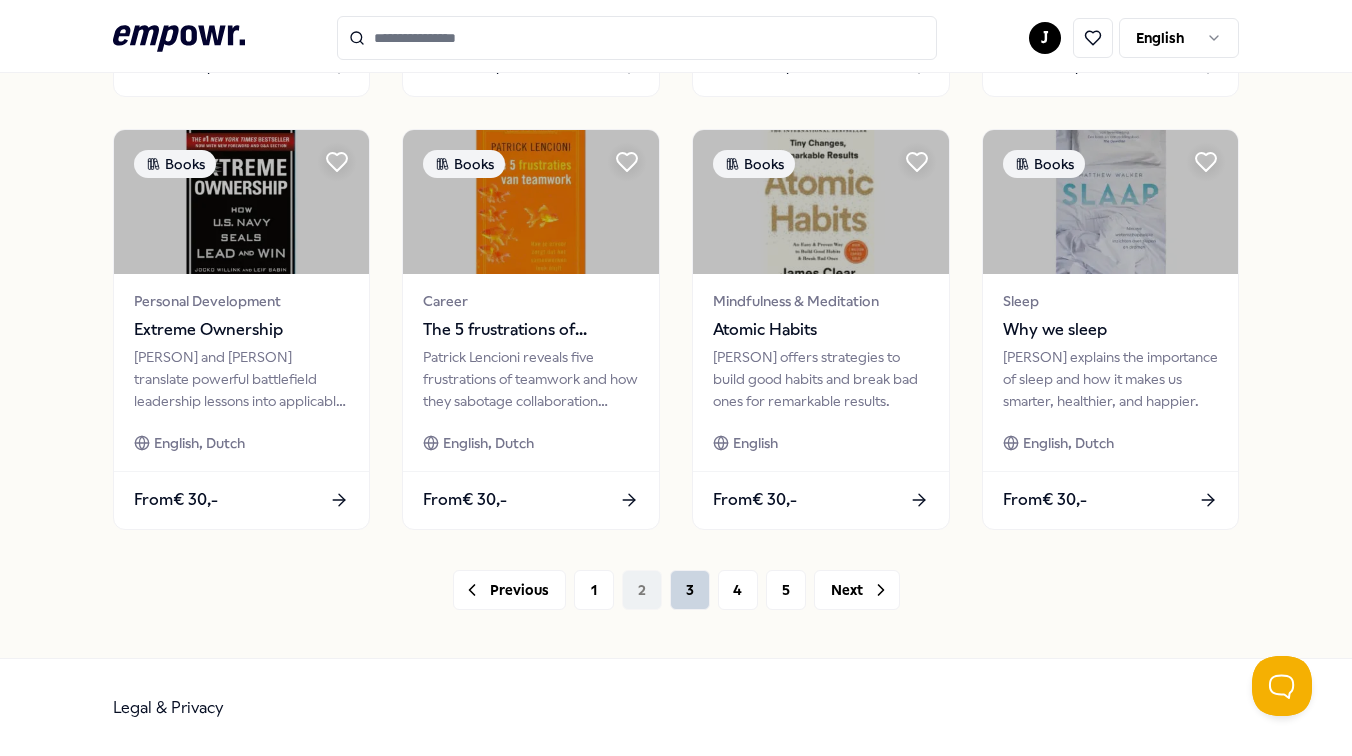 click on "3" at bounding box center [690, 590] 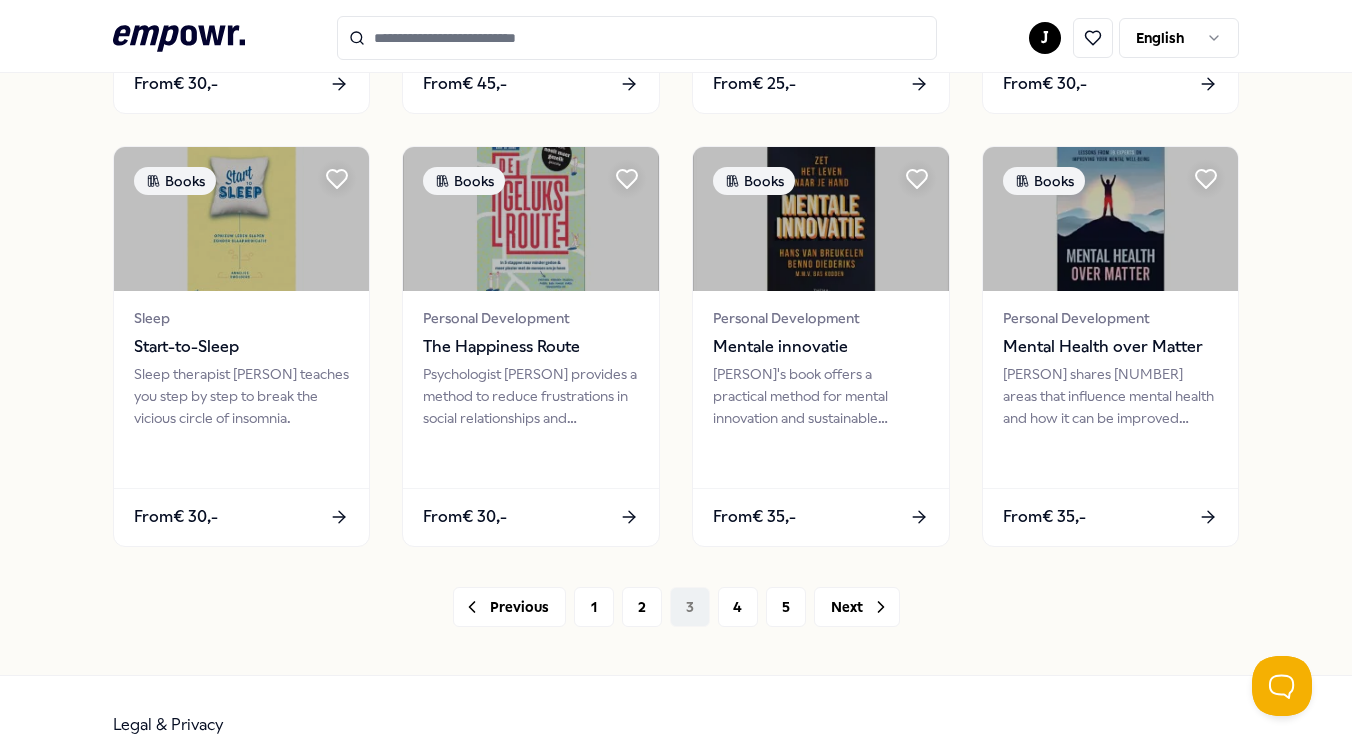 scroll, scrollTop: 986, scrollLeft: 0, axis: vertical 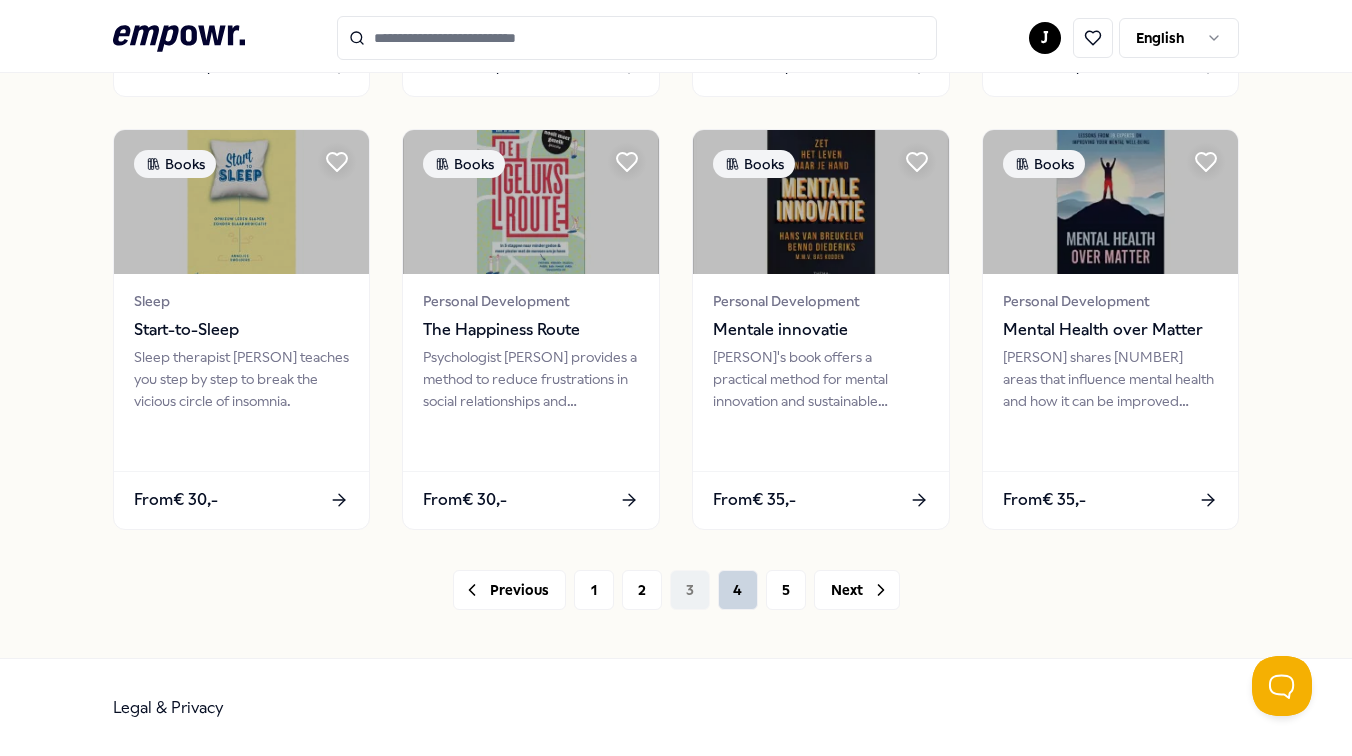 click on "4" at bounding box center [738, 590] 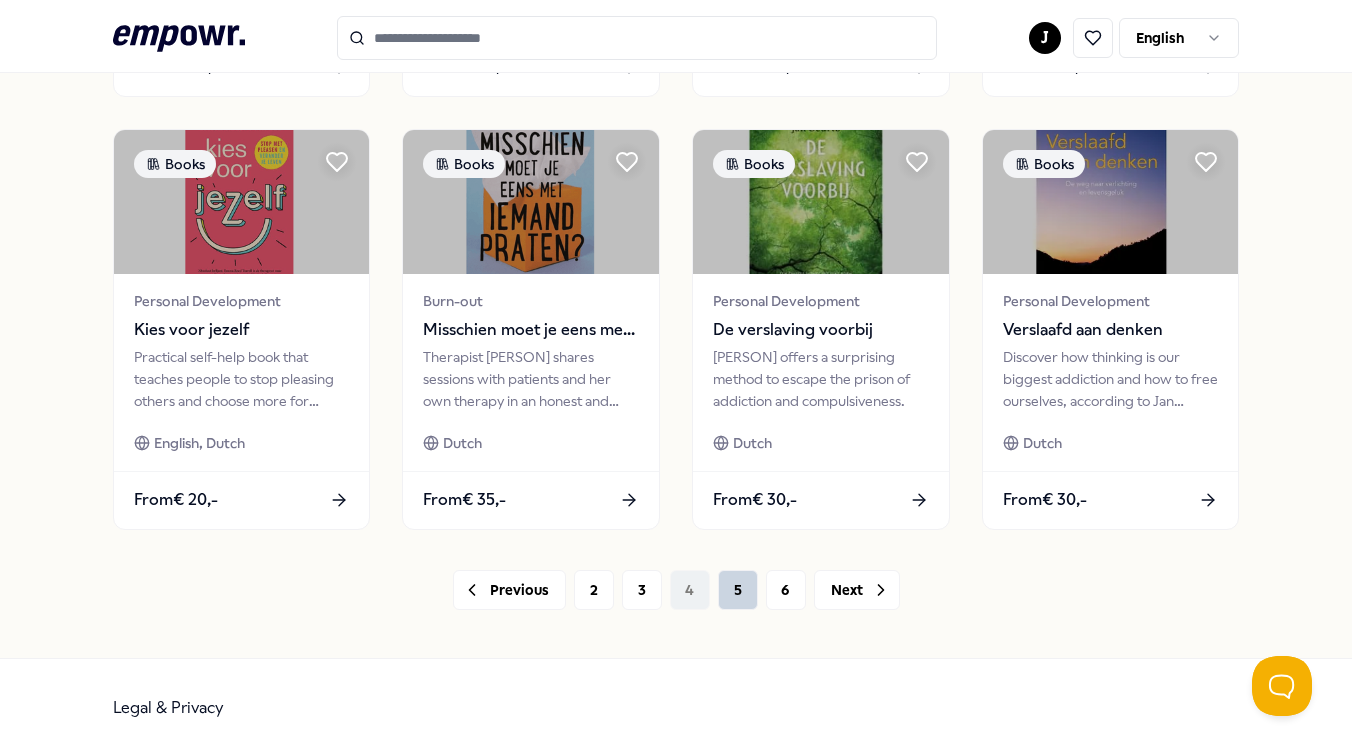click on "5" at bounding box center (738, 590) 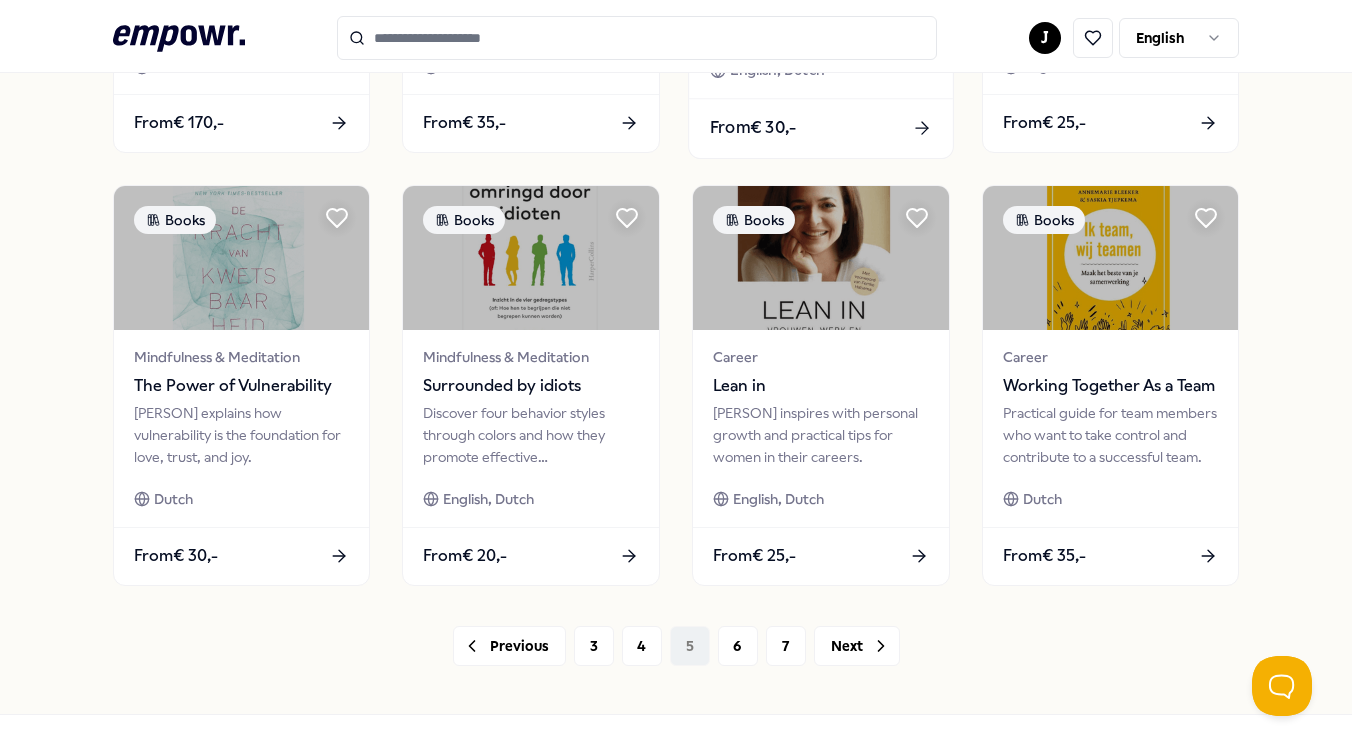 scroll, scrollTop: 986, scrollLeft: 0, axis: vertical 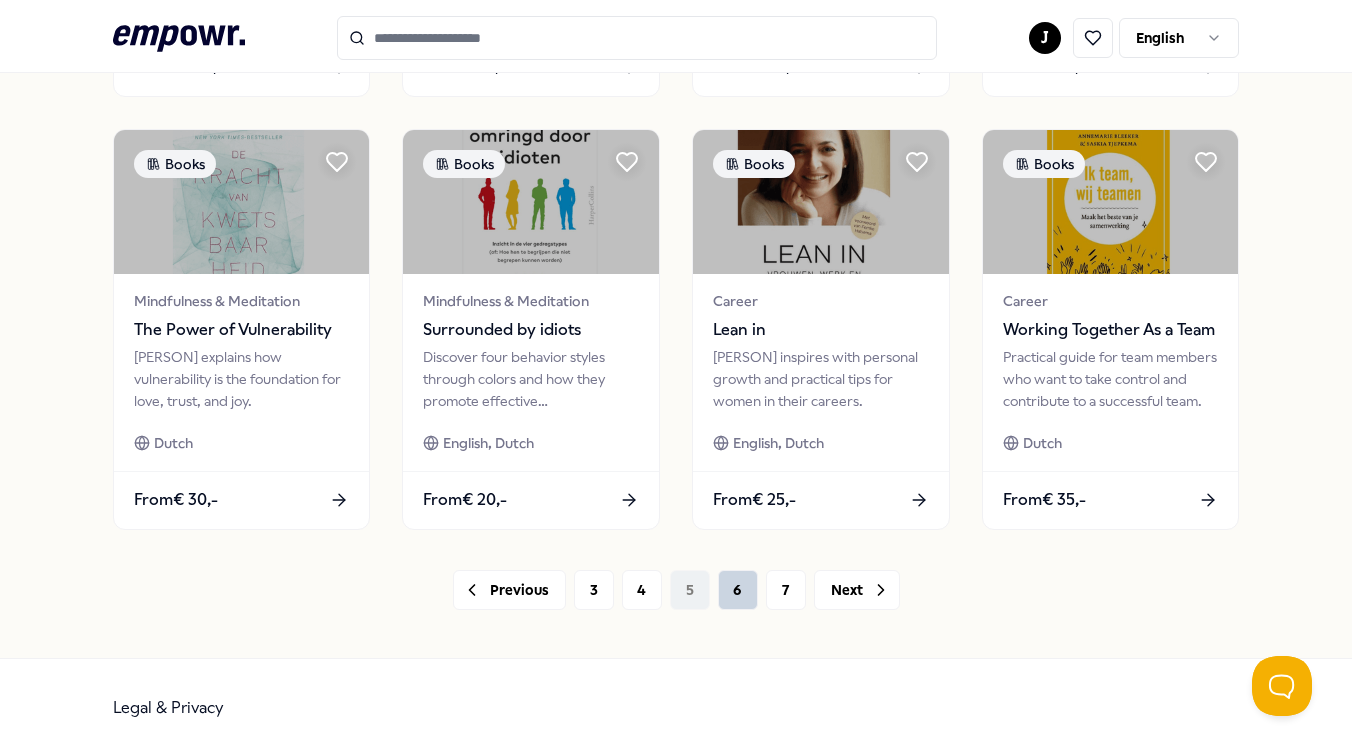 click on "6" at bounding box center [738, 590] 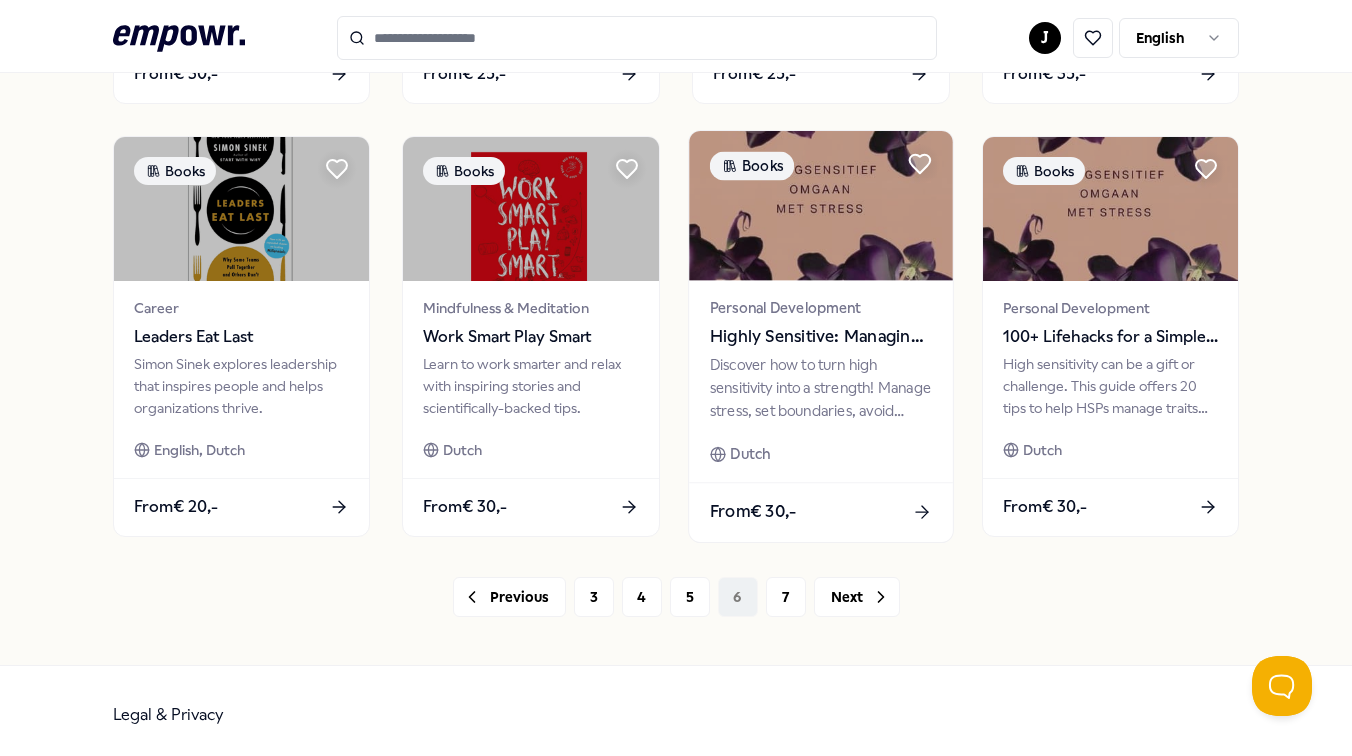 scroll, scrollTop: 986, scrollLeft: 0, axis: vertical 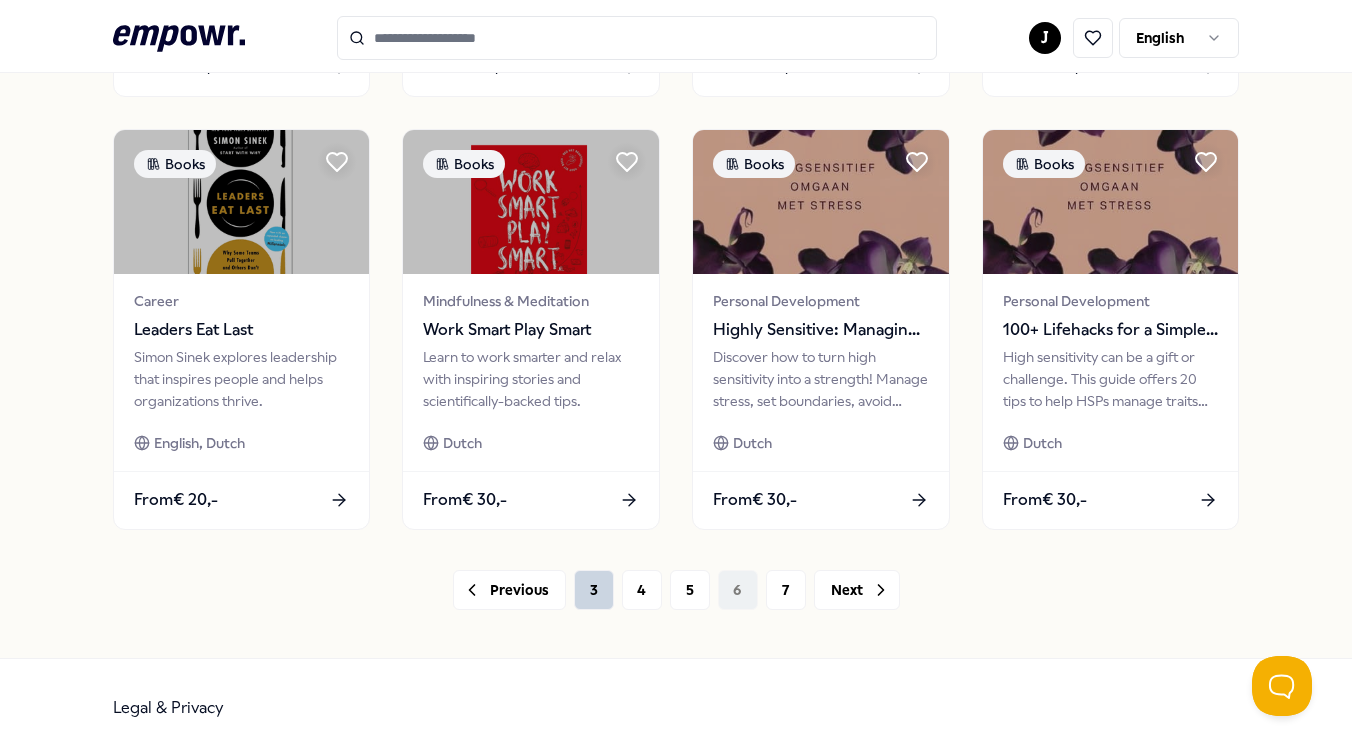 click on "3" at bounding box center (594, 590) 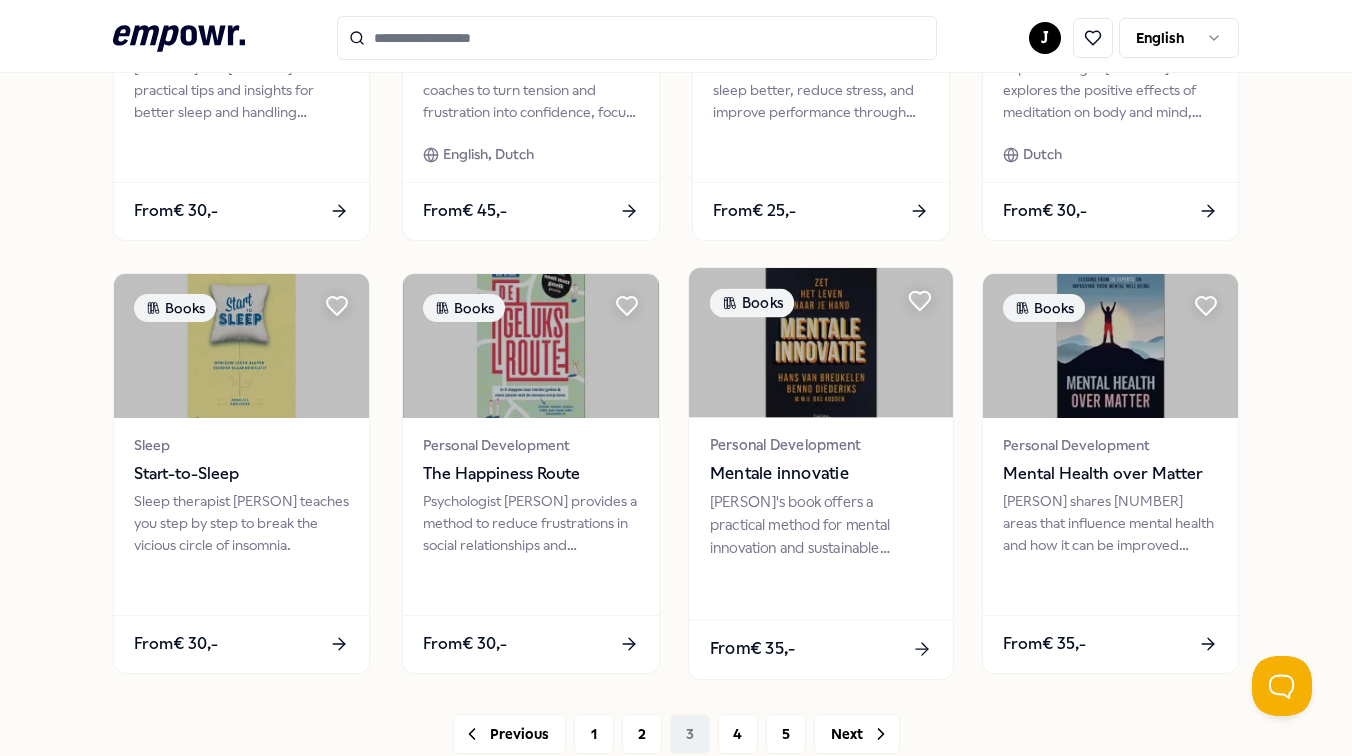 scroll, scrollTop: 890, scrollLeft: 0, axis: vertical 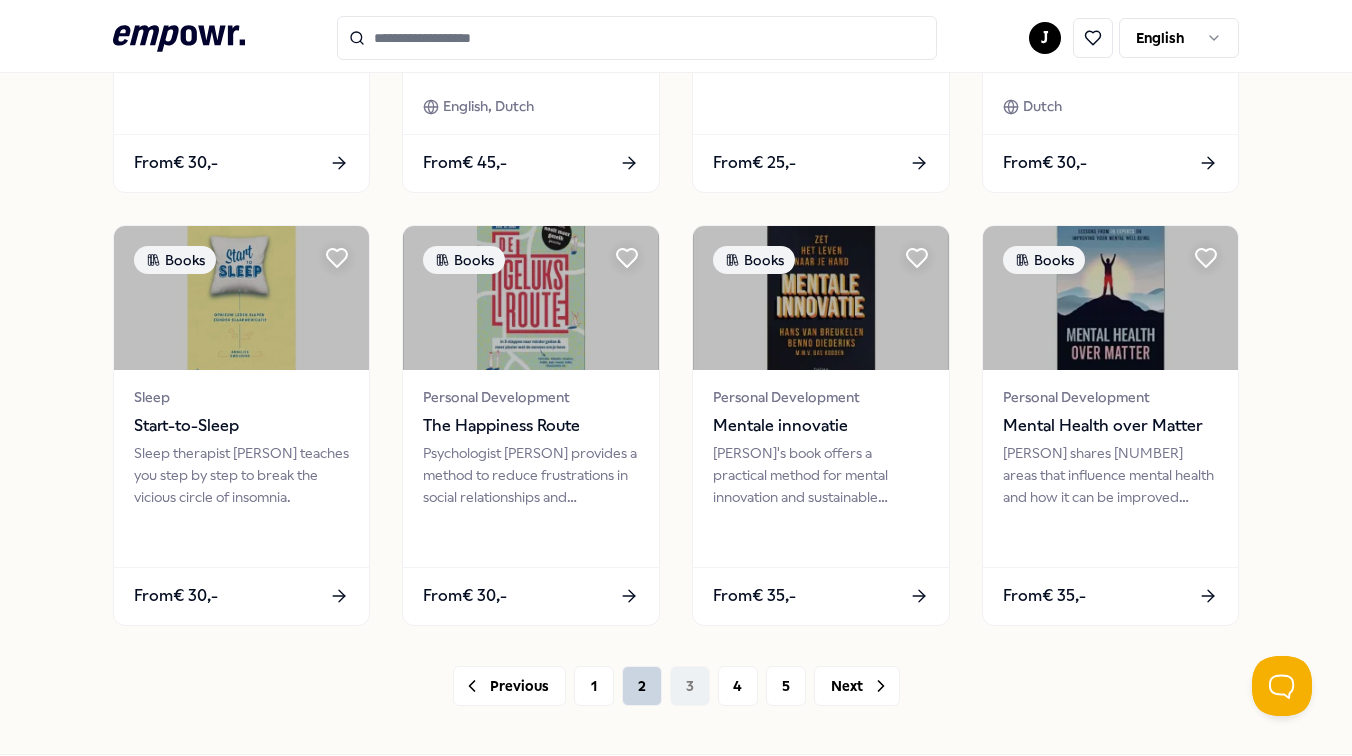 click on "2" at bounding box center (642, 686) 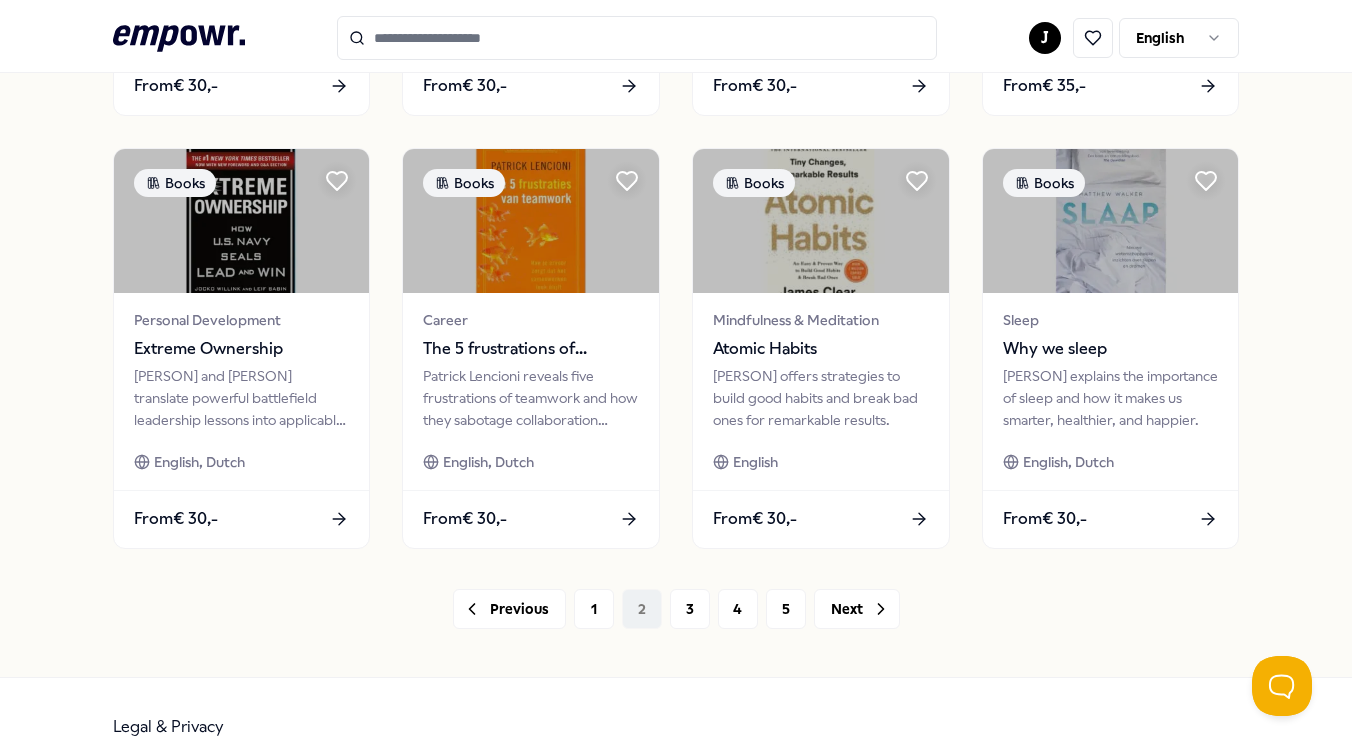 scroll, scrollTop: 986, scrollLeft: 0, axis: vertical 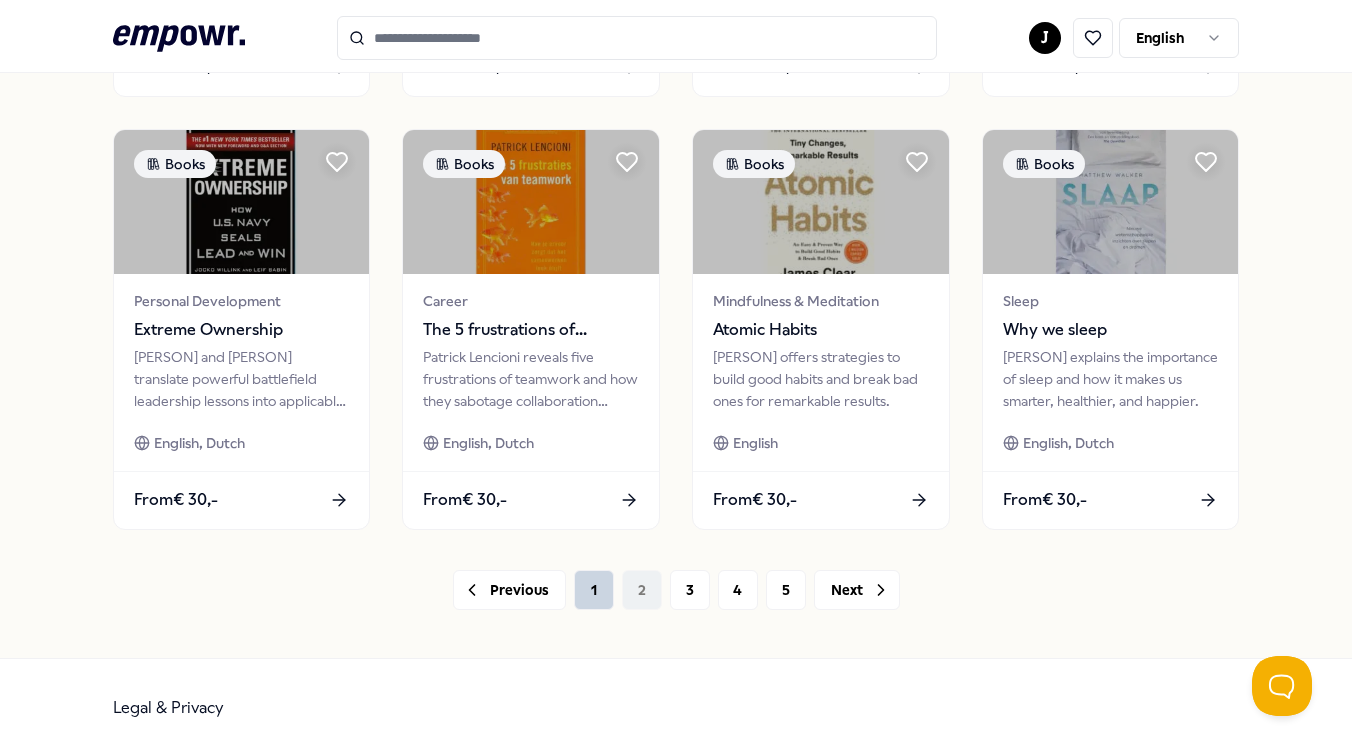 click on "1" at bounding box center (594, 590) 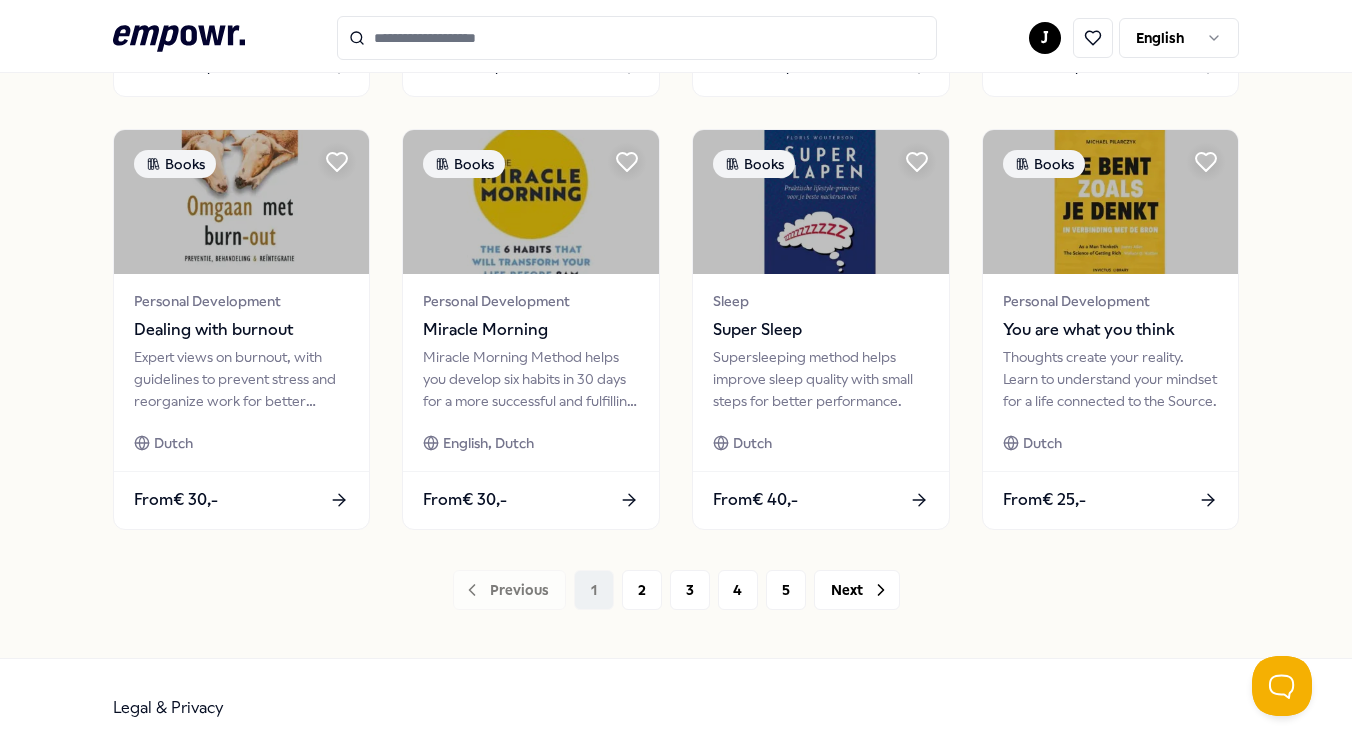 click on "Previous 1 2 3 4 5 Next" at bounding box center (676, 590) 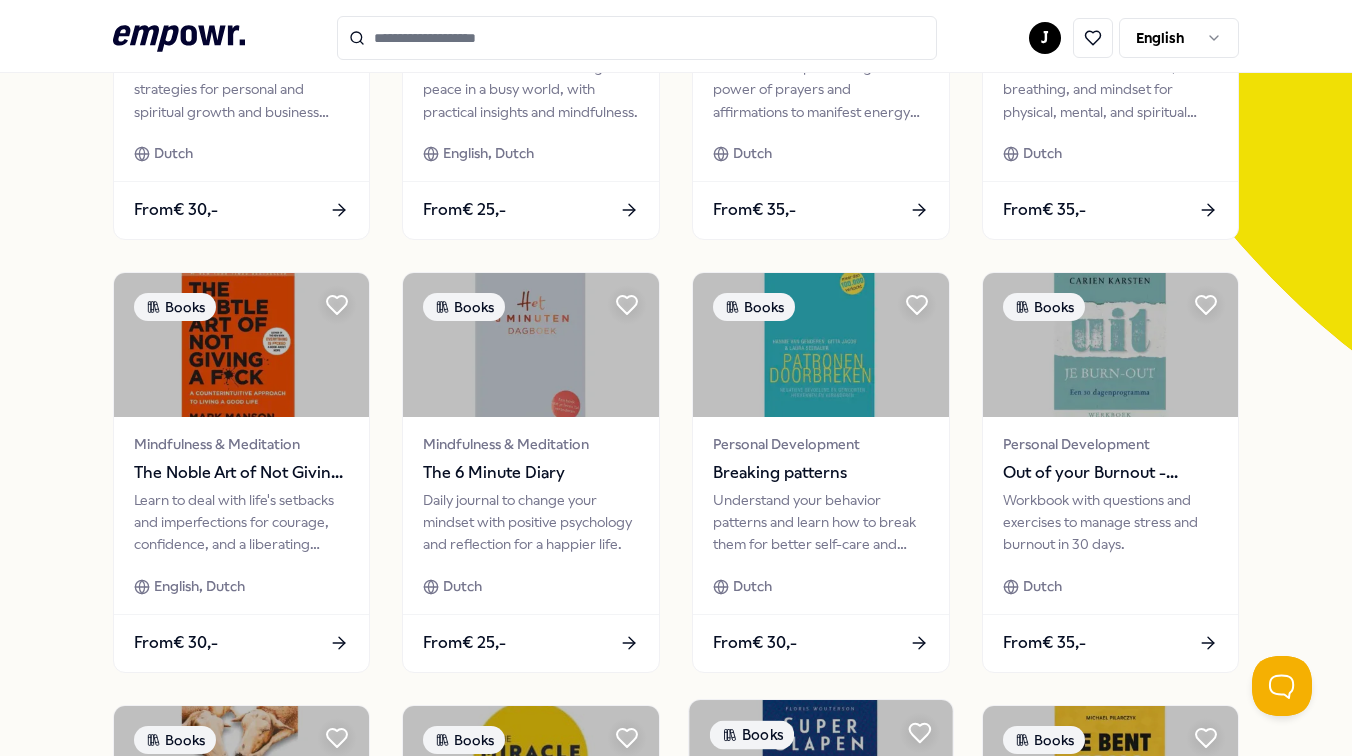 scroll, scrollTop: 0, scrollLeft: 0, axis: both 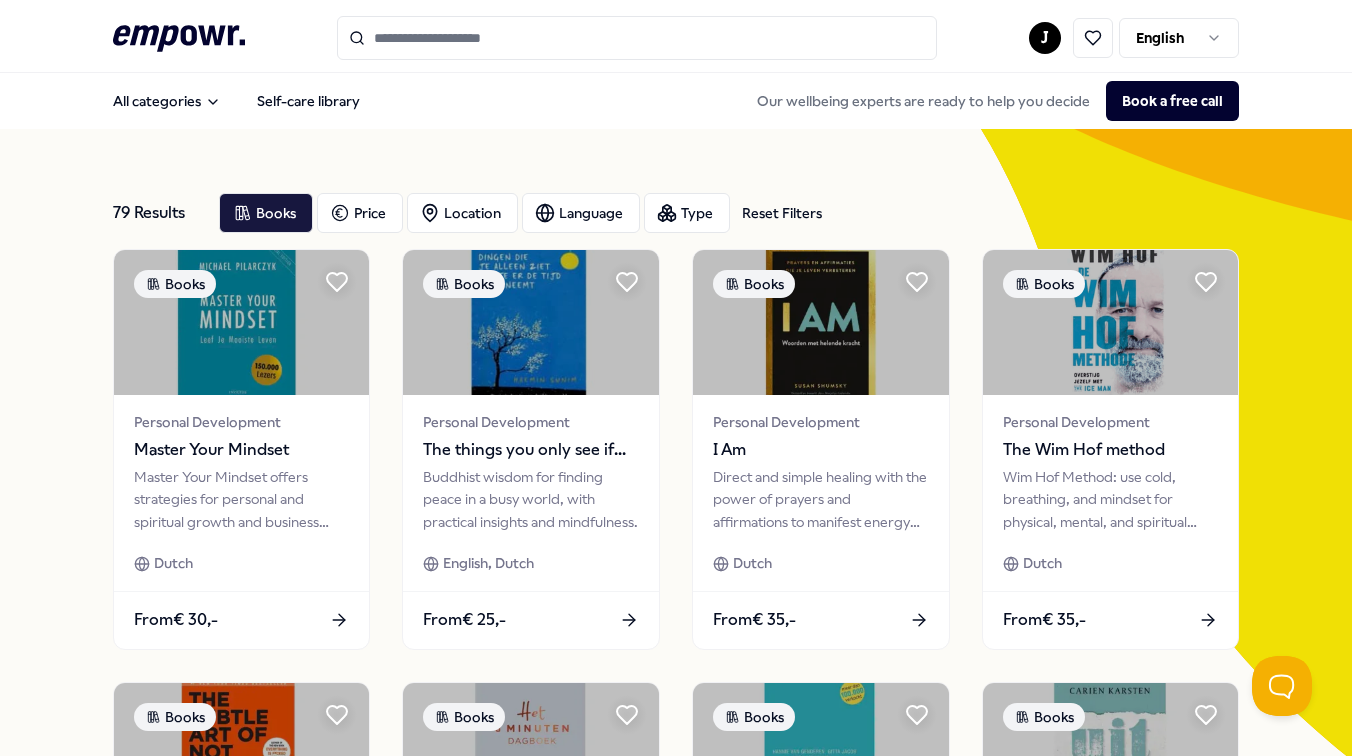 click at bounding box center (637, 38) 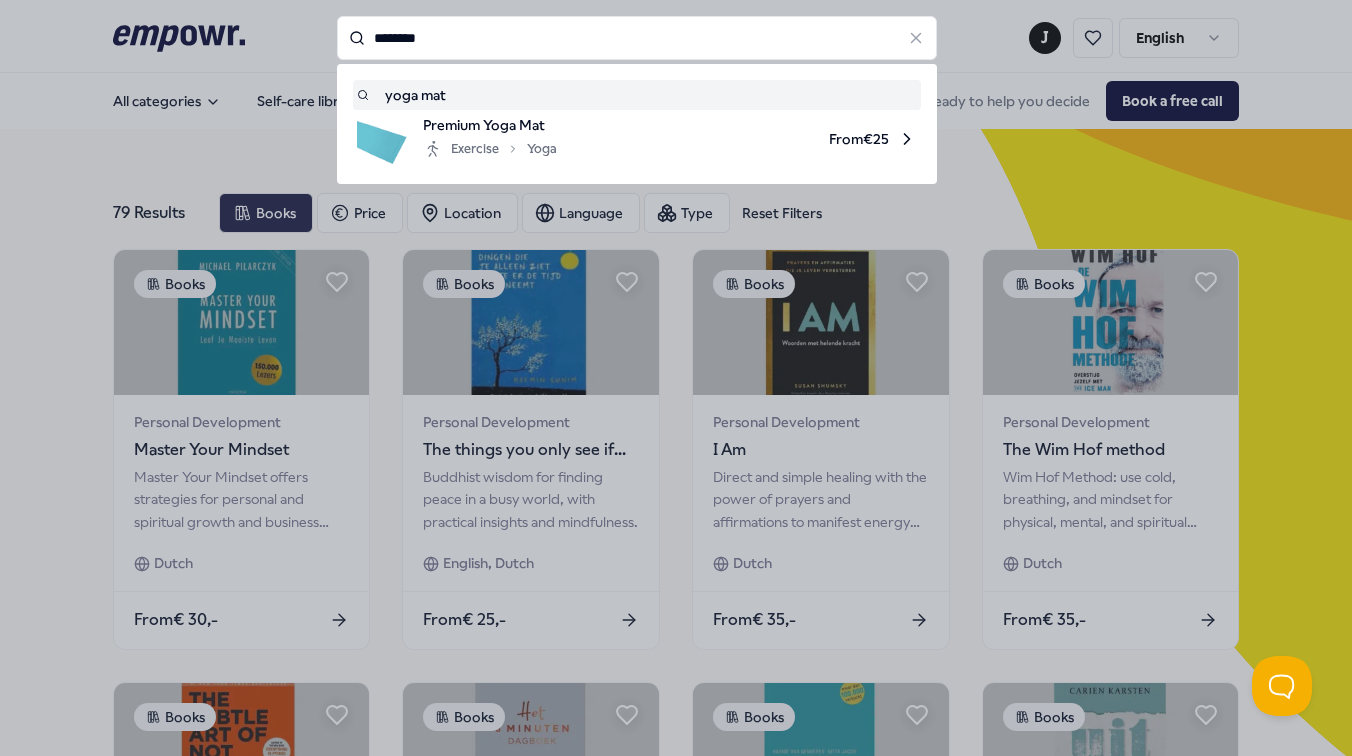 type on "********" 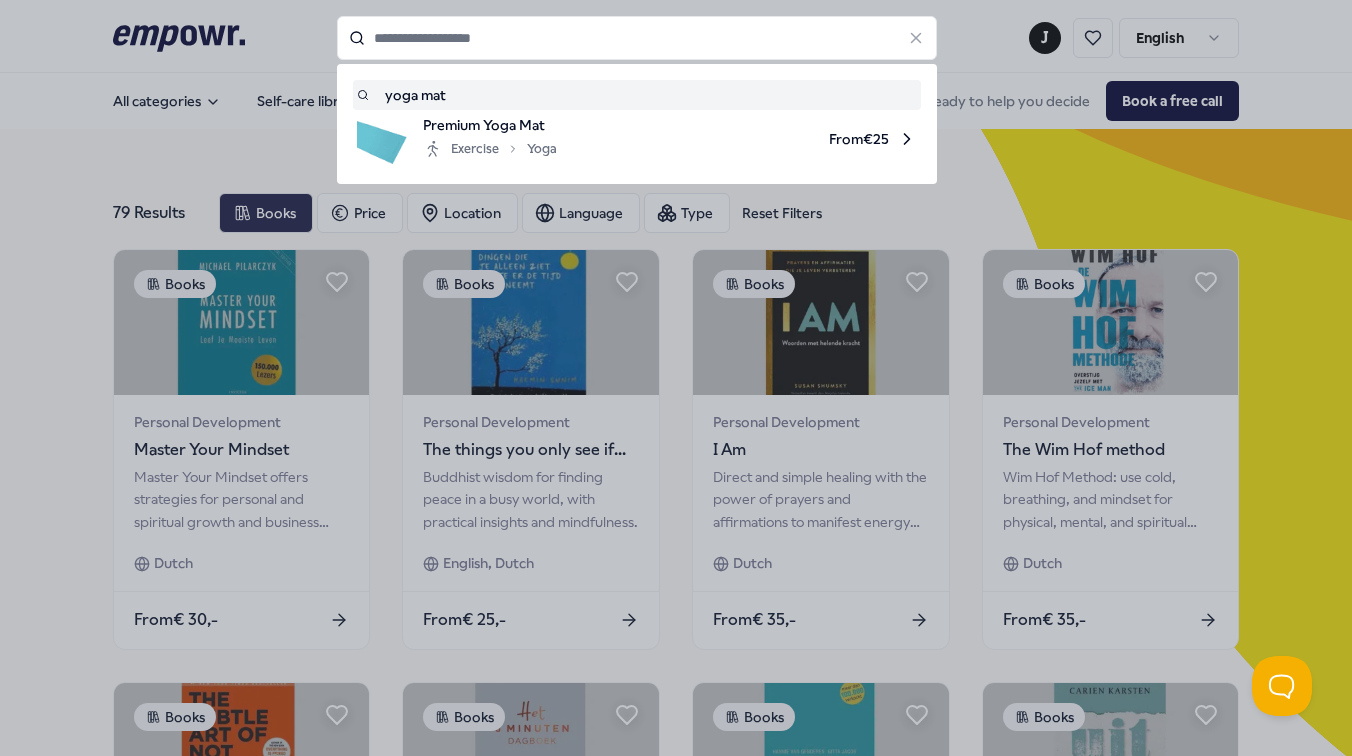 type on "********" 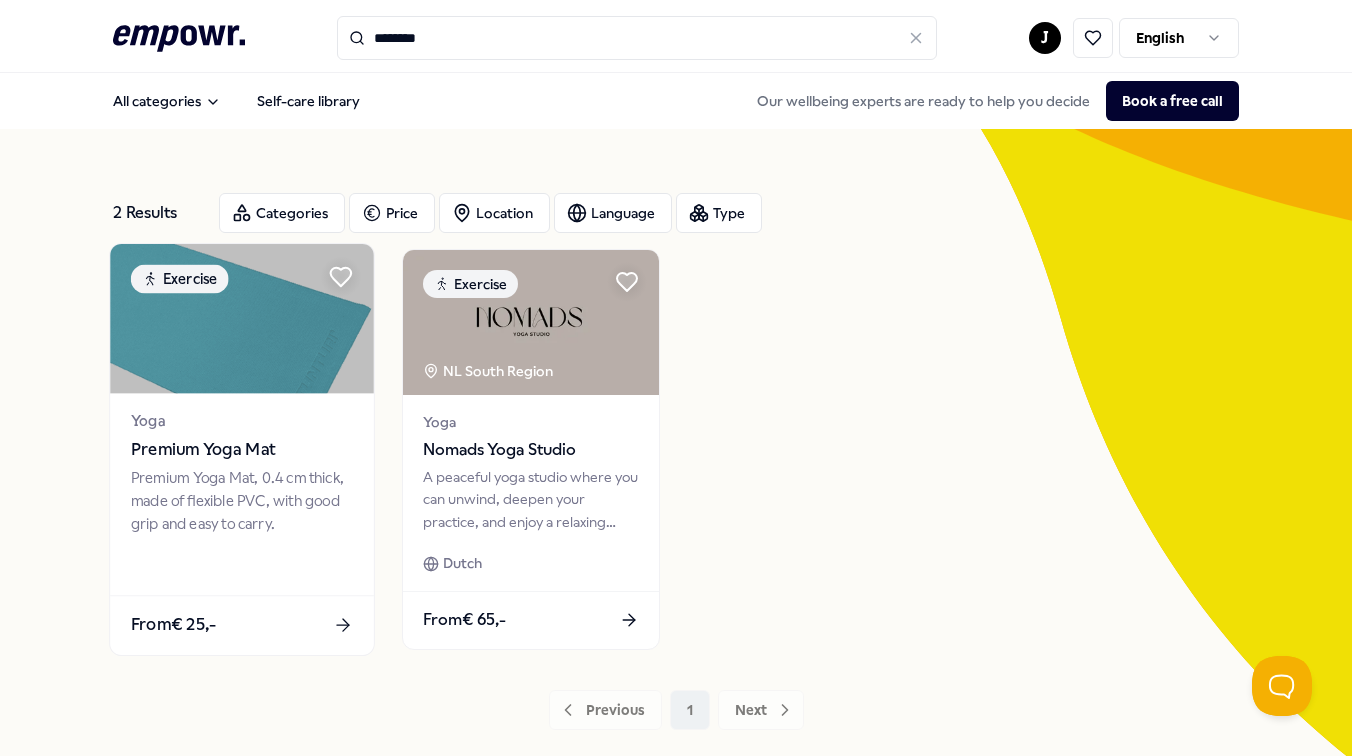 click on "Yoga" at bounding box center (241, 420) 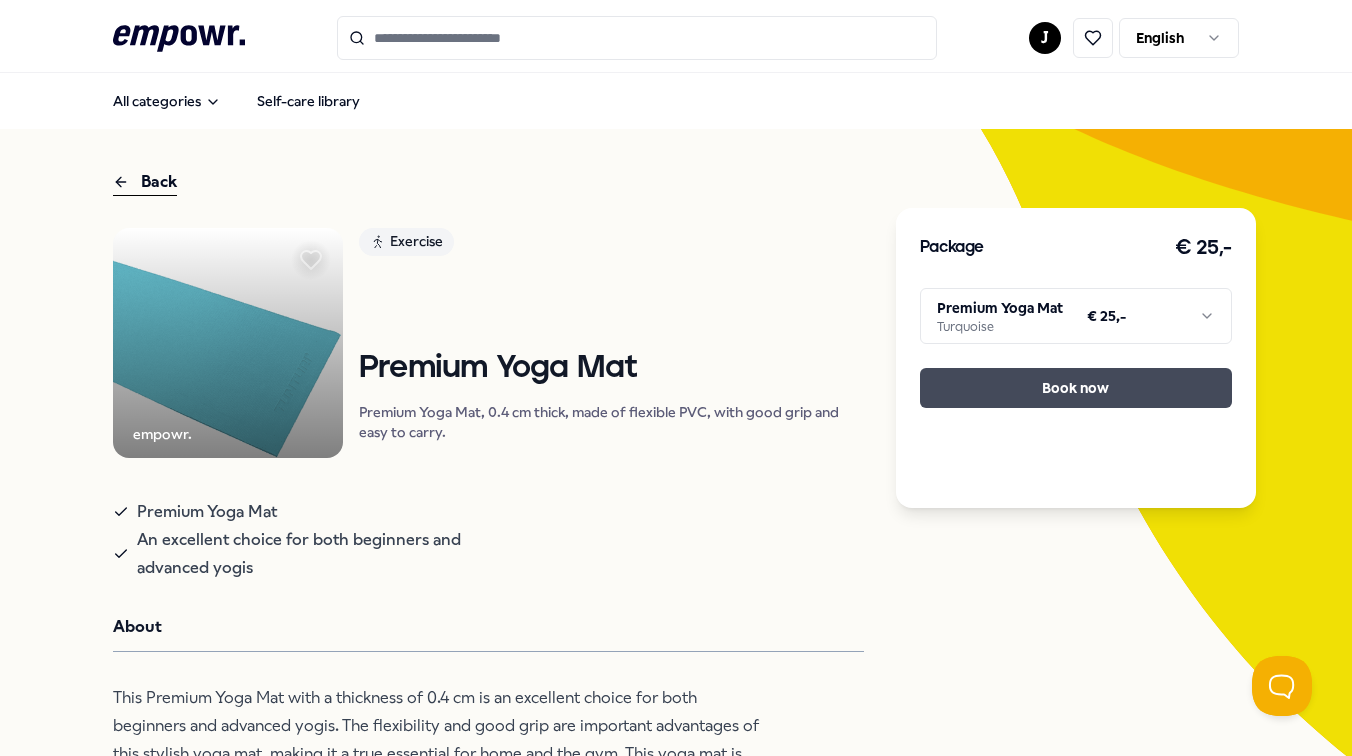 click on "Book now" at bounding box center [1076, 388] 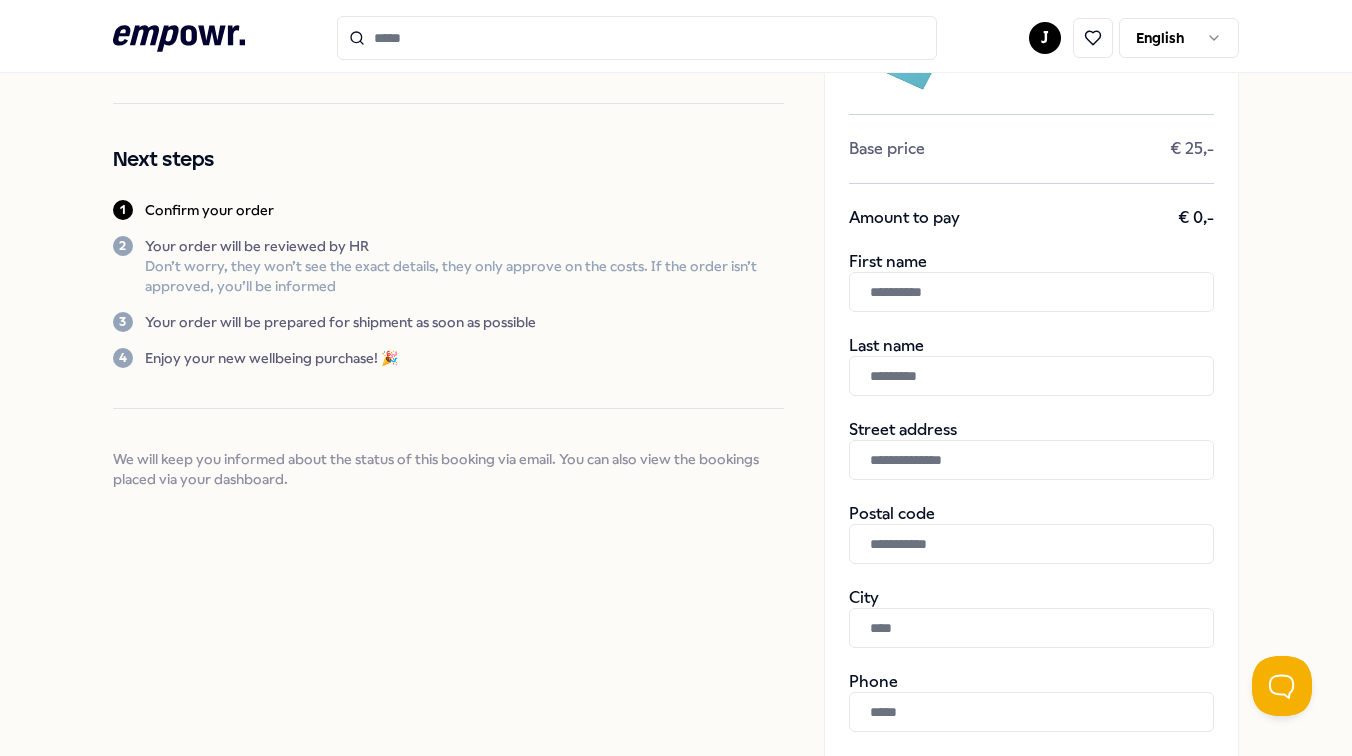 scroll, scrollTop: 174, scrollLeft: 0, axis: vertical 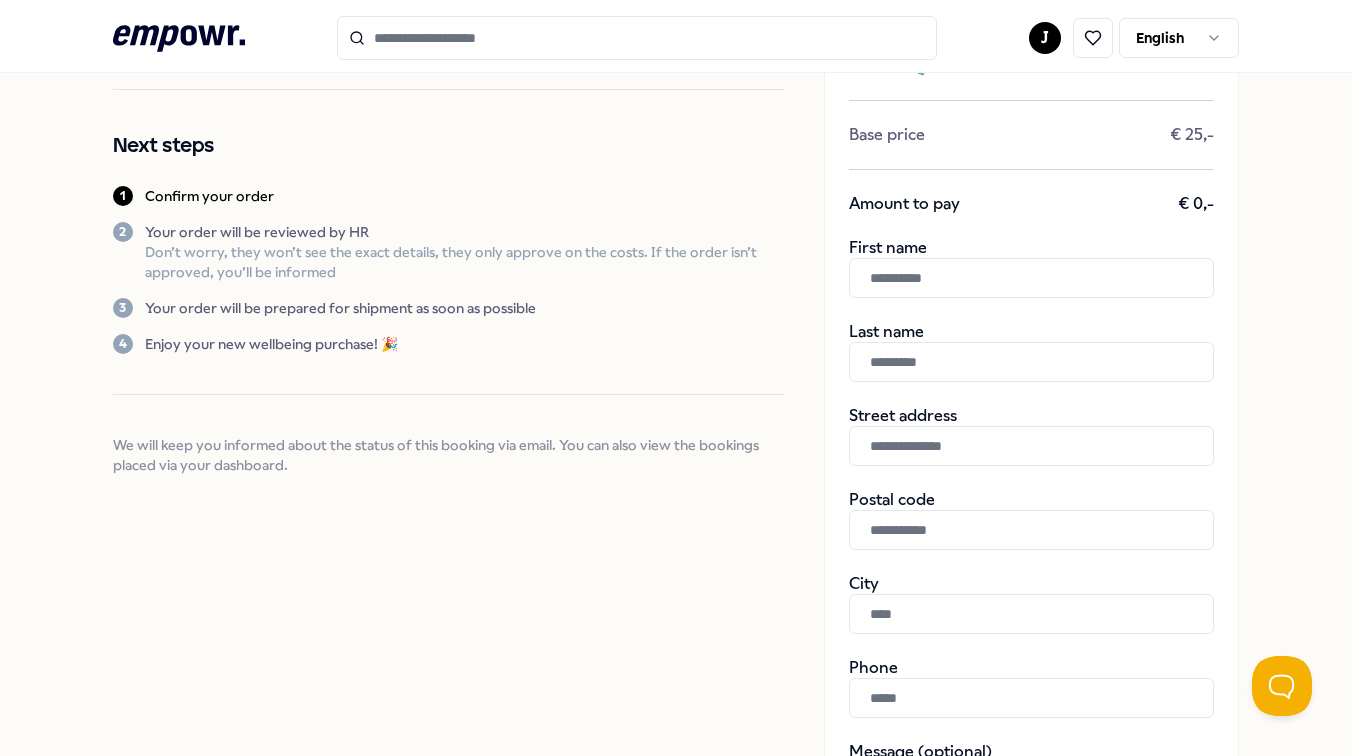 click at bounding box center [1031, 278] 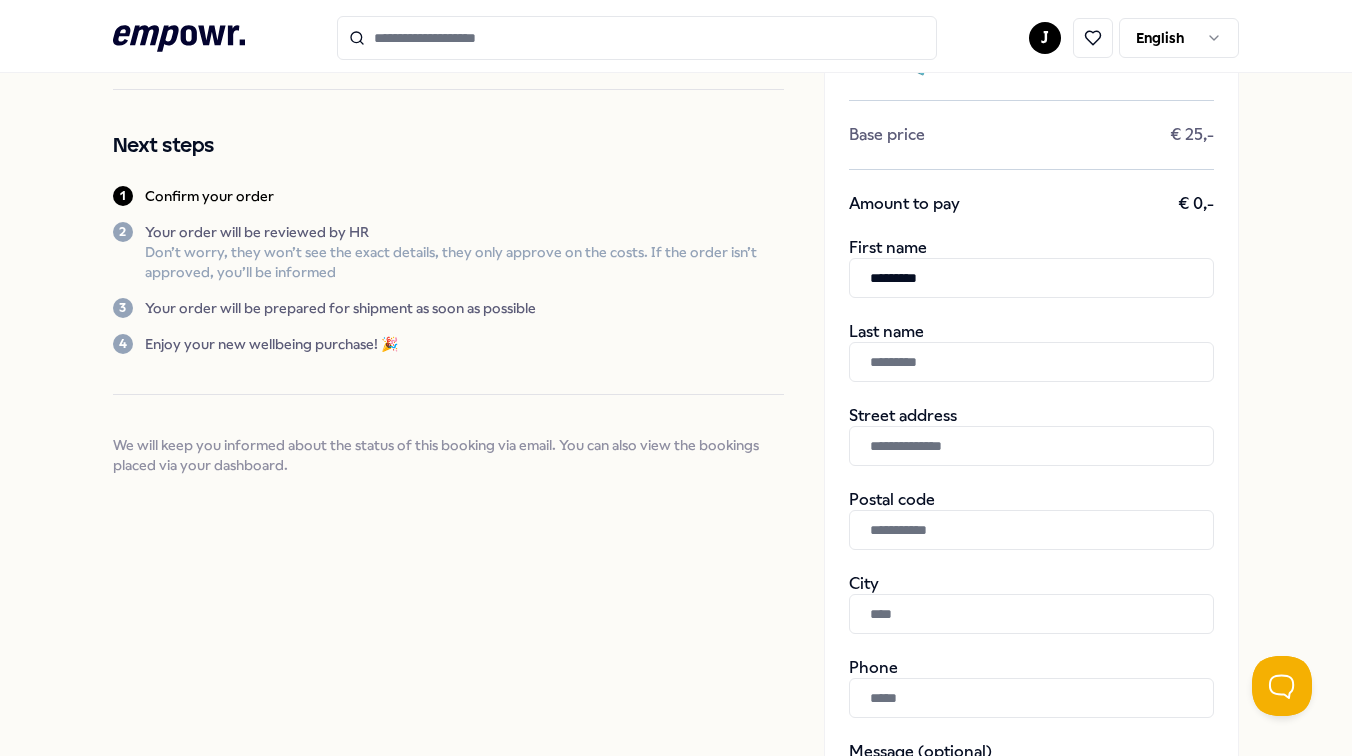 type on "********" 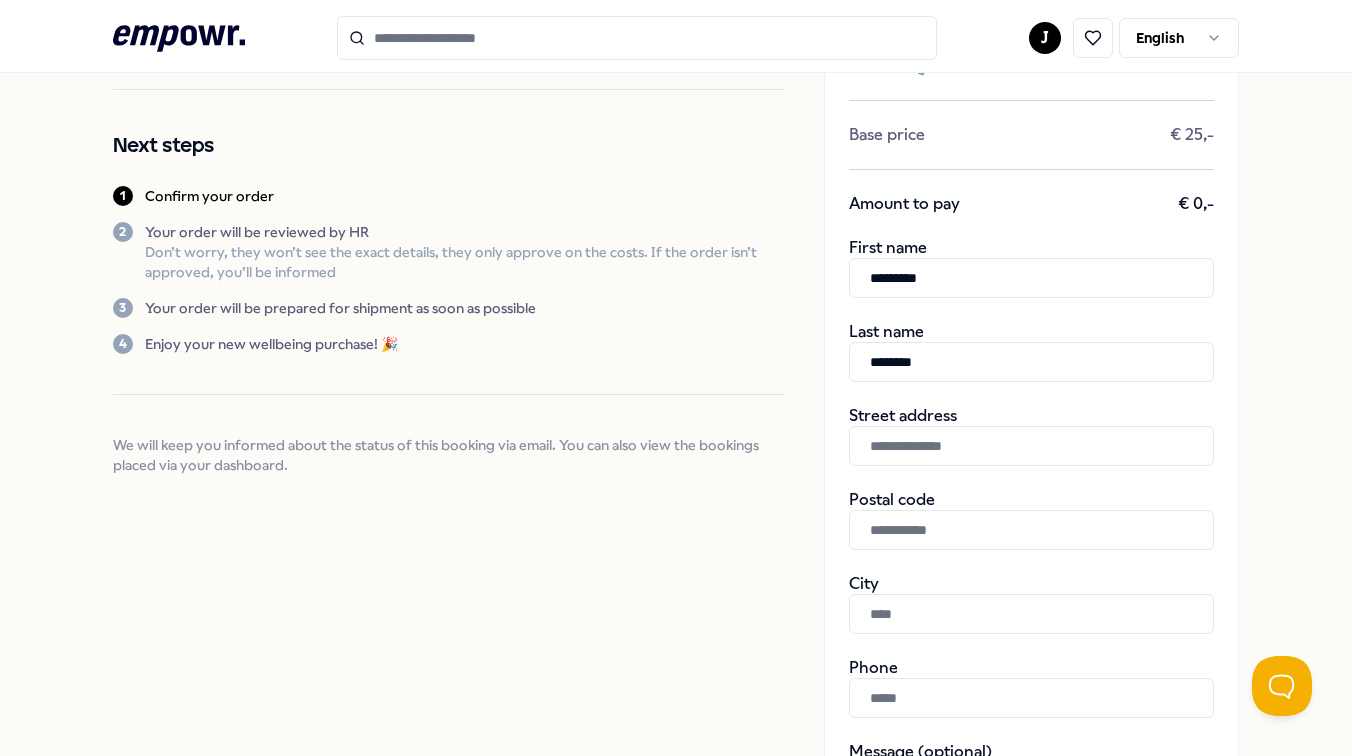 type on "**********" 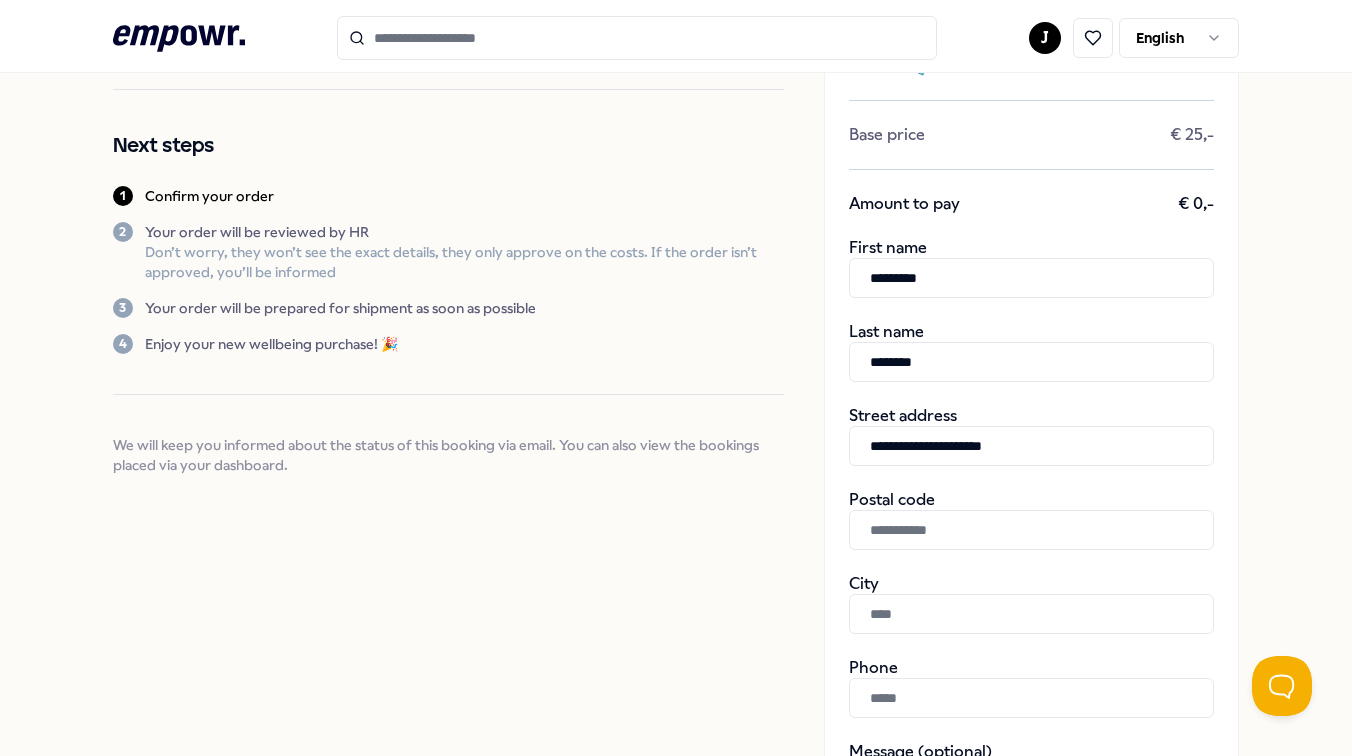 type on "******" 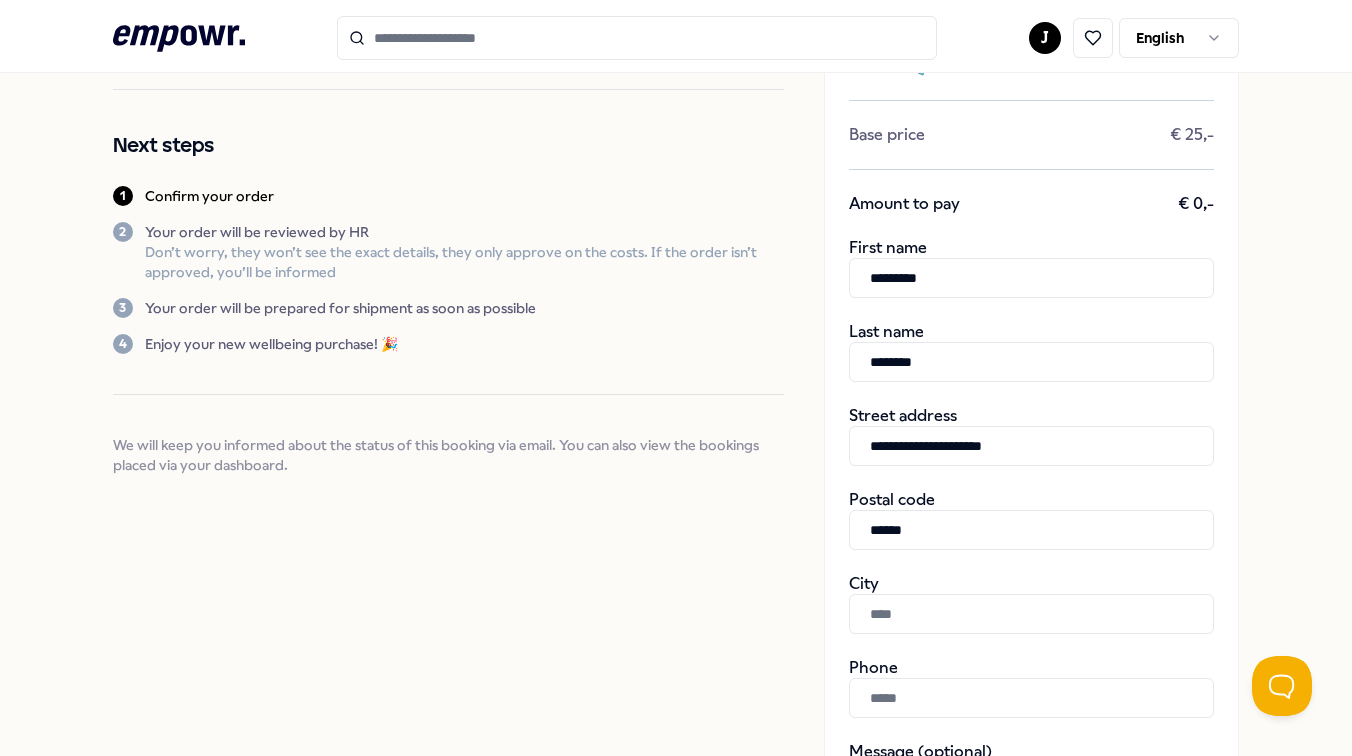 type on "*********" 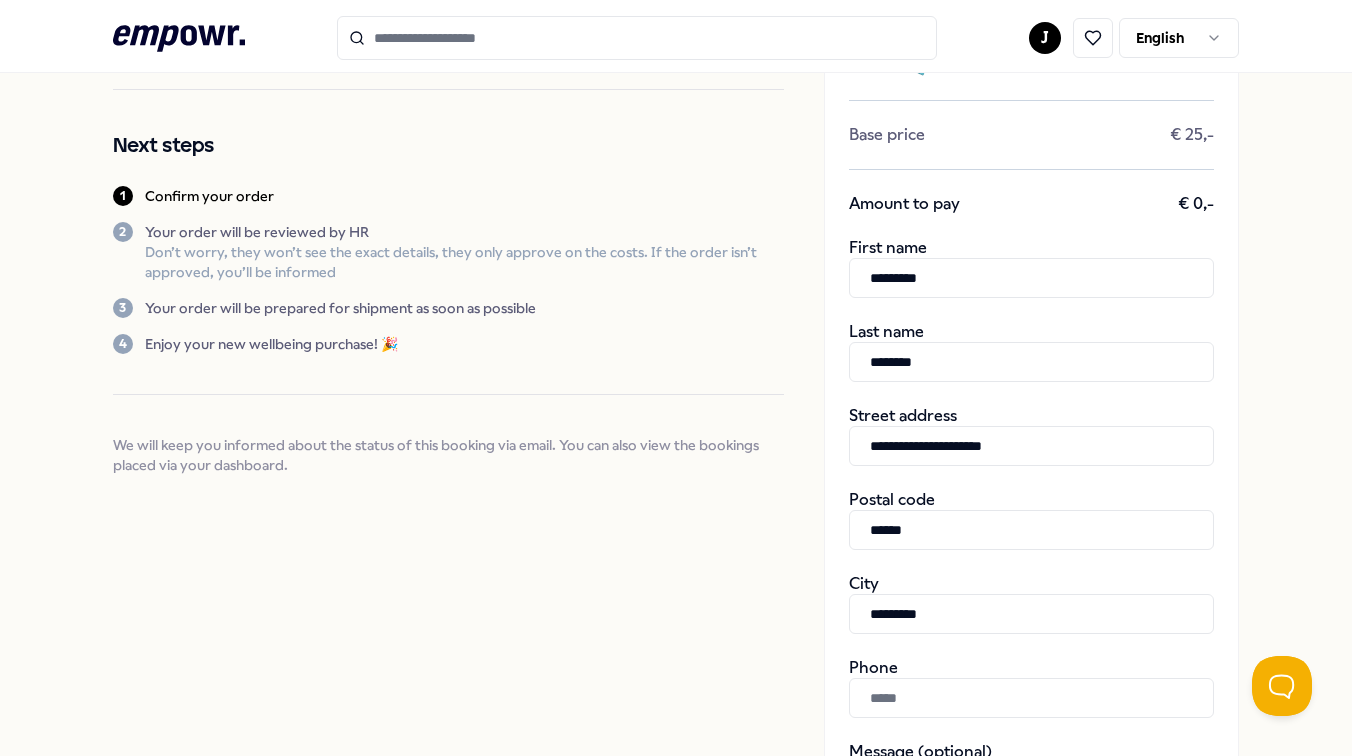 type on "**********" 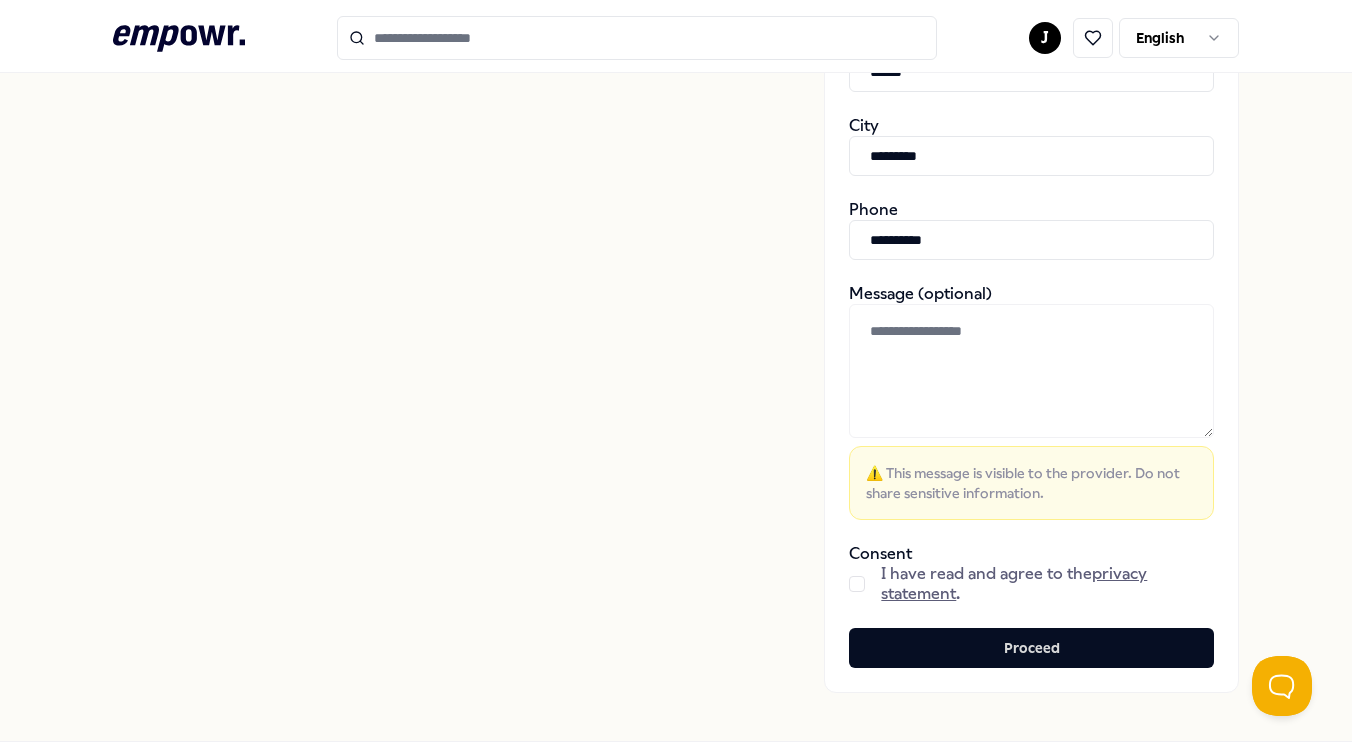 scroll, scrollTop: 633, scrollLeft: 0, axis: vertical 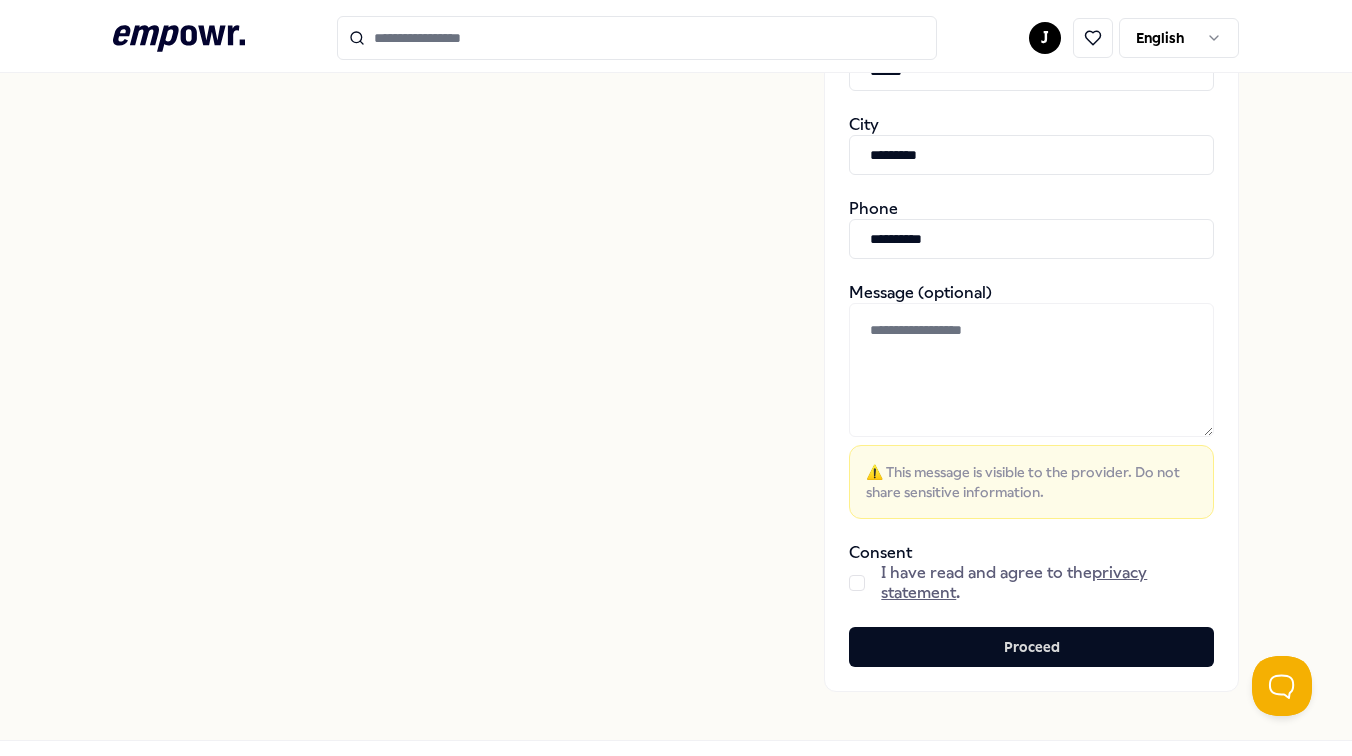 click at bounding box center (857, 583) 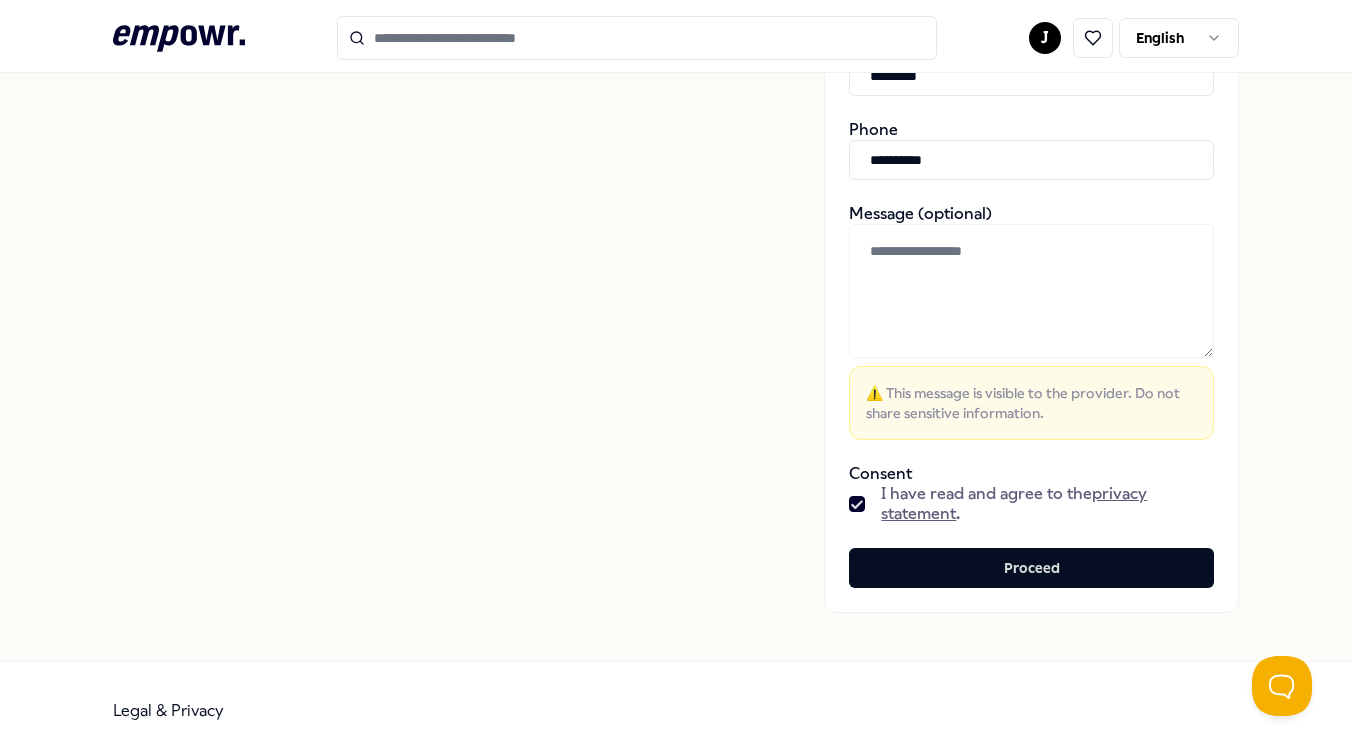 scroll, scrollTop: 715, scrollLeft: 0, axis: vertical 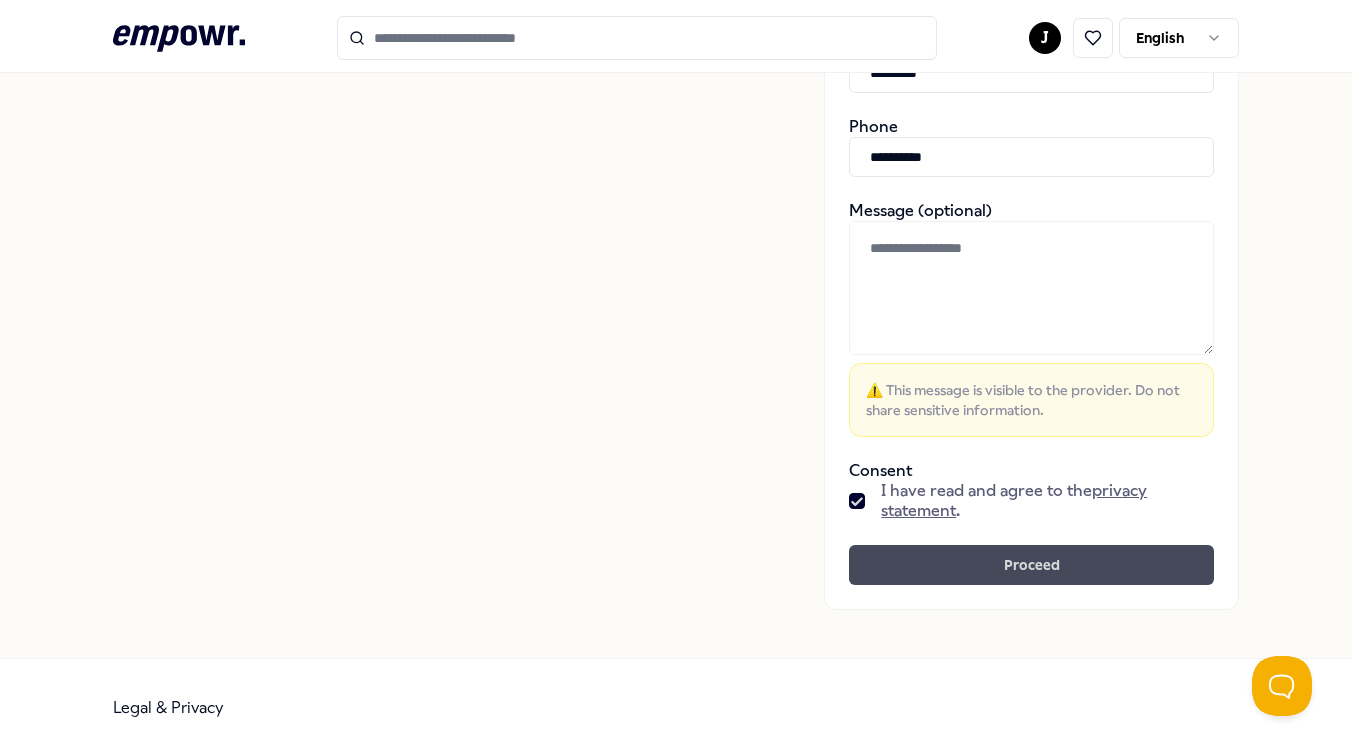 click on "Proceed" at bounding box center [1031, 565] 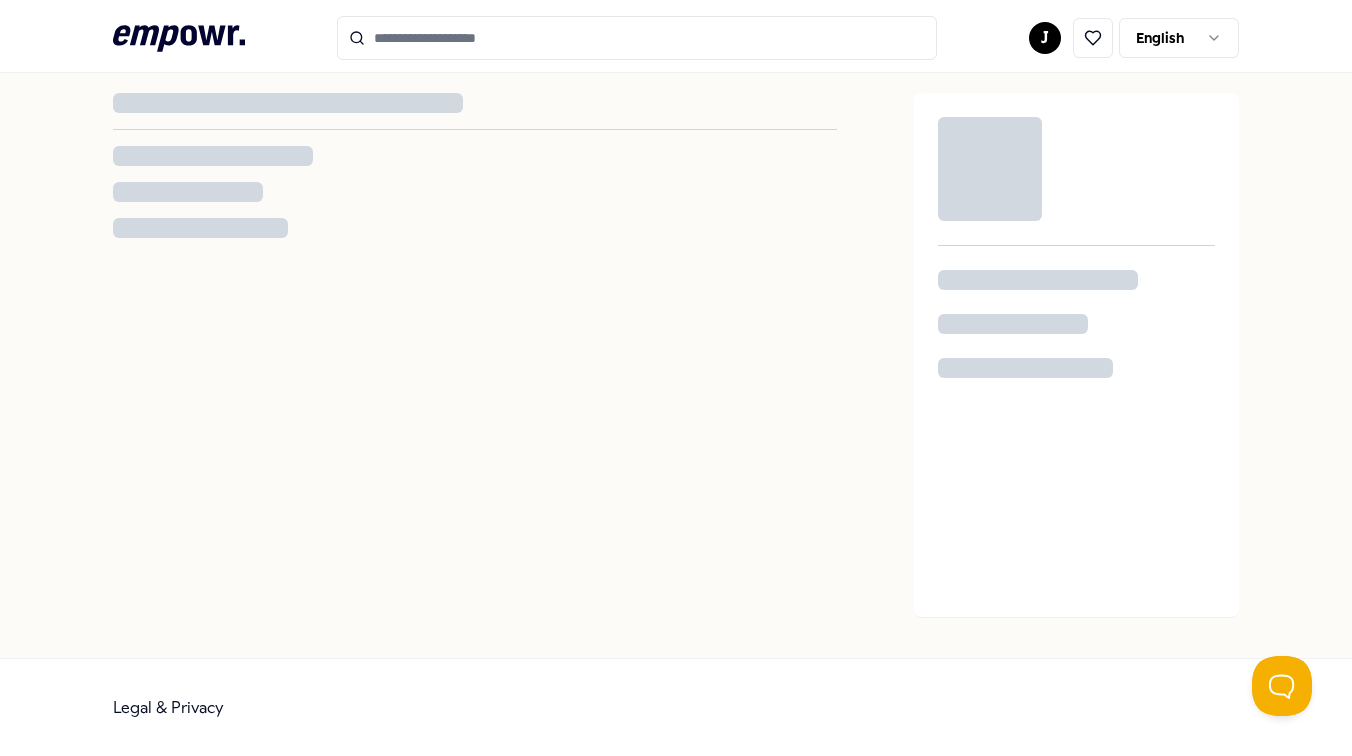 scroll, scrollTop: 0, scrollLeft: 0, axis: both 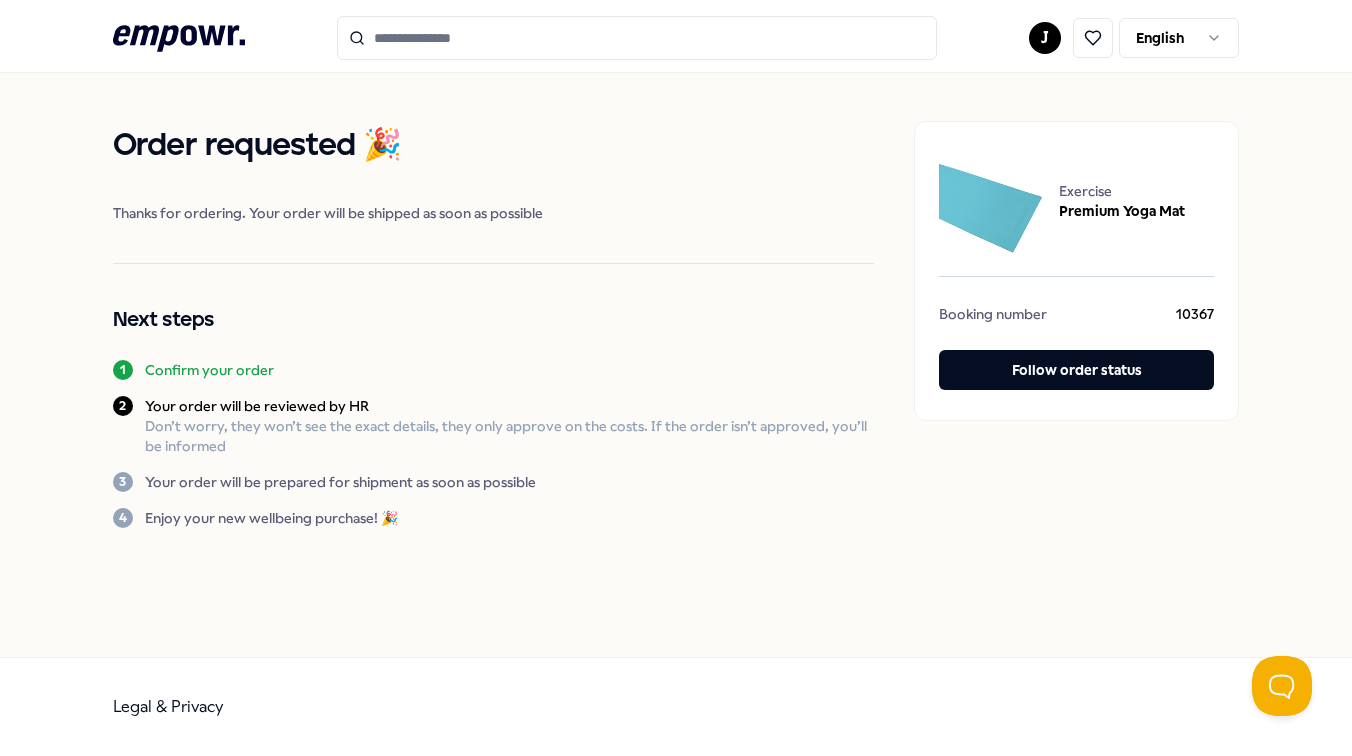 click on ".empowr-logo_svg__cls-1{fill:#03032f}" 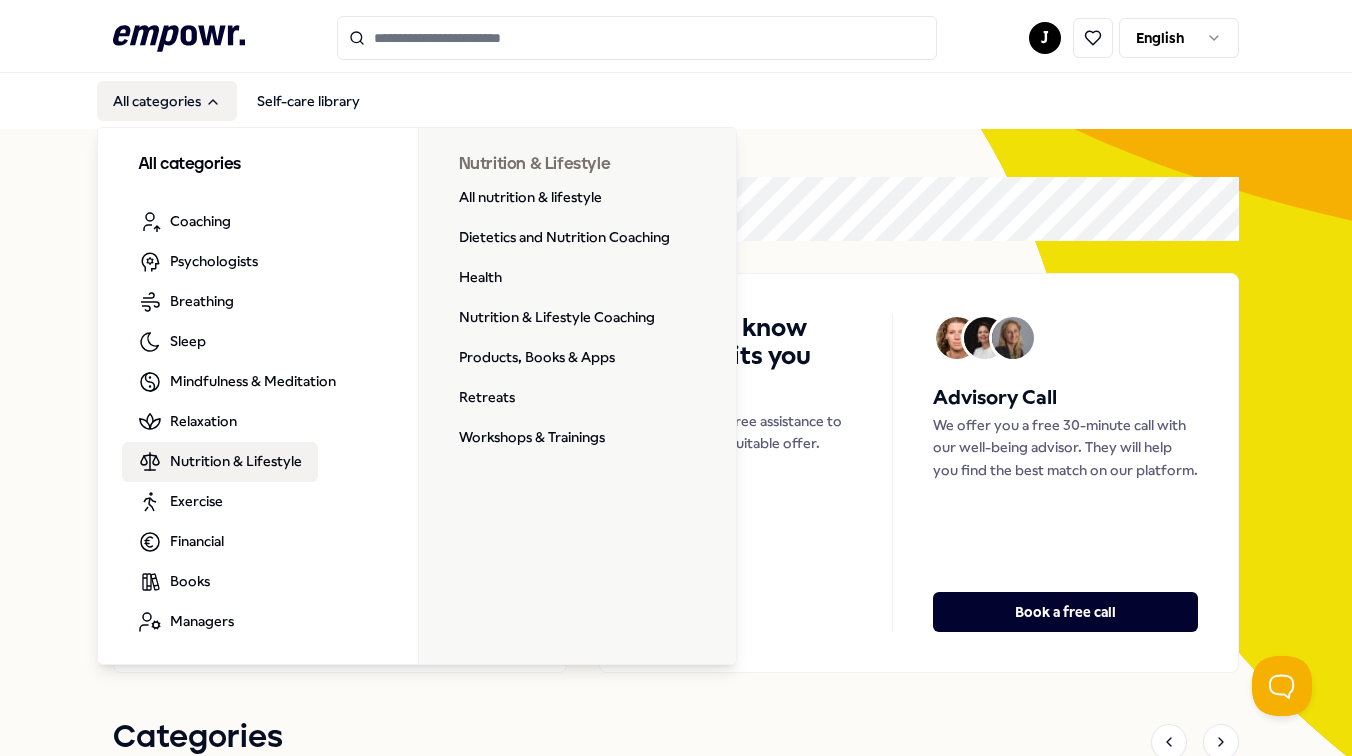 click on "Nutrition & Lifestyle" at bounding box center (236, 461) 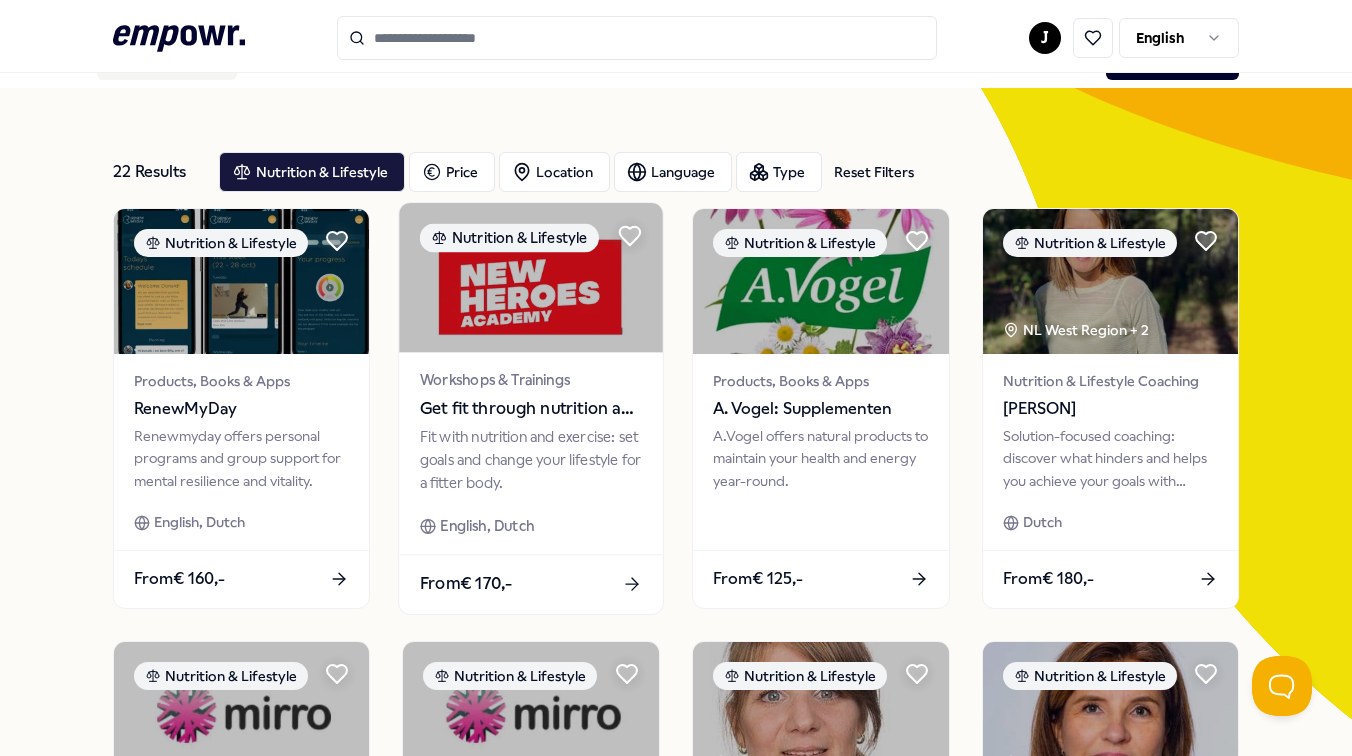 scroll, scrollTop: 0, scrollLeft: 0, axis: both 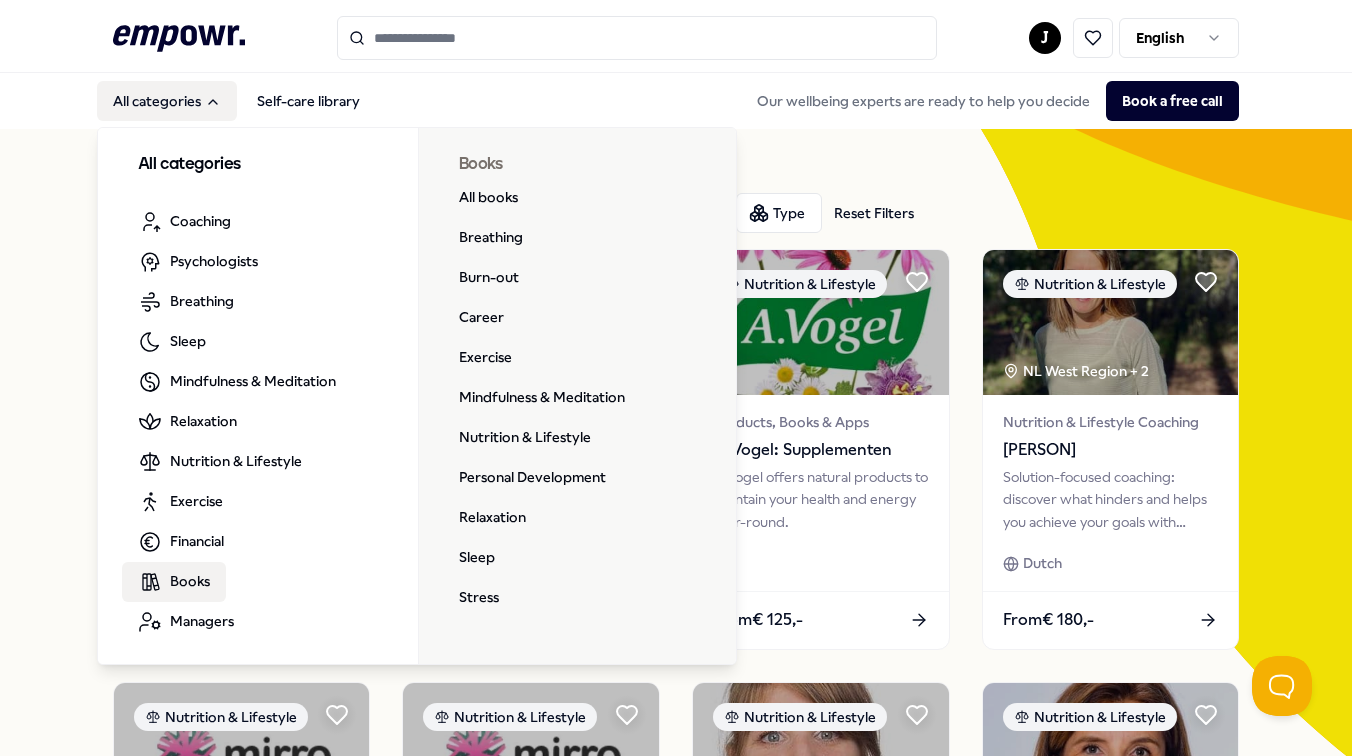click on "Books" at bounding box center (190, 581) 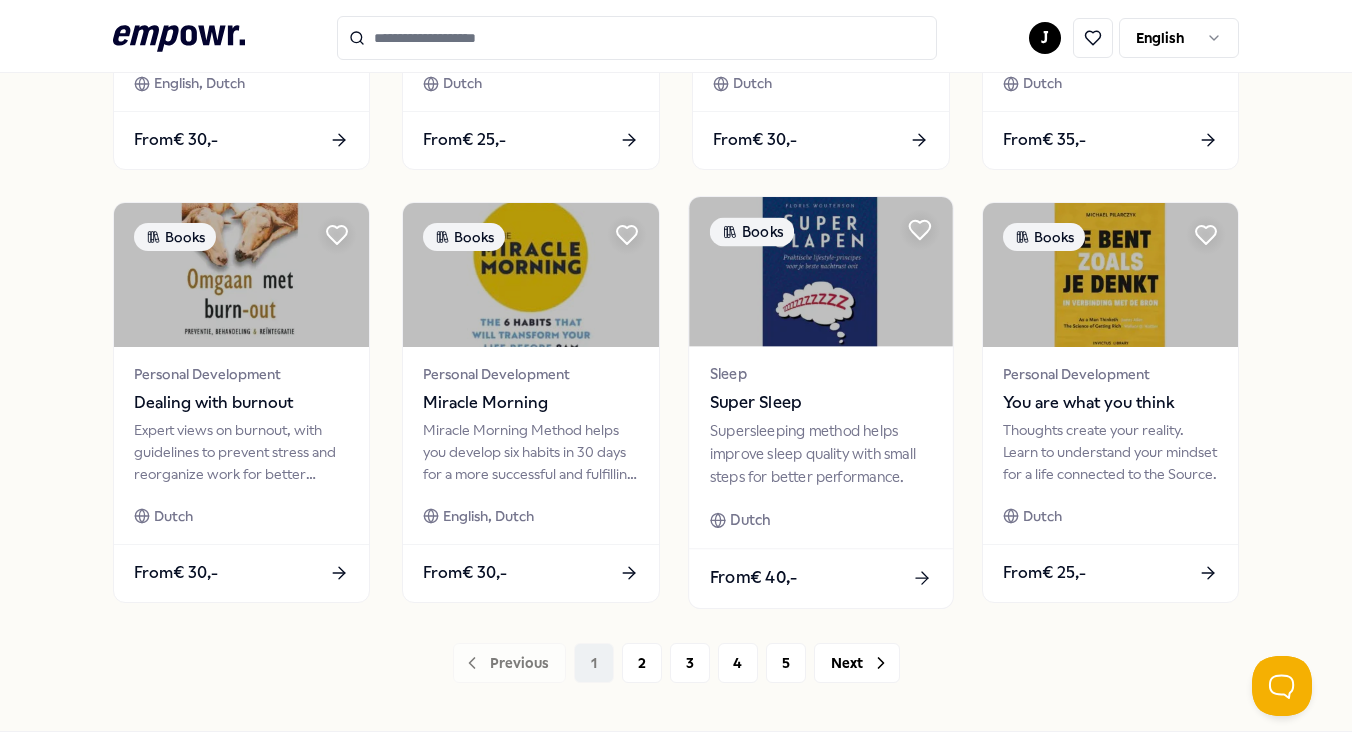 scroll, scrollTop: 919, scrollLeft: 0, axis: vertical 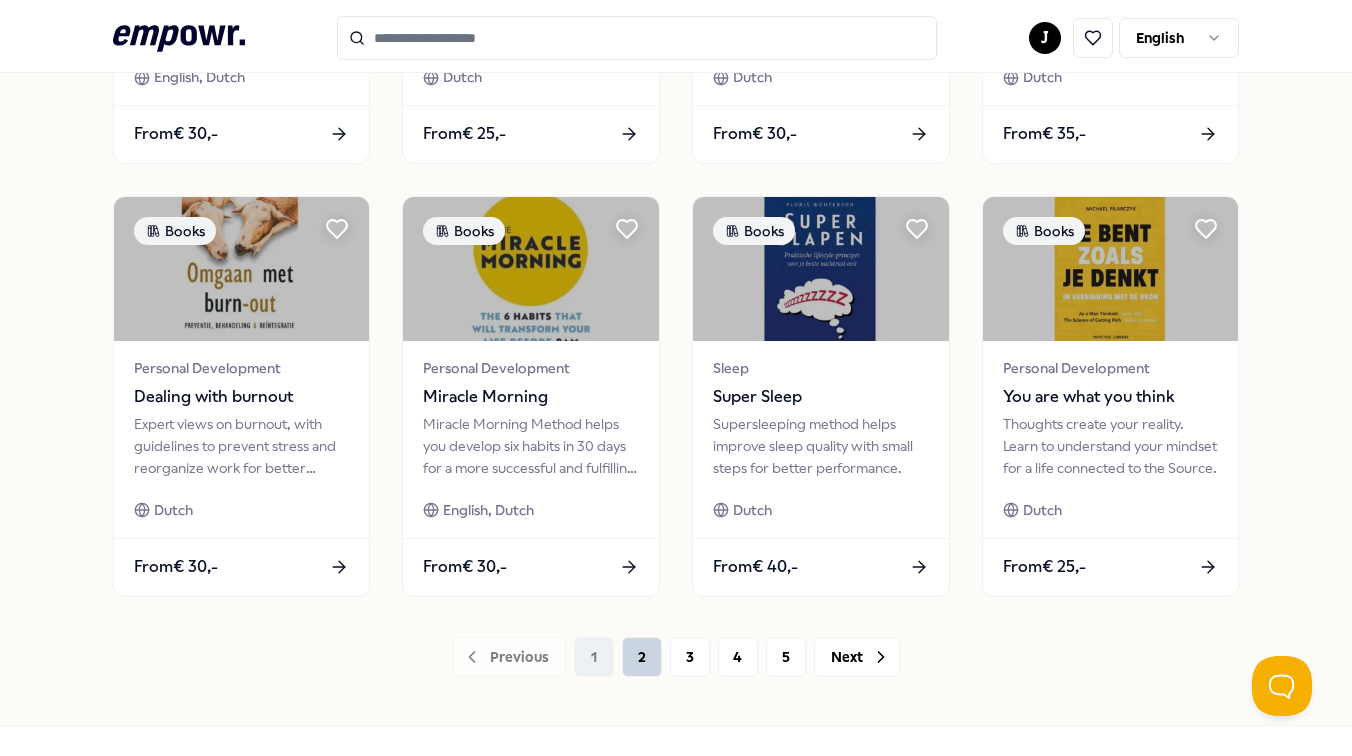 click on "2" at bounding box center [642, 657] 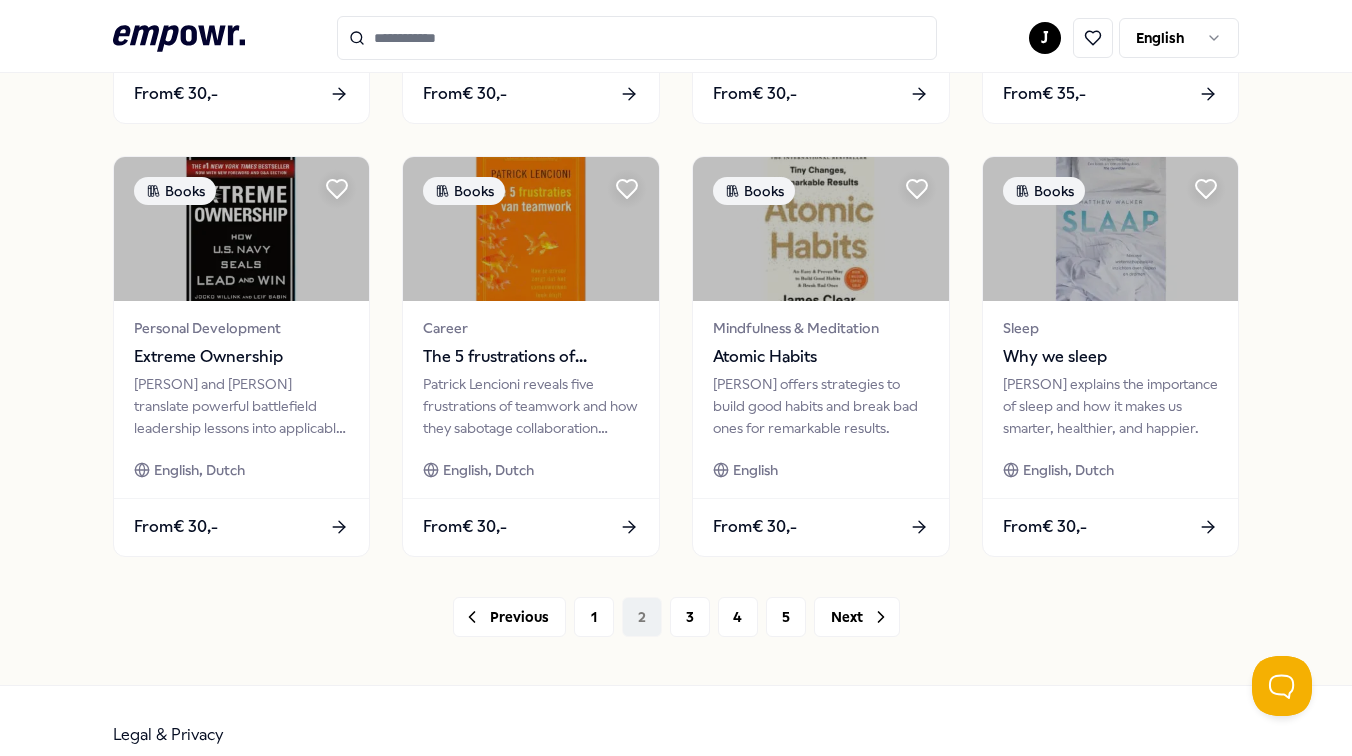 scroll, scrollTop: 972, scrollLeft: 0, axis: vertical 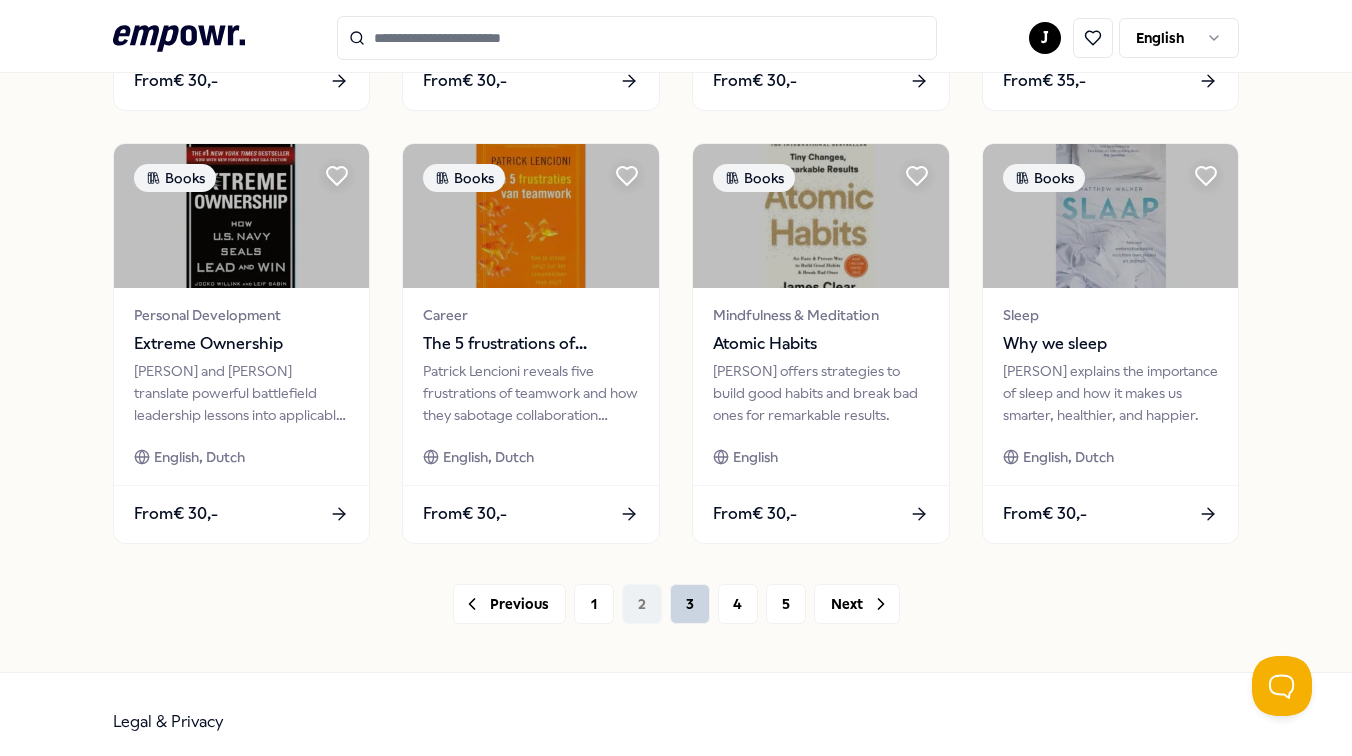 click on "3" at bounding box center [690, 604] 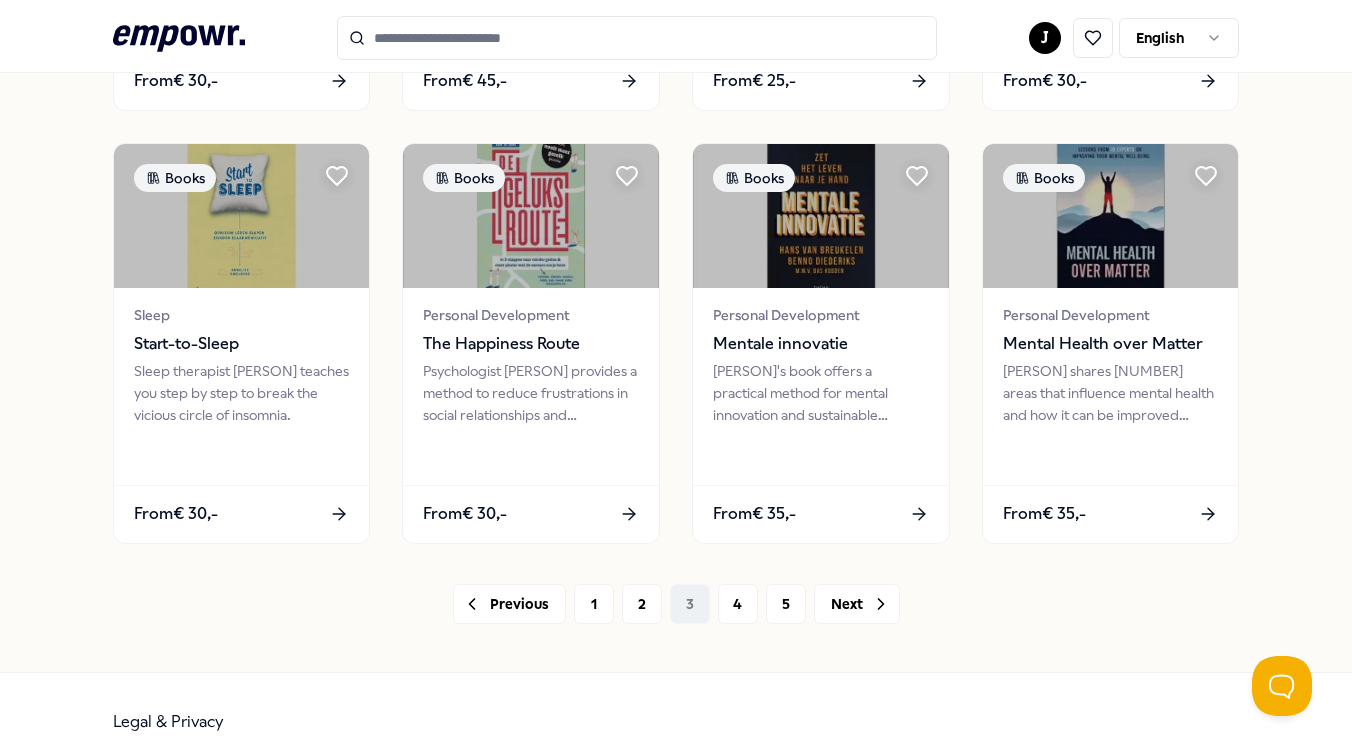 click on "Previous 1 2 3 4 5 Next" at bounding box center (676, 604) 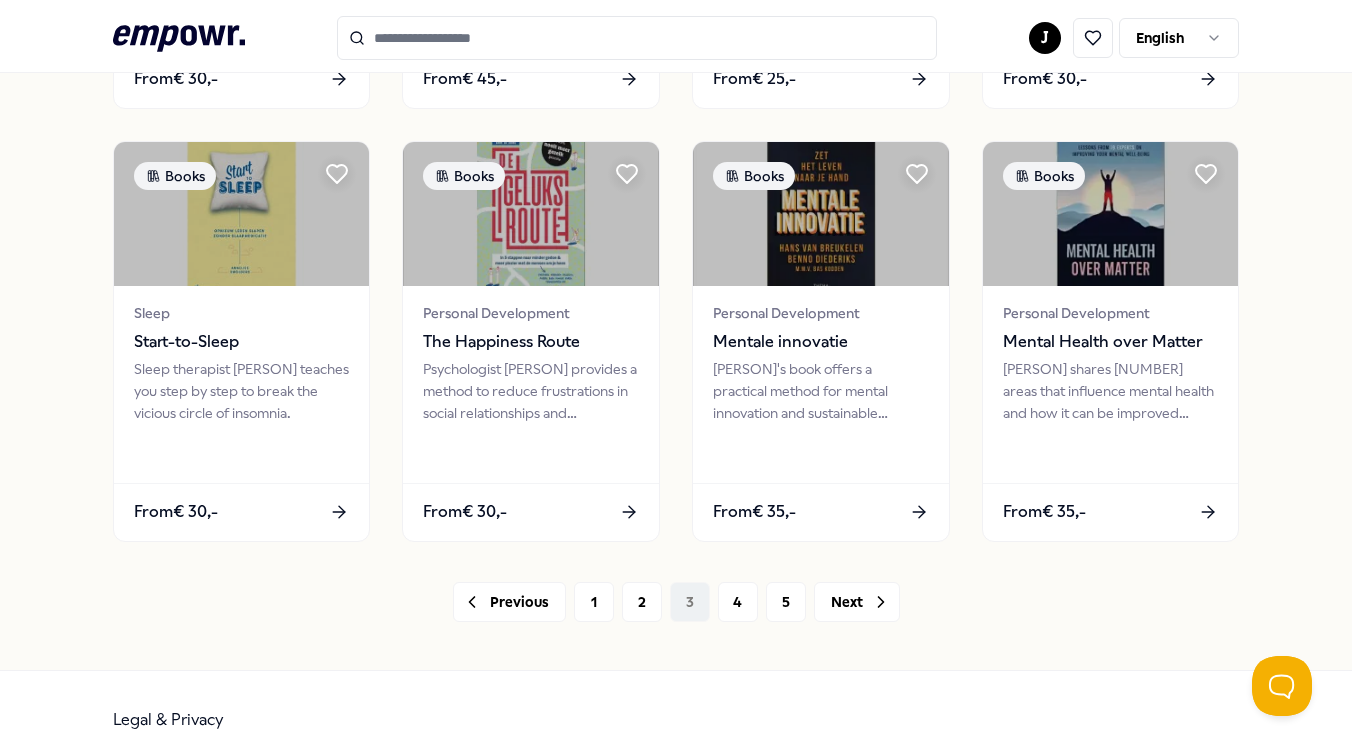 scroll, scrollTop: 976, scrollLeft: 0, axis: vertical 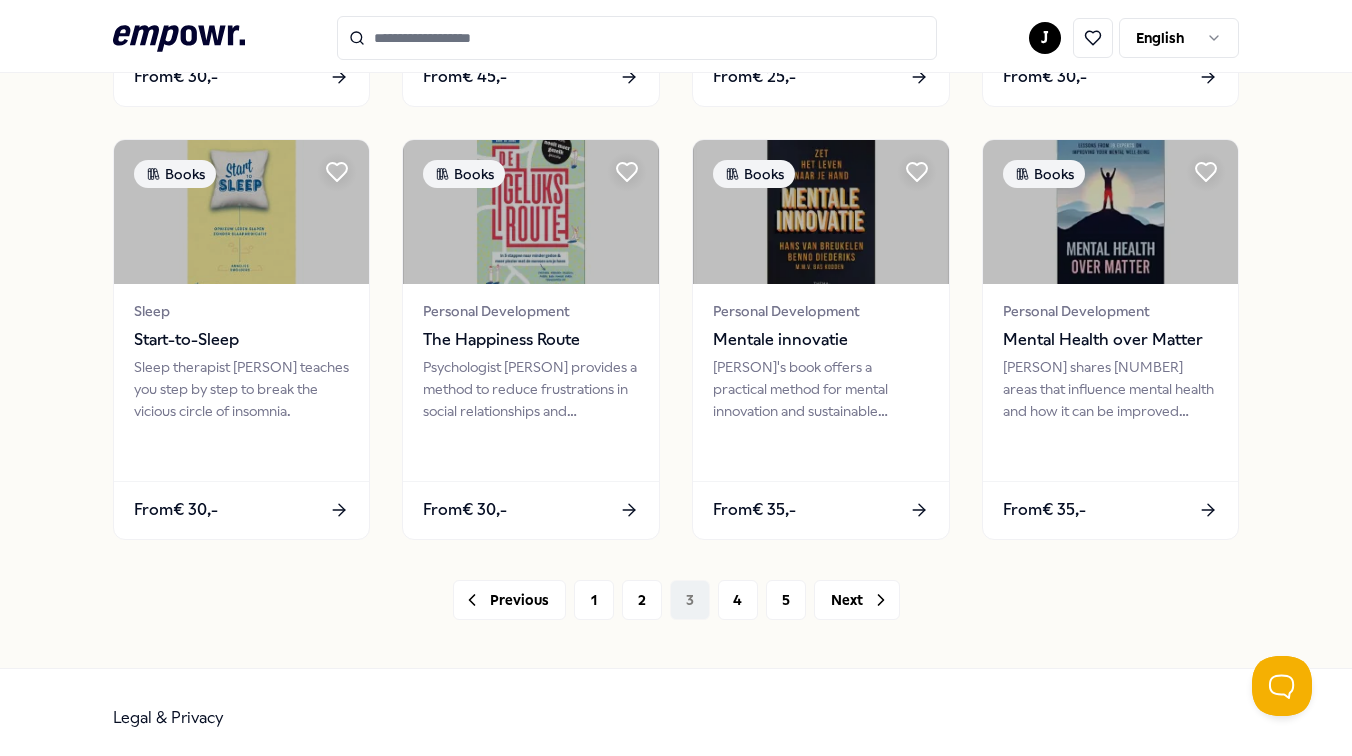 click on "Previous 1 2 3 4 5 Next" at bounding box center [676, 600] 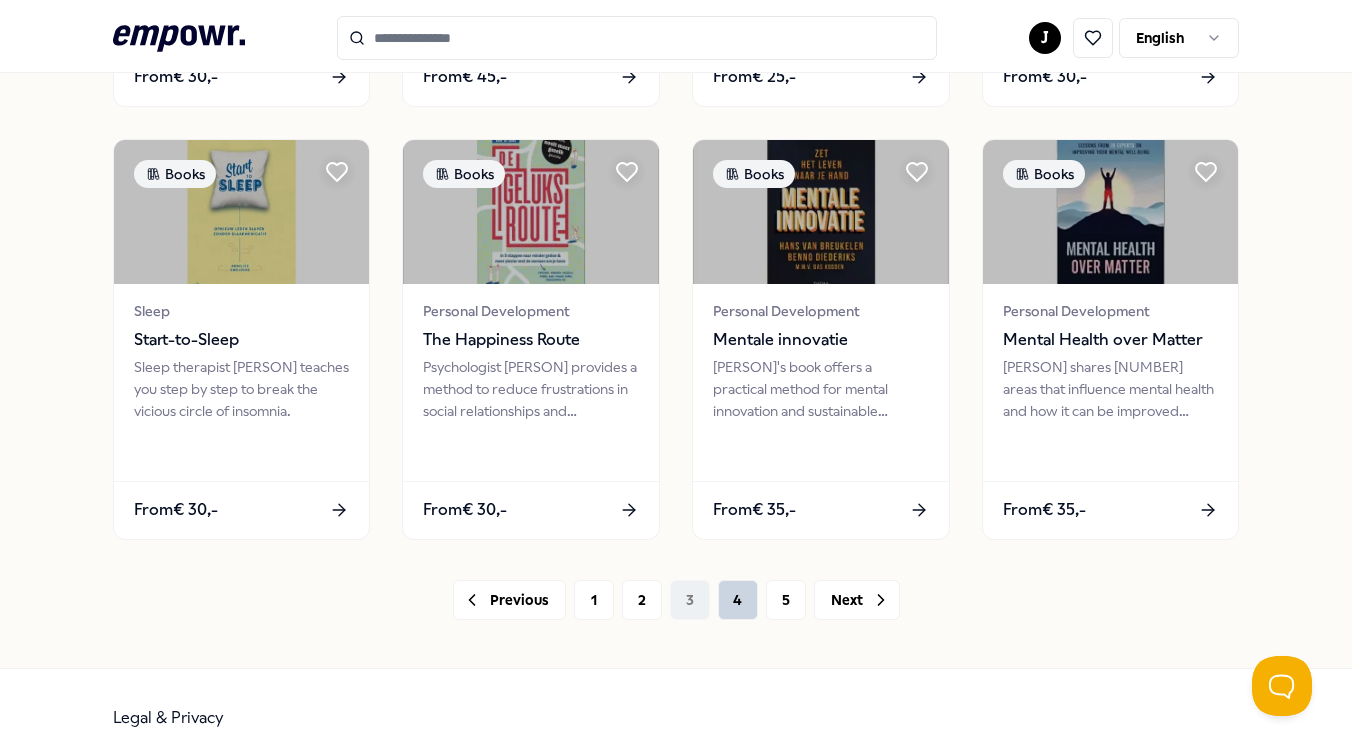 click on "4" at bounding box center (738, 600) 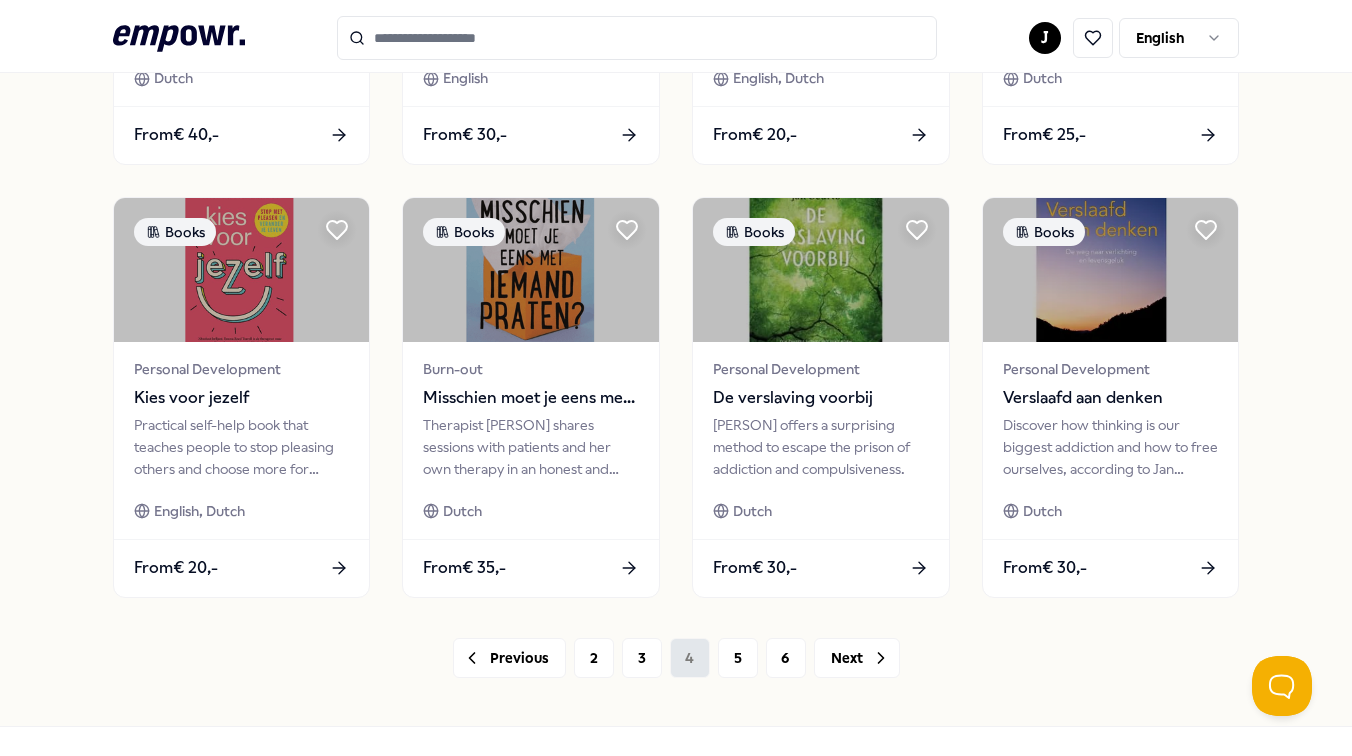 scroll, scrollTop: 955, scrollLeft: 0, axis: vertical 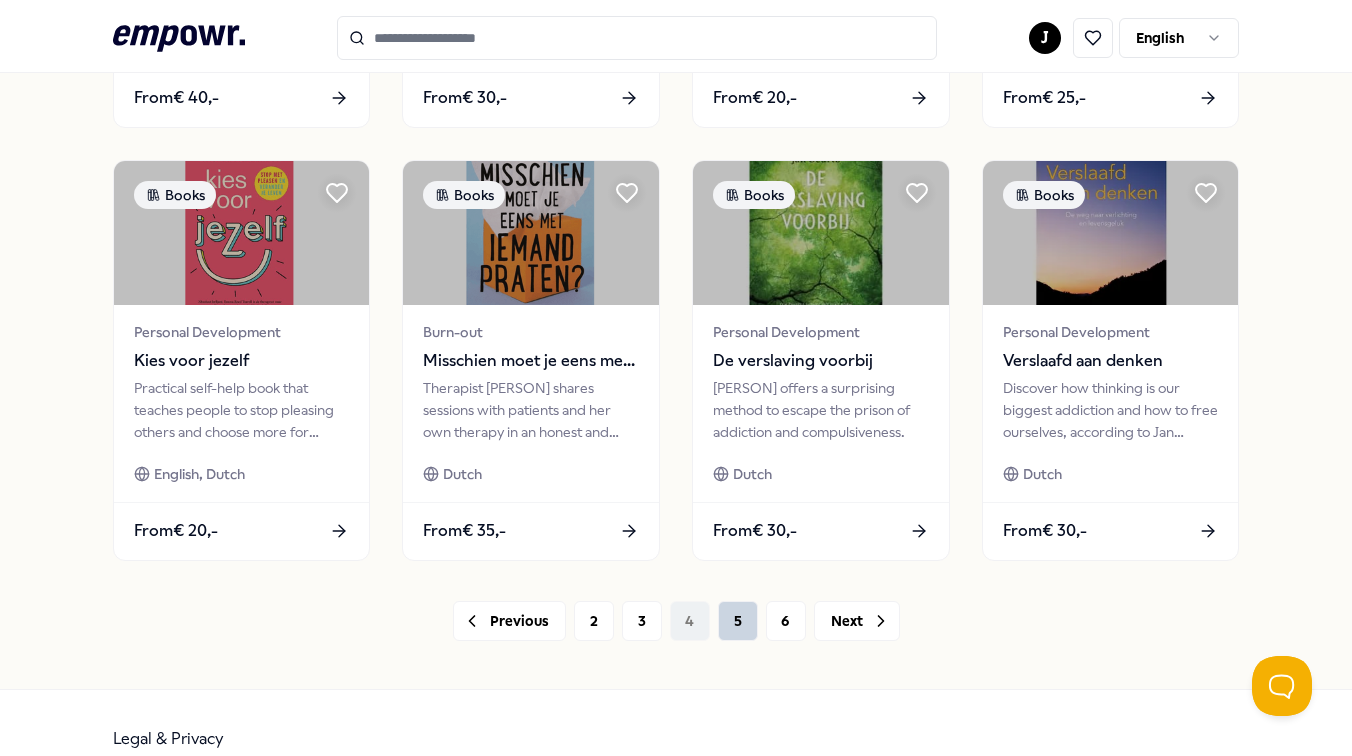 click on "5" at bounding box center (738, 621) 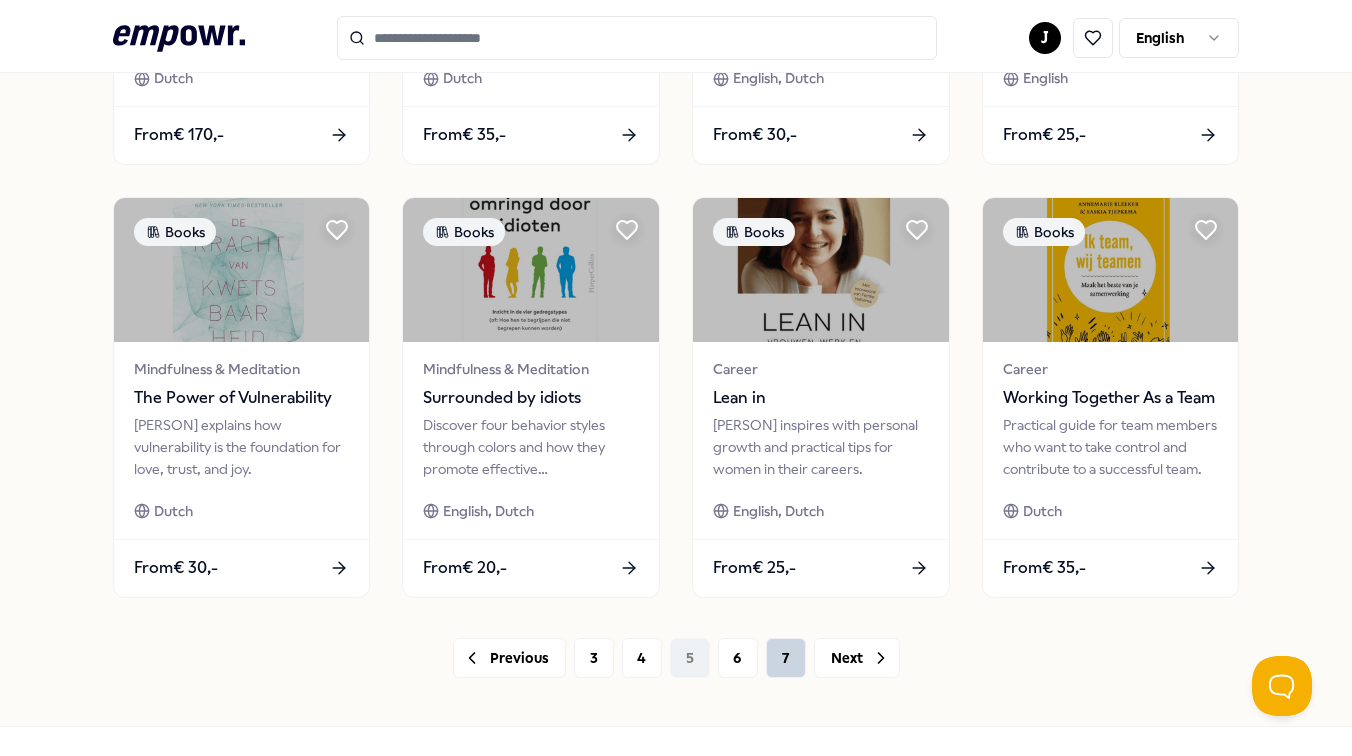 scroll, scrollTop: 945, scrollLeft: 0, axis: vertical 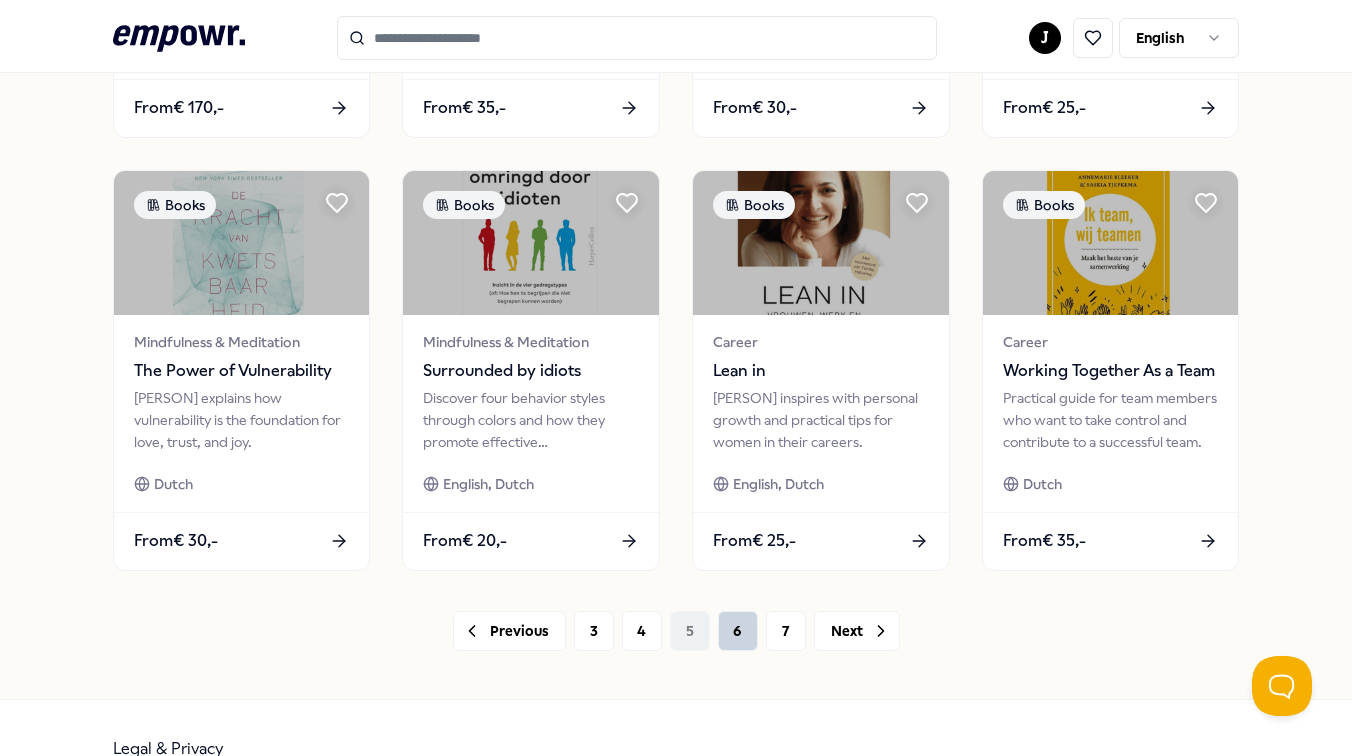 click on "6" at bounding box center (738, 631) 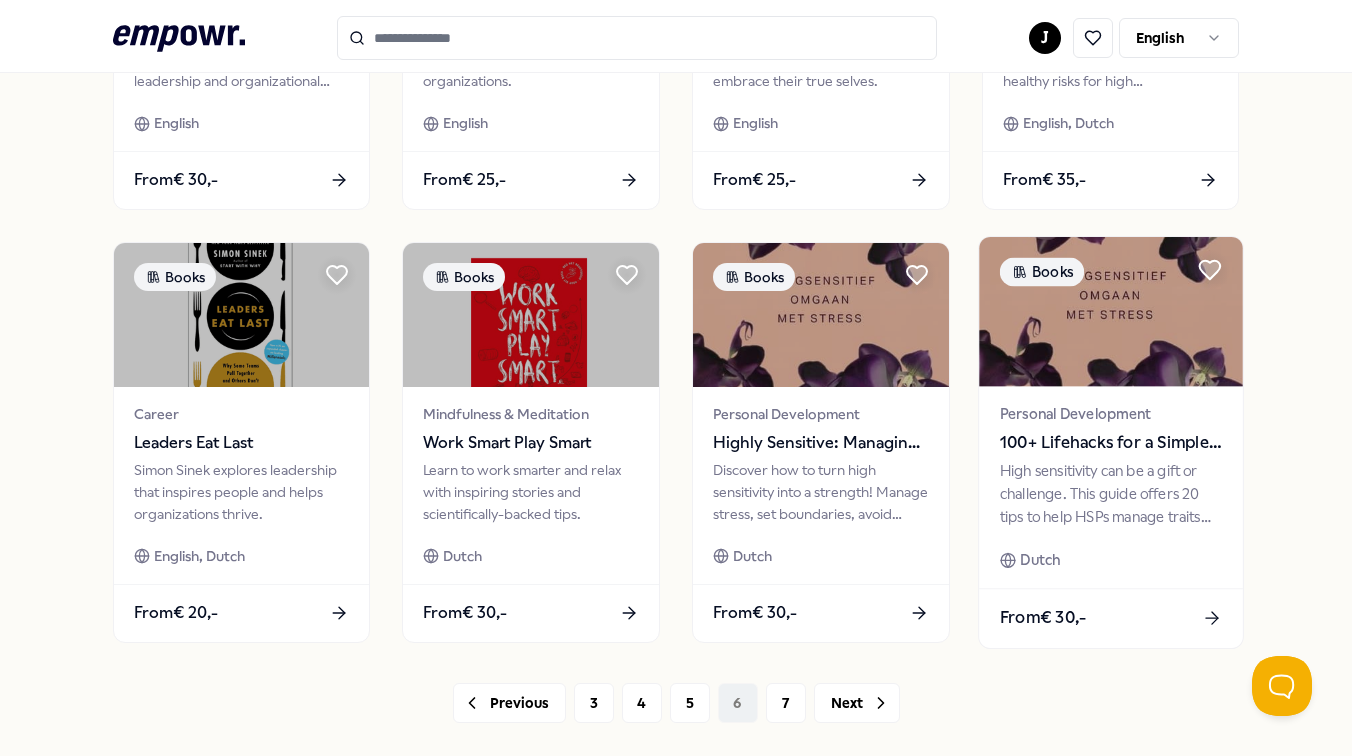 scroll, scrollTop: 875, scrollLeft: 0, axis: vertical 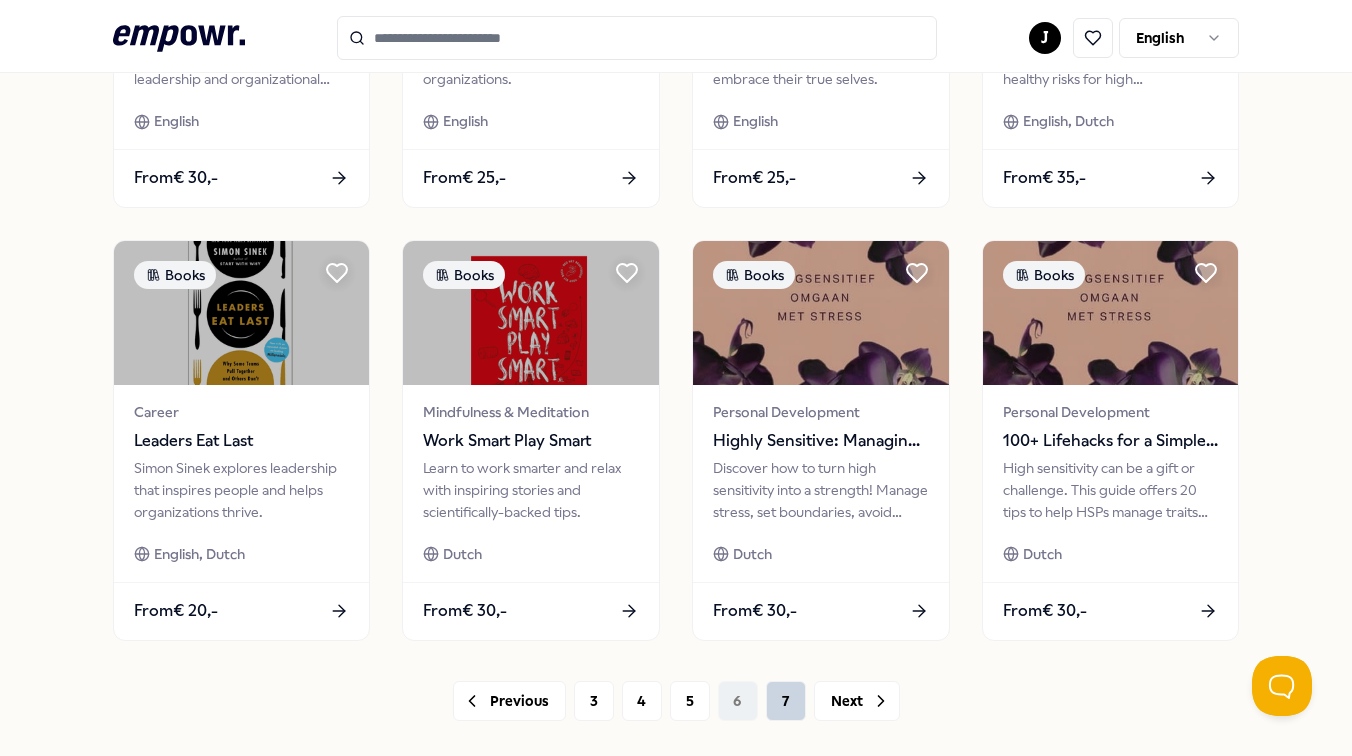 click on "7" at bounding box center (786, 701) 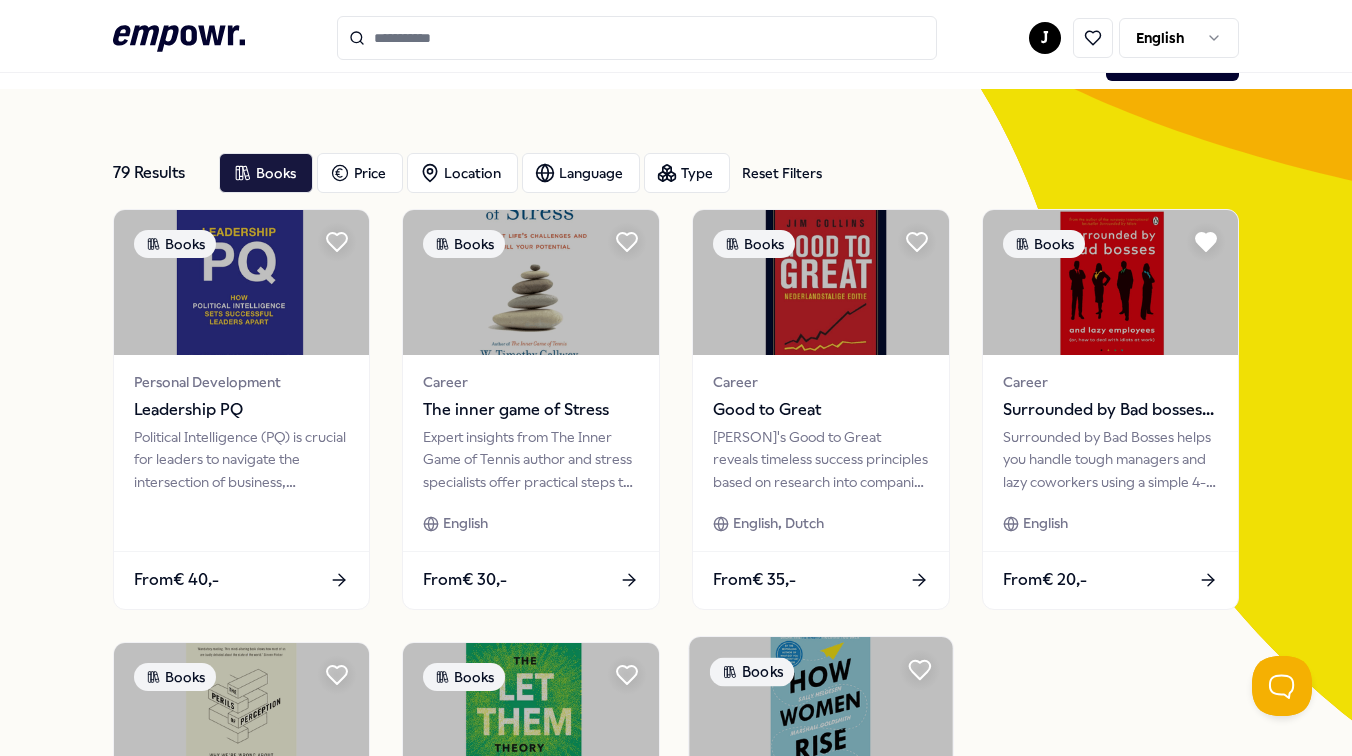 scroll, scrollTop: 0, scrollLeft: 0, axis: both 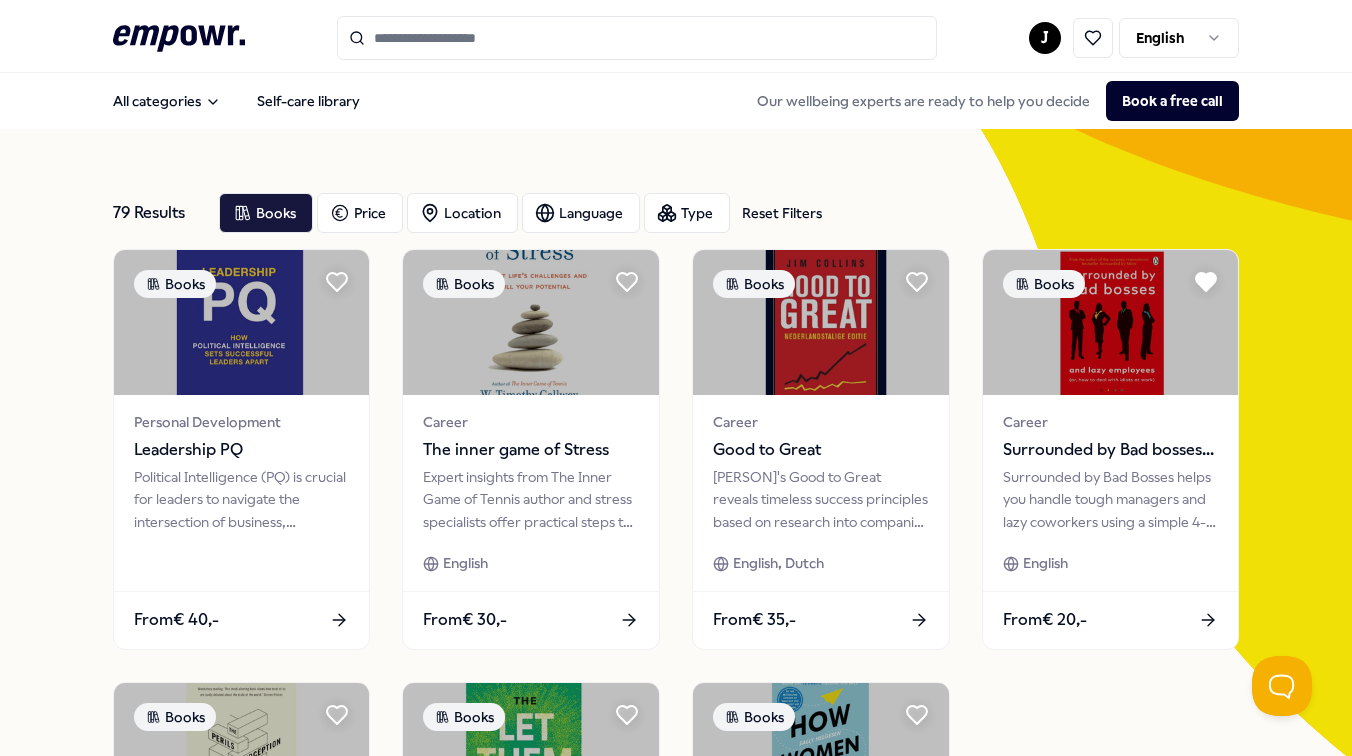 click at bounding box center [637, 38] 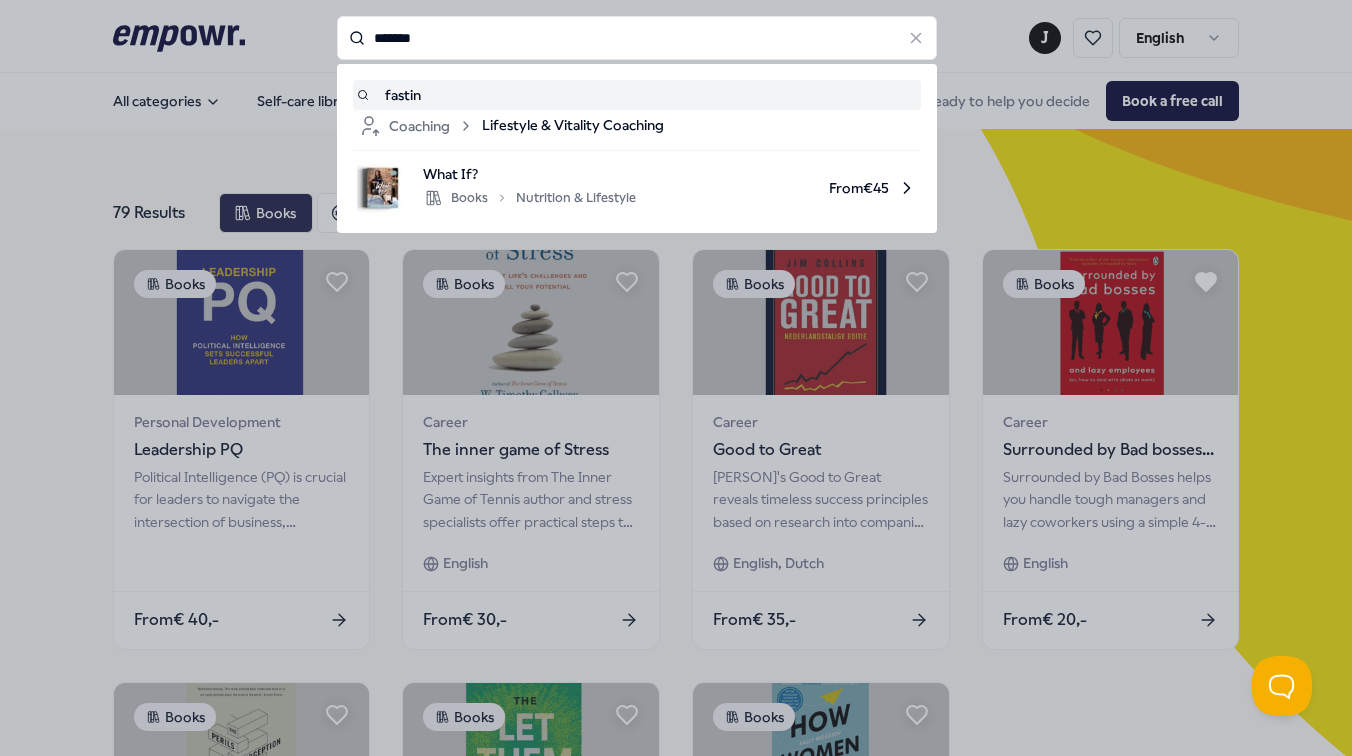 type on "*******" 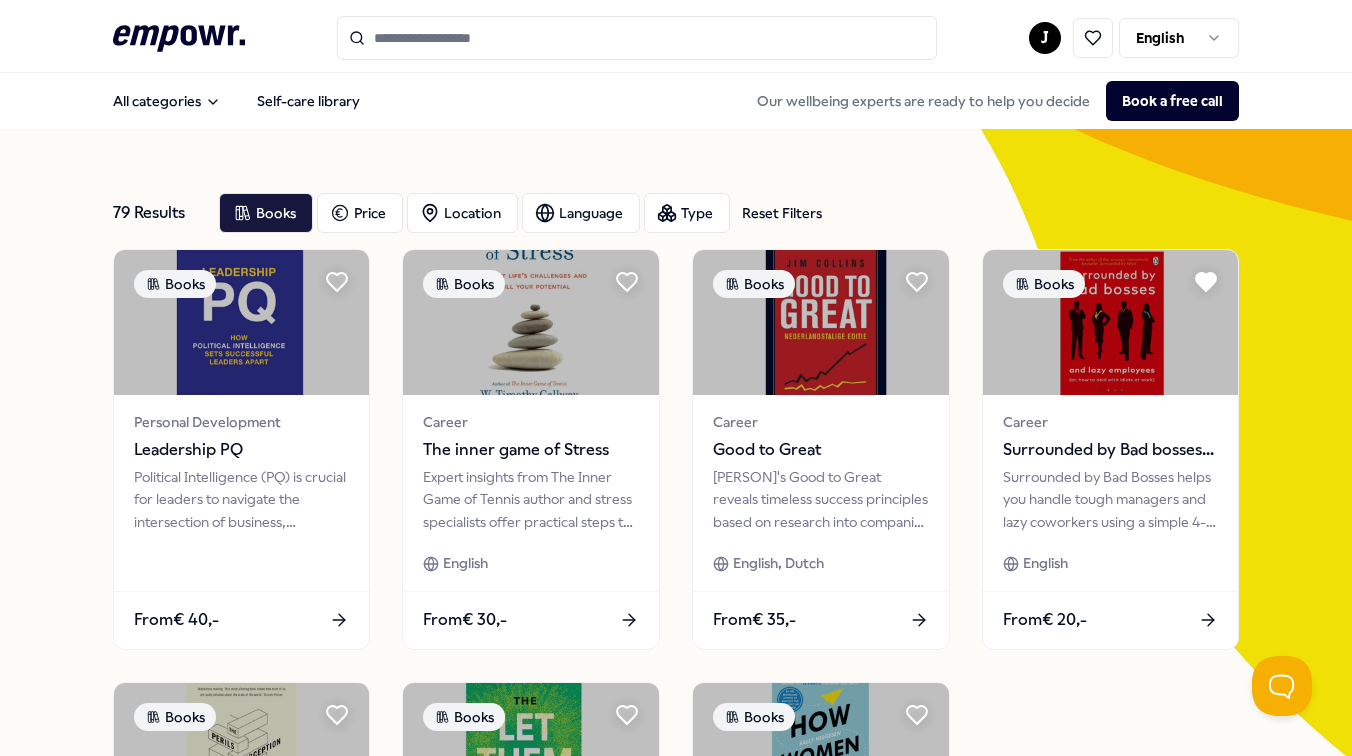 type on "*******" 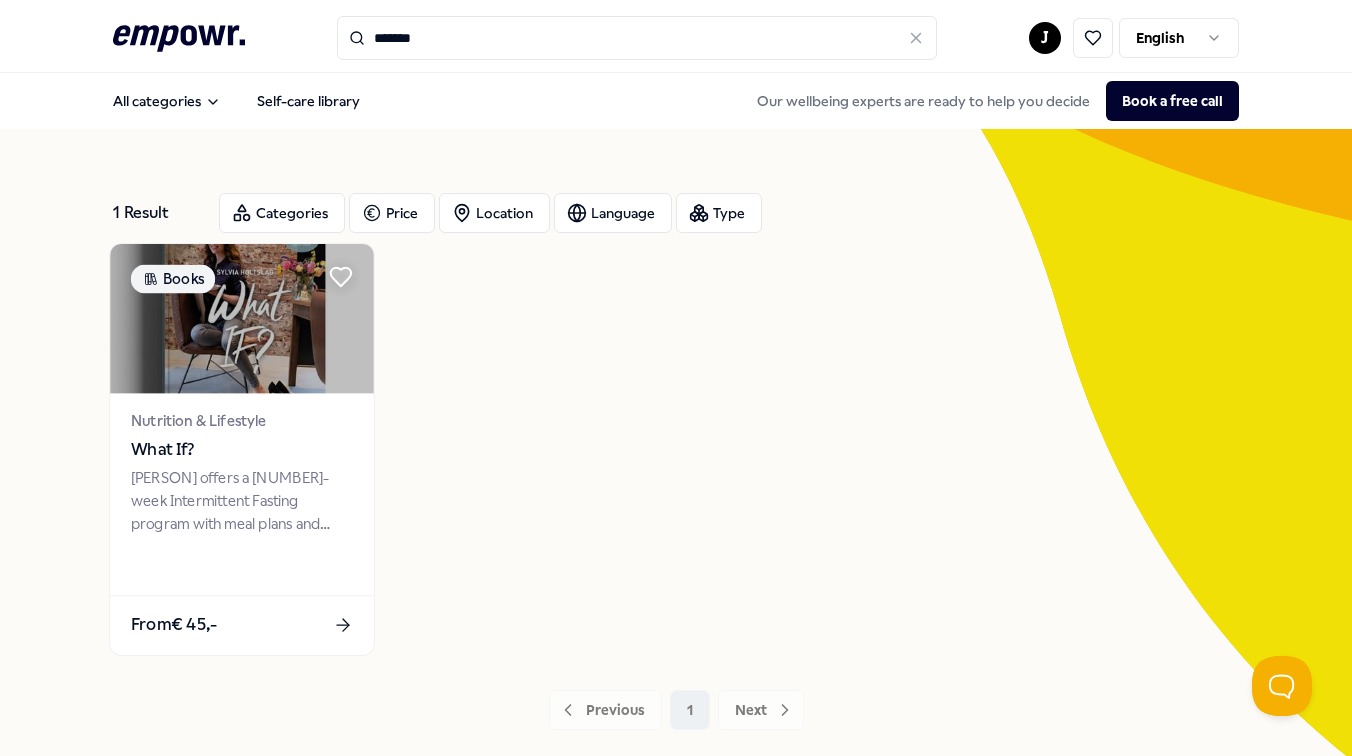 click on "Nutrition & Lifestyle" at bounding box center (241, 420) 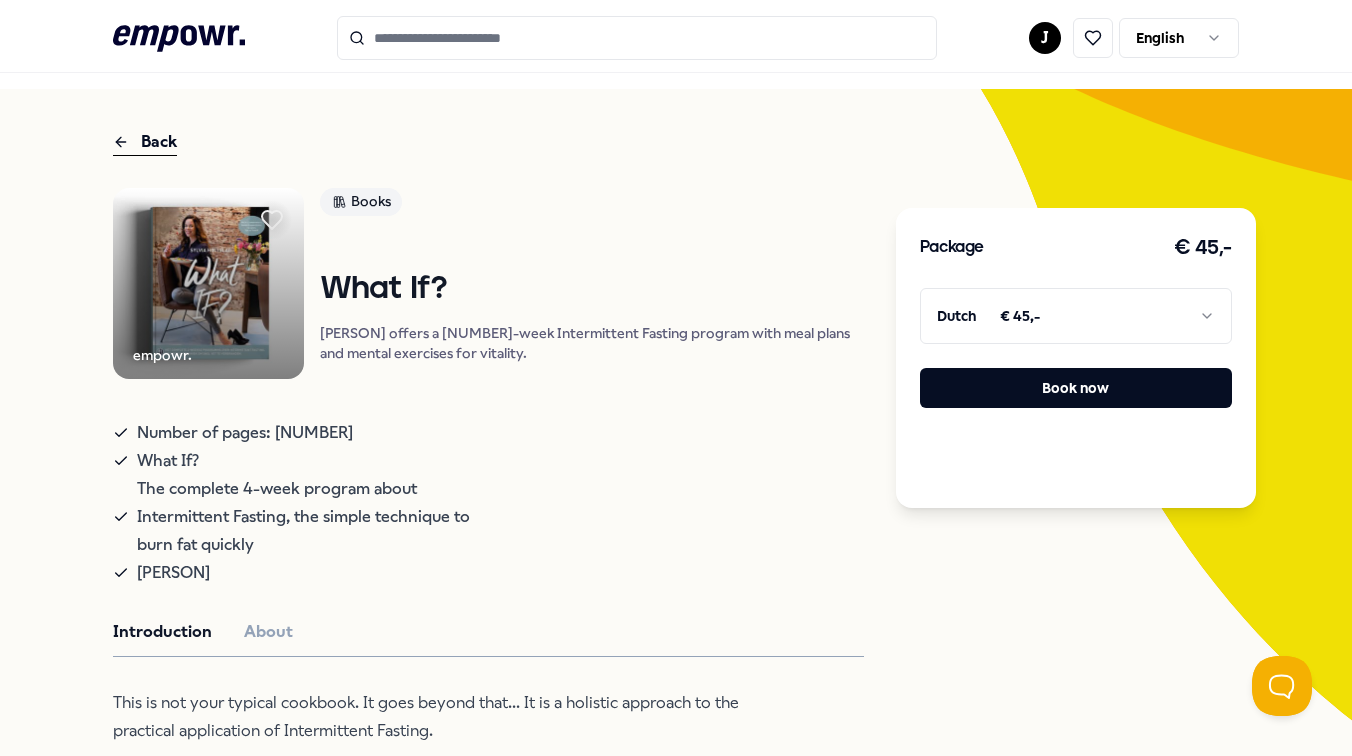 scroll, scrollTop: 47, scrollLeft: 0, axis: vertical 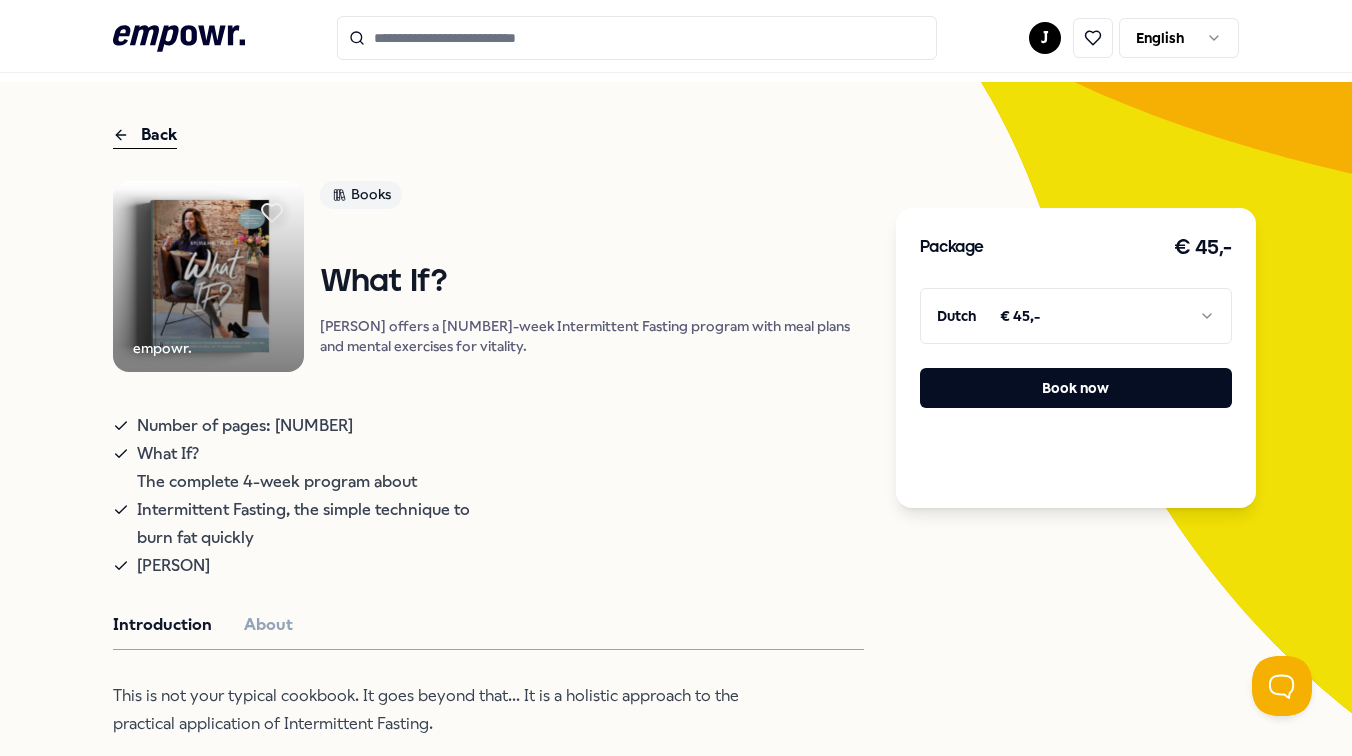 click on "empowr. Books What If? [PERSON] offers a [NUMBER]-week Intermittent Fasting program with meal plans and mental exercises for vitality. Number of pages: [NUMBER] What If? The complete [NUMBER]-week program about Intermittent Fasting, the simple technique to burn fat quickly [PERSON] Introduction About This is not your typical cookbook. It goes beyond that... It is a holistic approach to the practical application of Intermittent Fasting. Intermittent Fasting can be done in many ways, and with the guidance of nutritionist and coach [PERSON], you can be sure that you are doing it the right way. [PERSON] has conducted extensive research on which foods contribute to optimal body functioning, and with this book, you can experience it firsthand. Intermittent Fasting, according to [PERSON], leads to short-term fat burning and an abundance of energy. In the long run, it helps you live a healthier life. In this book, you will find a scientifically-backed, step-by-step [NUMBER]-week program, including [NUMBER] bonus weeks:" at bounding box center [488, 1117] 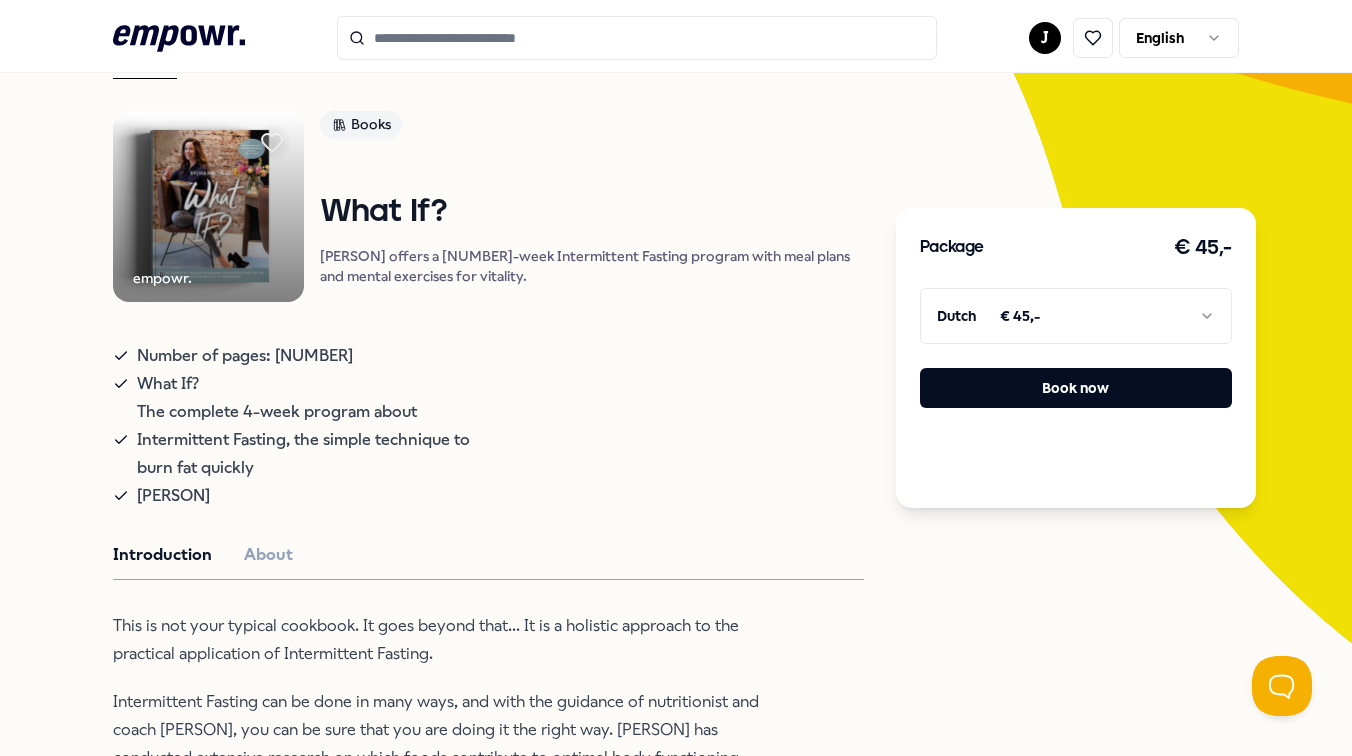 scroll, scrollTop: 124, scrollLeft: 0, axis: vertical 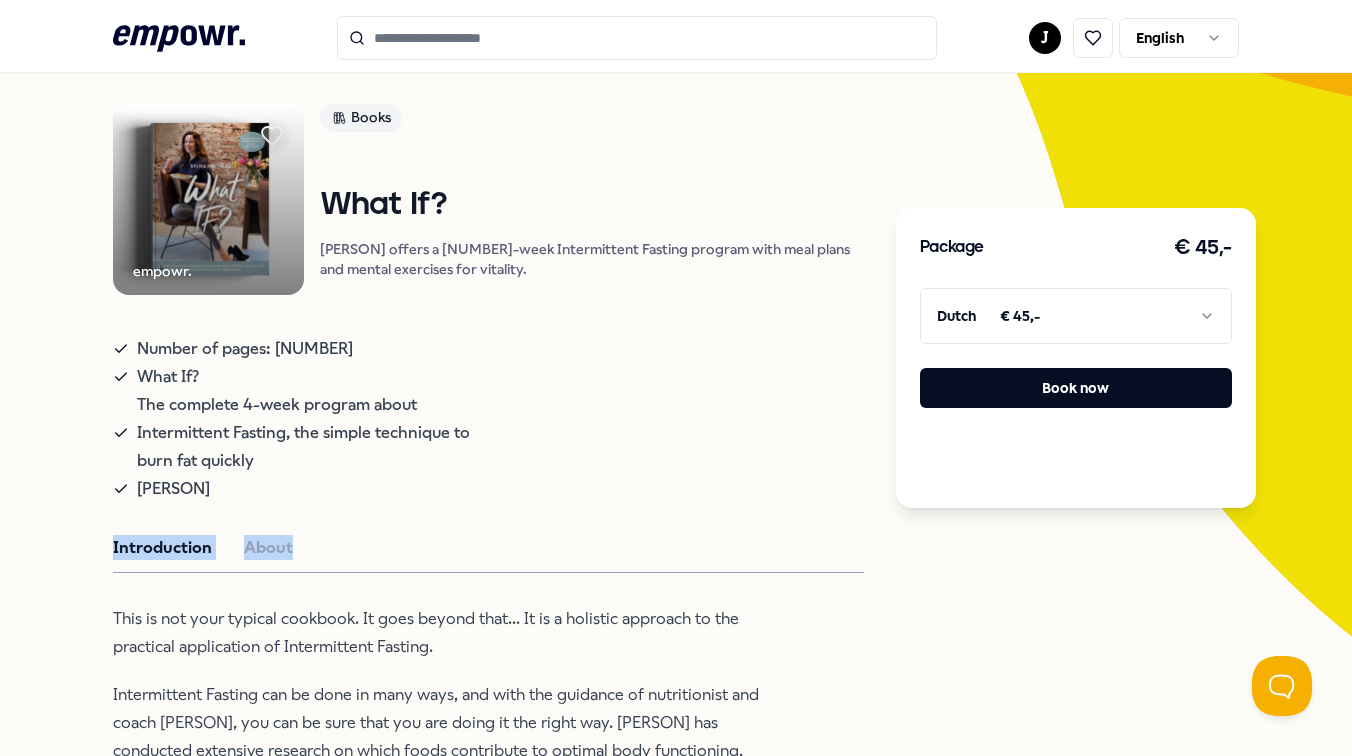 drag, startPoint x: 337, startPoint y: 547, endPoint x: 558, endPoint y: 502, distance: 225.53491 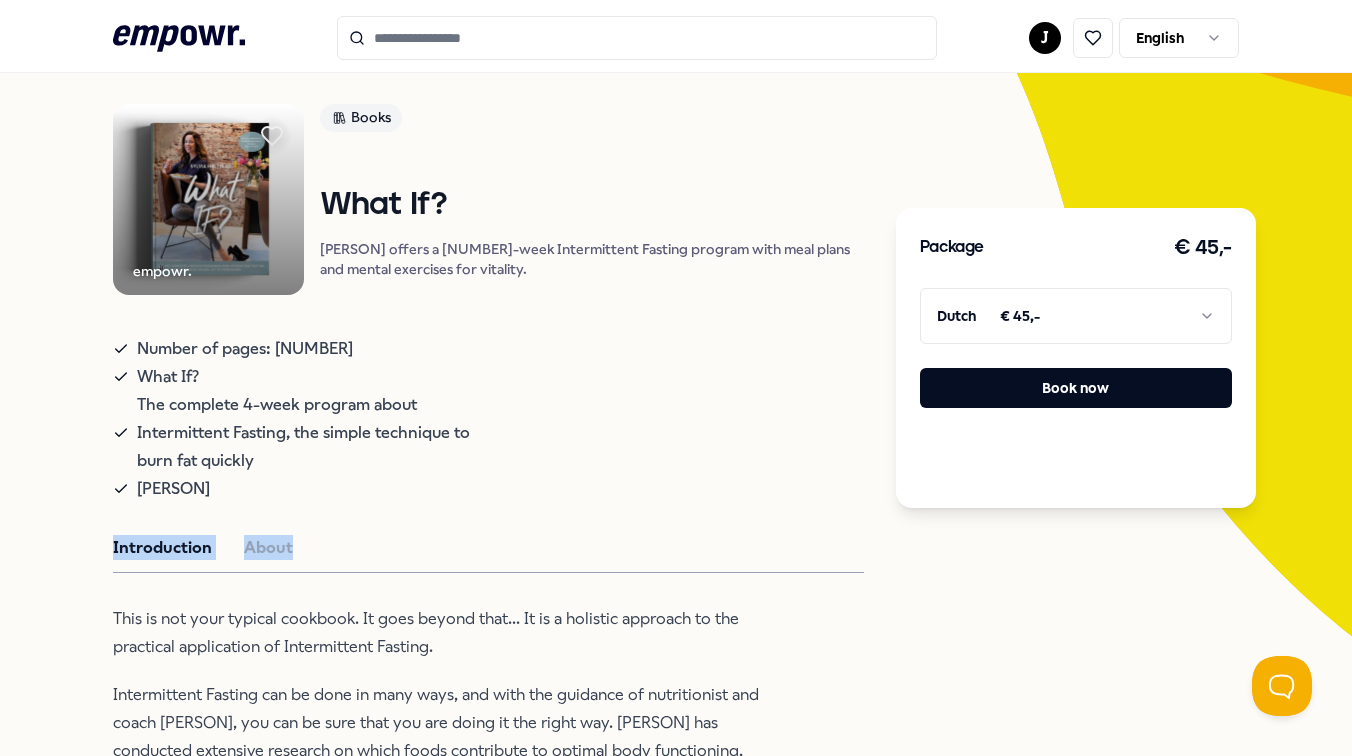 click on "Number of pages: [NUMBER] What If? The complete [NUMBER]-week program about Intermittent Fasting, the simple technique to burn fat quickly [PERSON]" at bounding box center (488, 415) 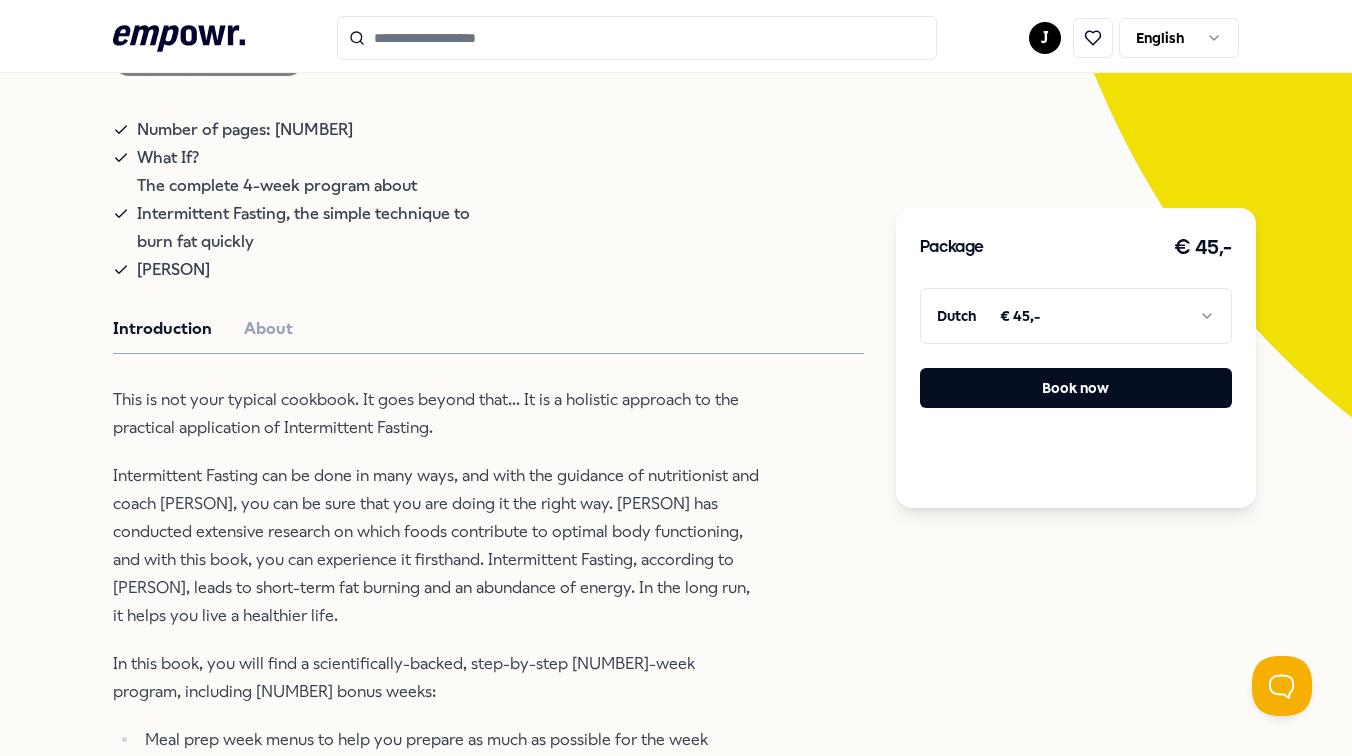 scroll, scrollTop: 345, scrollLeft: 0, axis: vertical 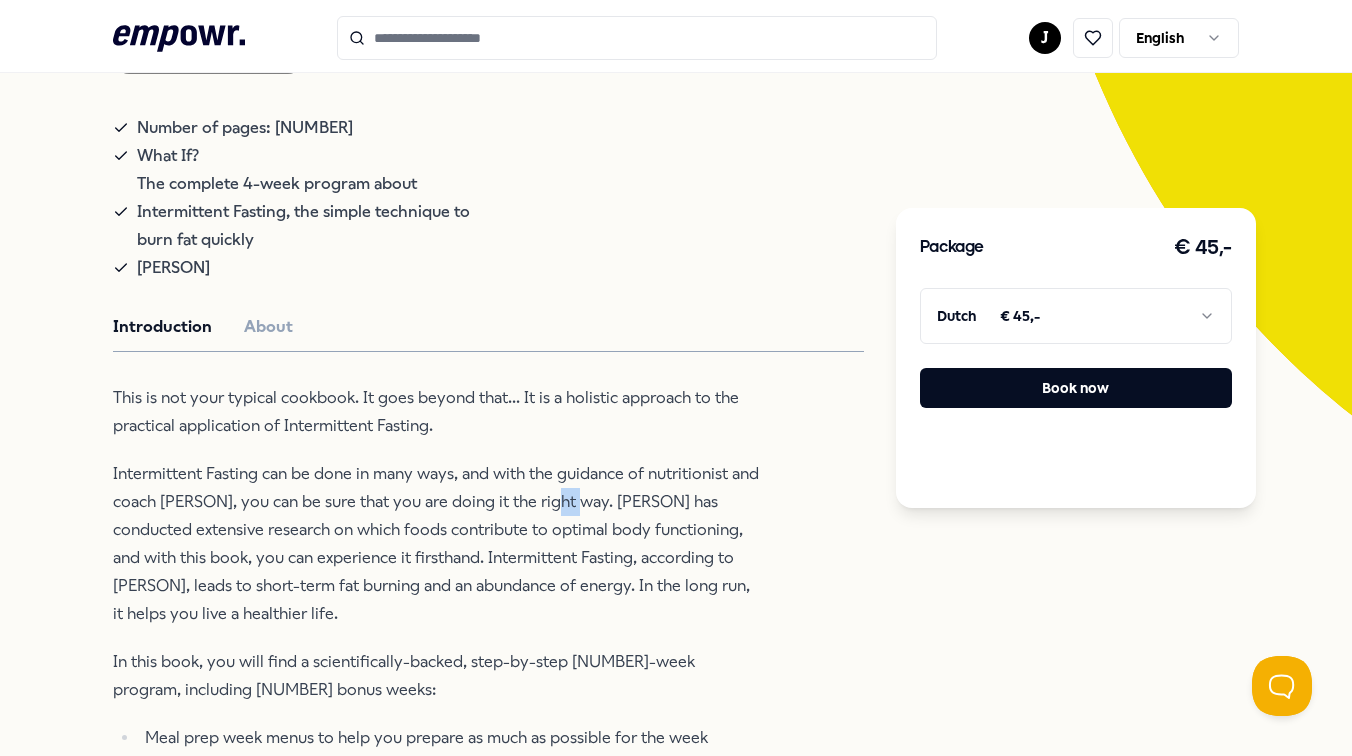 drag, startPoint x: 554, startPoint y: 503, endPoint x: 1049, endPoint y: 580, distance: 500.9531 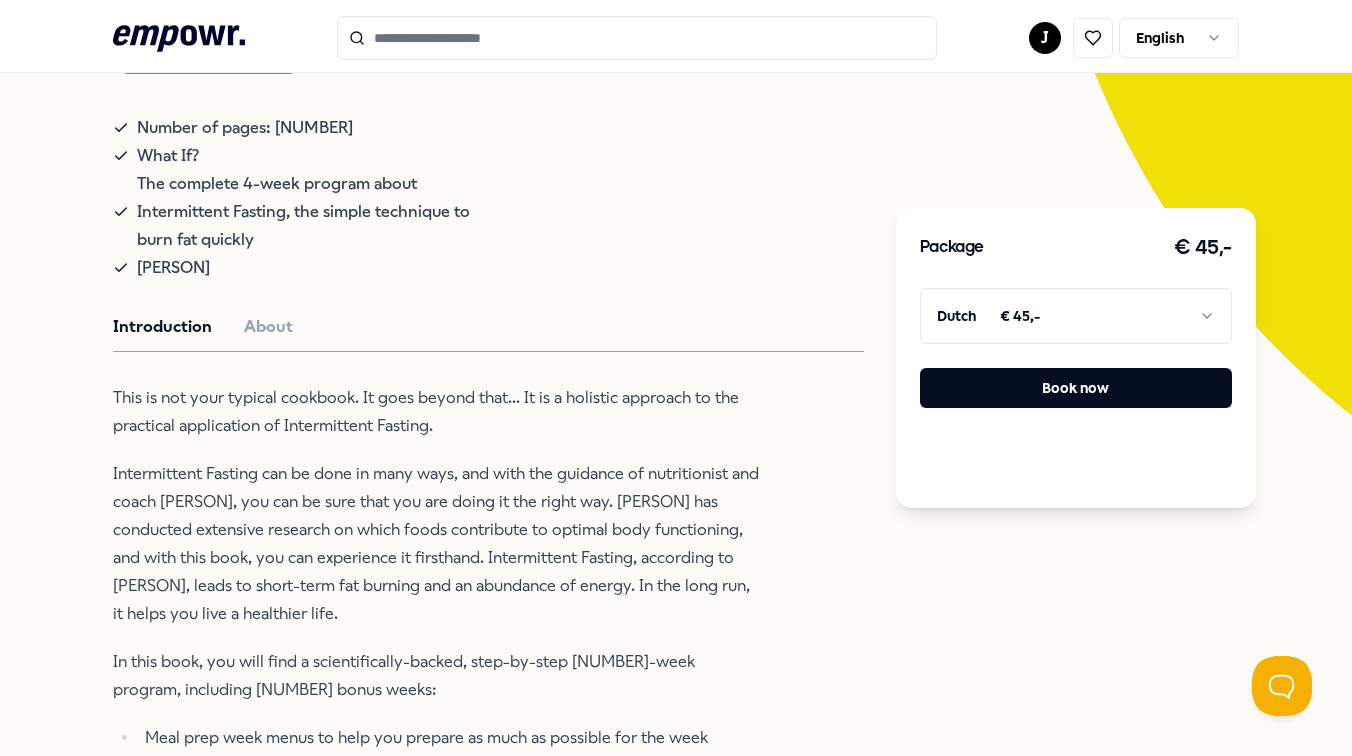 click on "Package € 45,- Dutch    € 45,- Book now" at bounding box center [1076, 789] 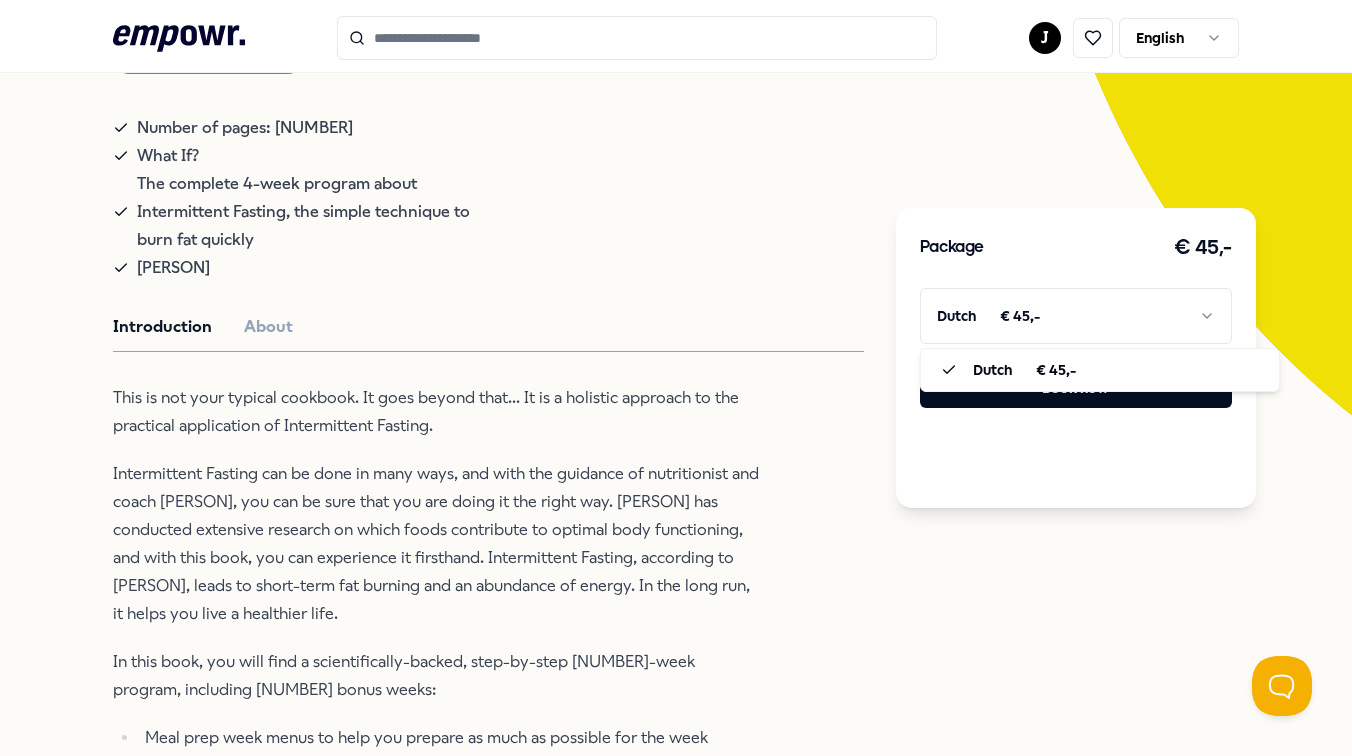 click on ".empowr-logo_svg__cls-1{fill:#03032f} J English All categories   Self-care library Back empowr. Books What If? [PERSON] offers a [NUMBER]-week Intermittent Fasting program with meal plans and mental exercises for vitality. Number of pages: [NUMBER] What If? The complete [NUMBER]-week program about Intermittent Fasting, the simple technique to burn fat quickly [PERSON] Introduction About This is not your typical cookbook. It goes beyond that... It is a holistic approach to the practical application of Intermittent Fasting. Intermittent Fasting can be done in many ways, and with the guidance of nutritionist and coach [PERSON], you can be sure that you are doing it the right way. [PERSON] has conducted extensive research on which foods contribute to optimal body functioning, and with this book, you can experience it firsthand. Intermittent Fasting, according to [PERSON], leads to short-term fat burning and an abundance of energy. In the long run, it helps you live a healthier life. Nutrition lists" at bounding box center [676, 378] 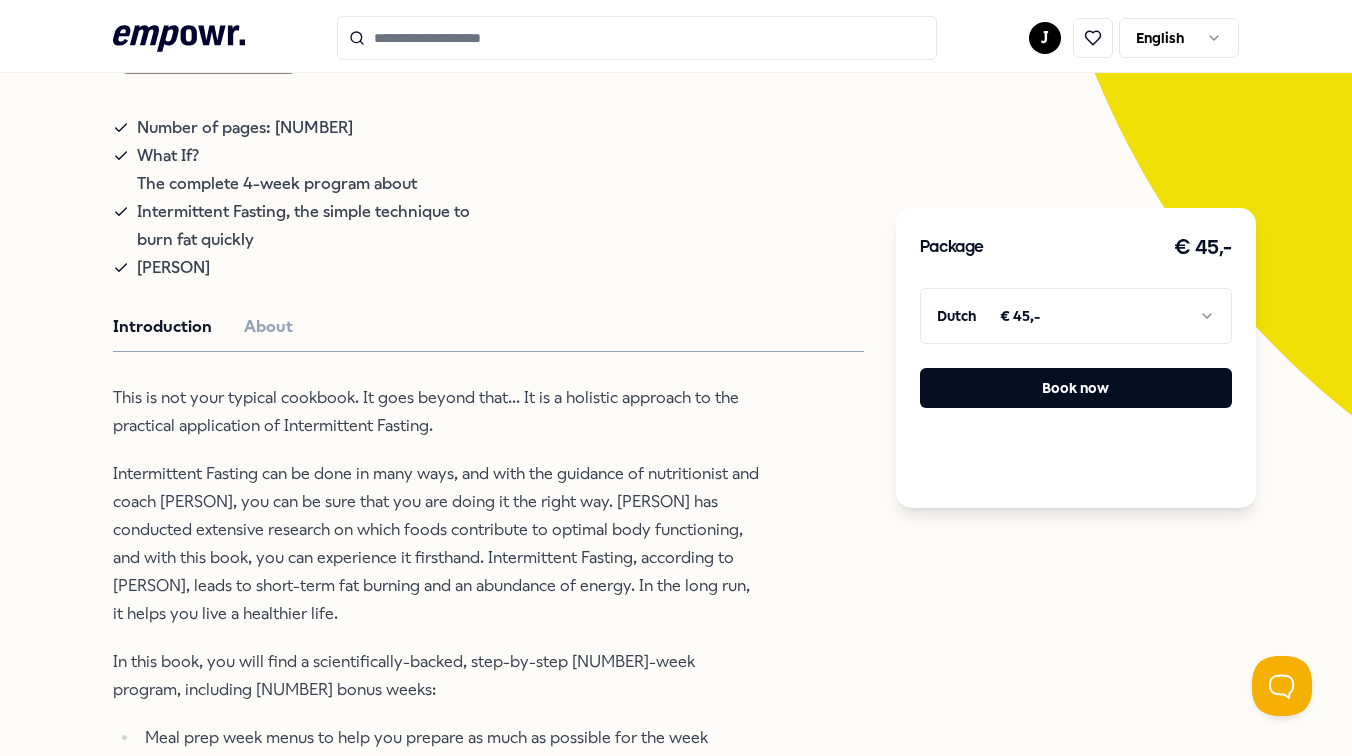 click on ".empowr-logo_svg__cls-1{fill:#03032f} J English All categories   Self-care library Back empowr. Books What If? [PERSON] offers a [NUMBER]-week Intermittent Fasting program with meal plans and mental exercises for vitality. Number of pages: [NUMBER] What If? The complete [NUMBER]-week program about Intermittent Fasting, the simple technique to burn fat quickly [PERSON] Introduction About This is not your typical cookbook. It goes beyond that... It is a holistic approach to the practical application of Intermittent Fasting. Intermittent Fasting can be done in many ways, and with the guidance of nutritionist and coach [PERSON], you can be sure that you are doing it the right way. [PERSON] has conducted extensive research on which foods contribute to optimal body functioning, and with this book, you can experience it firsthand. Intermittent Fasting, according to [PERSON], leads to short-term fat burning and an abundance of energy. In the long run, it helps you live a healthier life. Nutrition lists" at bounding box center (676, 378) 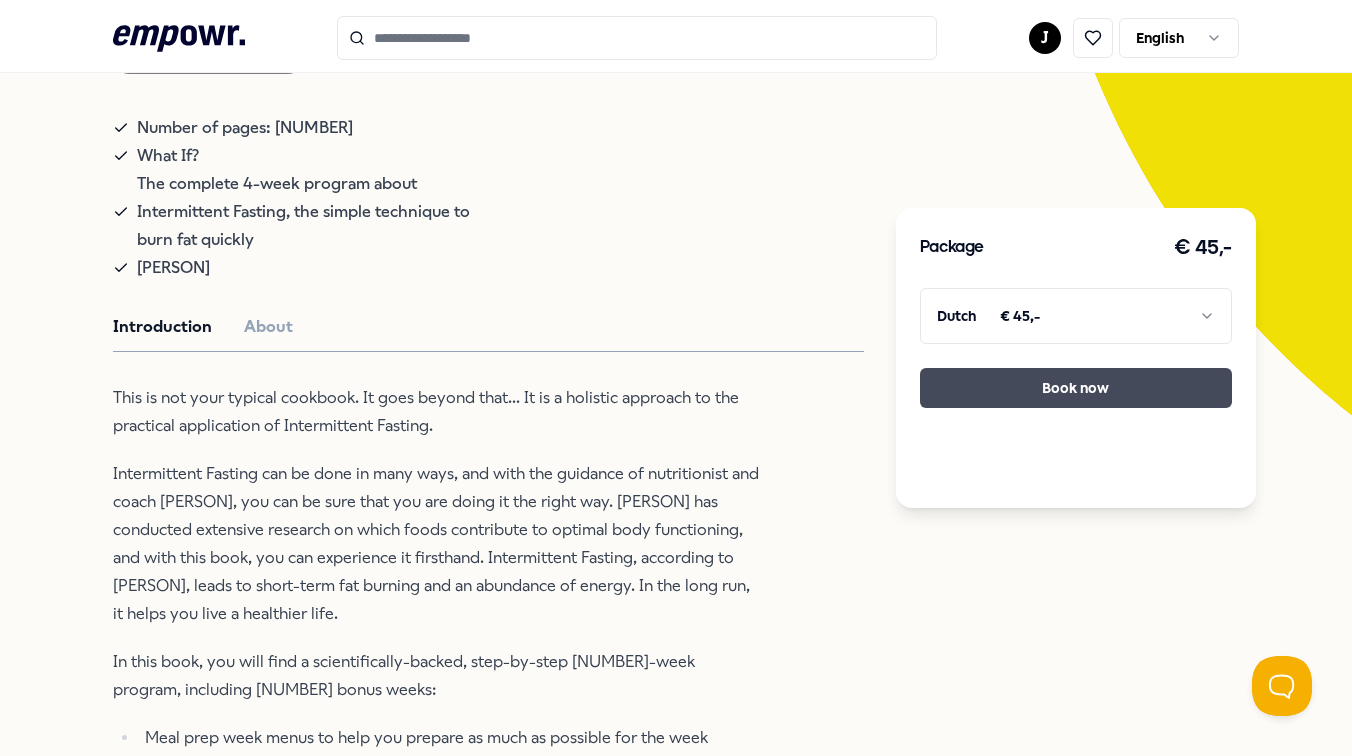 click on "Book now" at bounding box center [1076, 388] 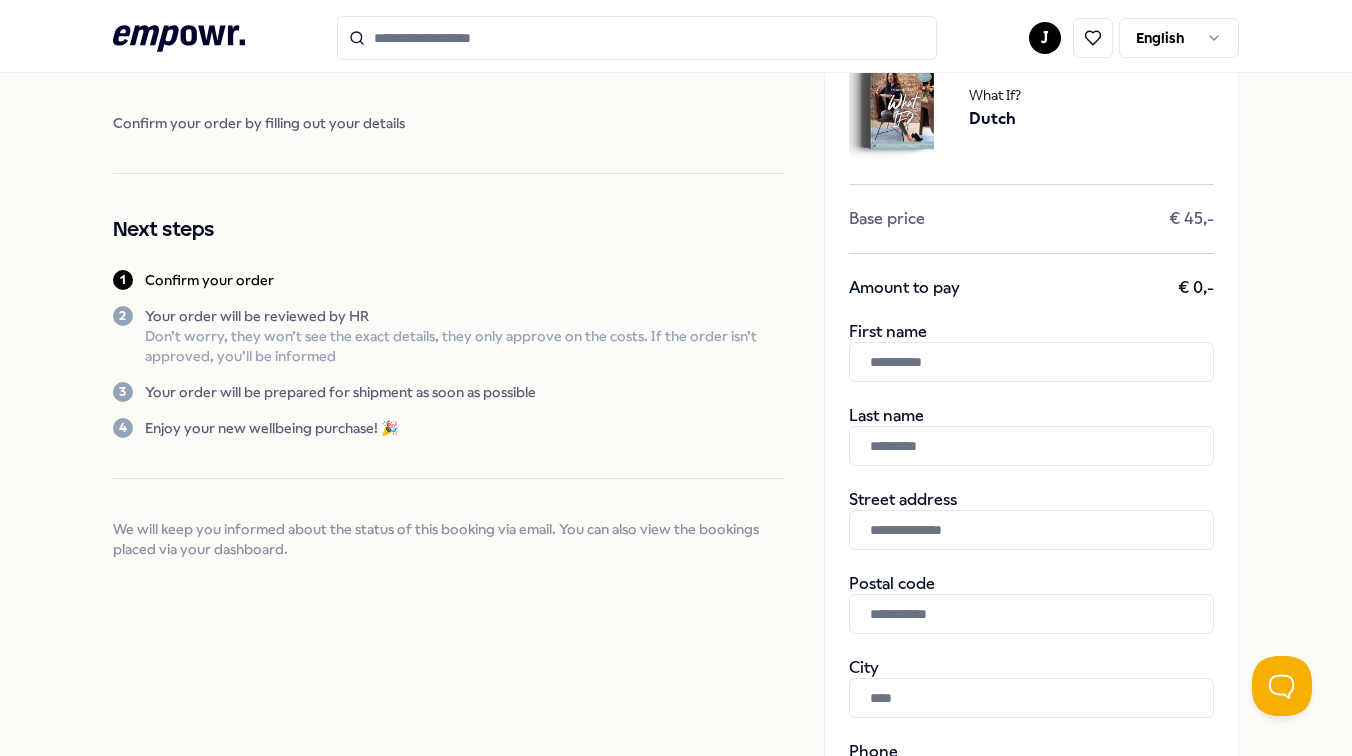 scroll, scrollTop: 76, scrollLeft: 0, axis: vertical 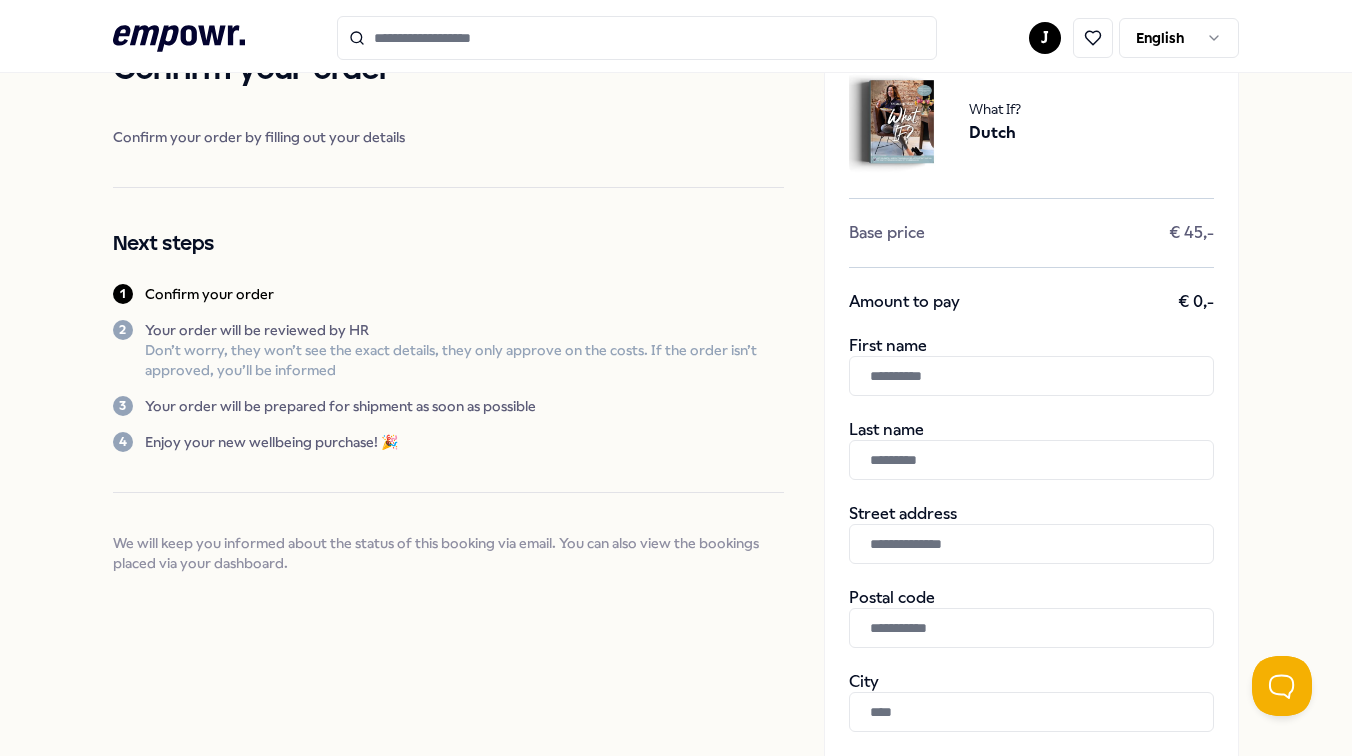 click at bounding box center (1031, 376) 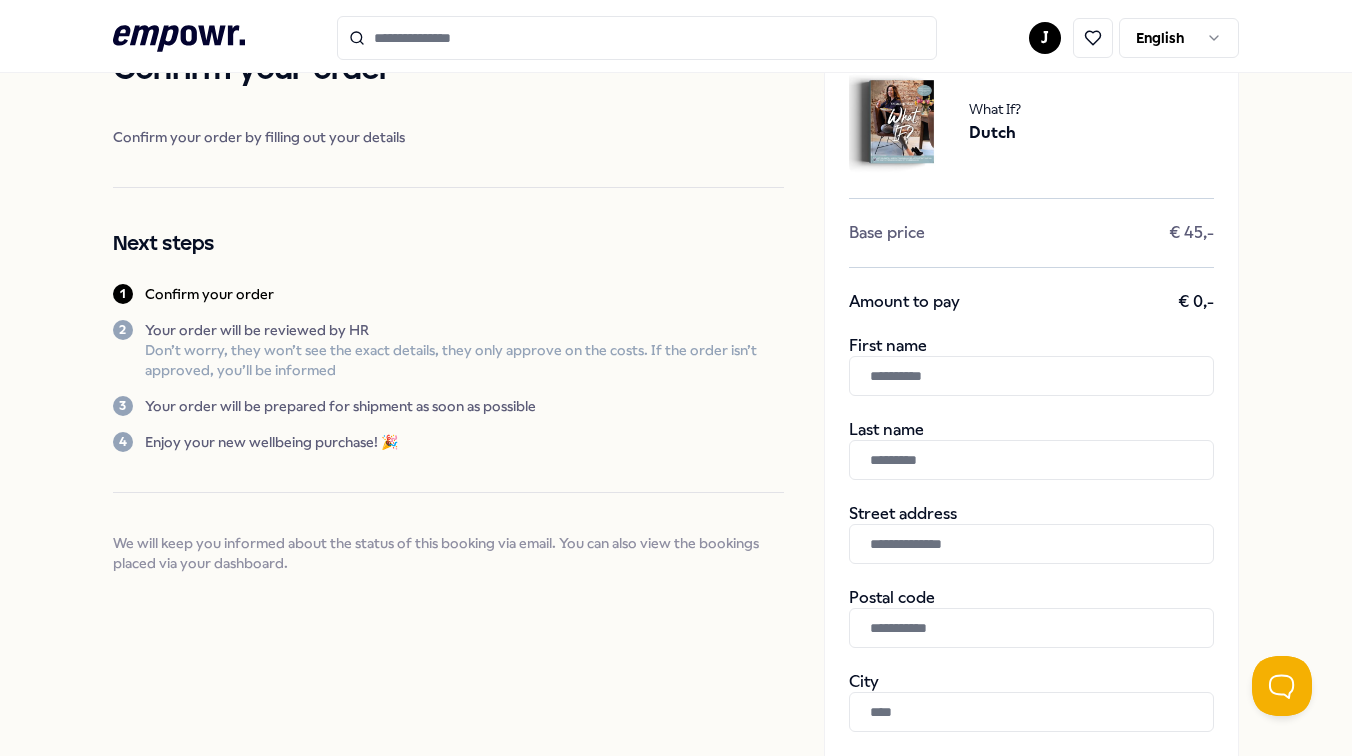 type on "*********" 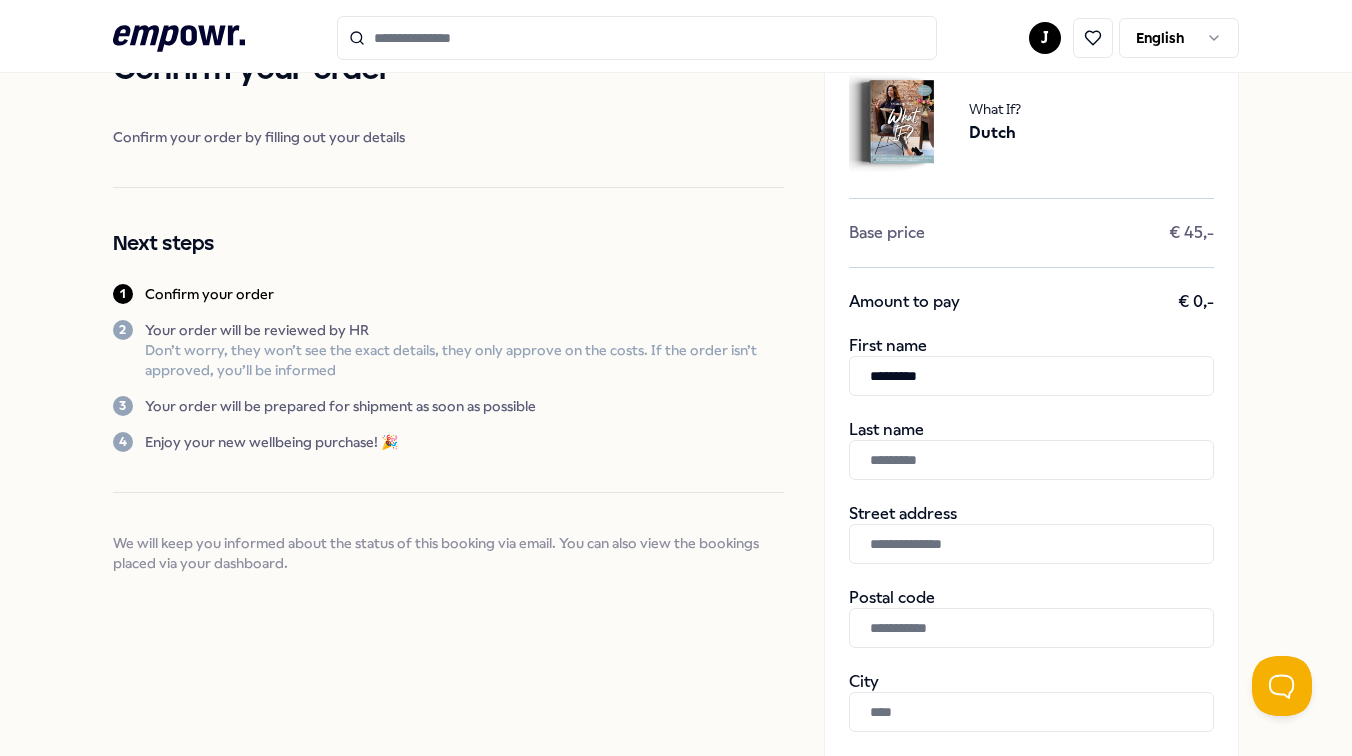 type on "********" 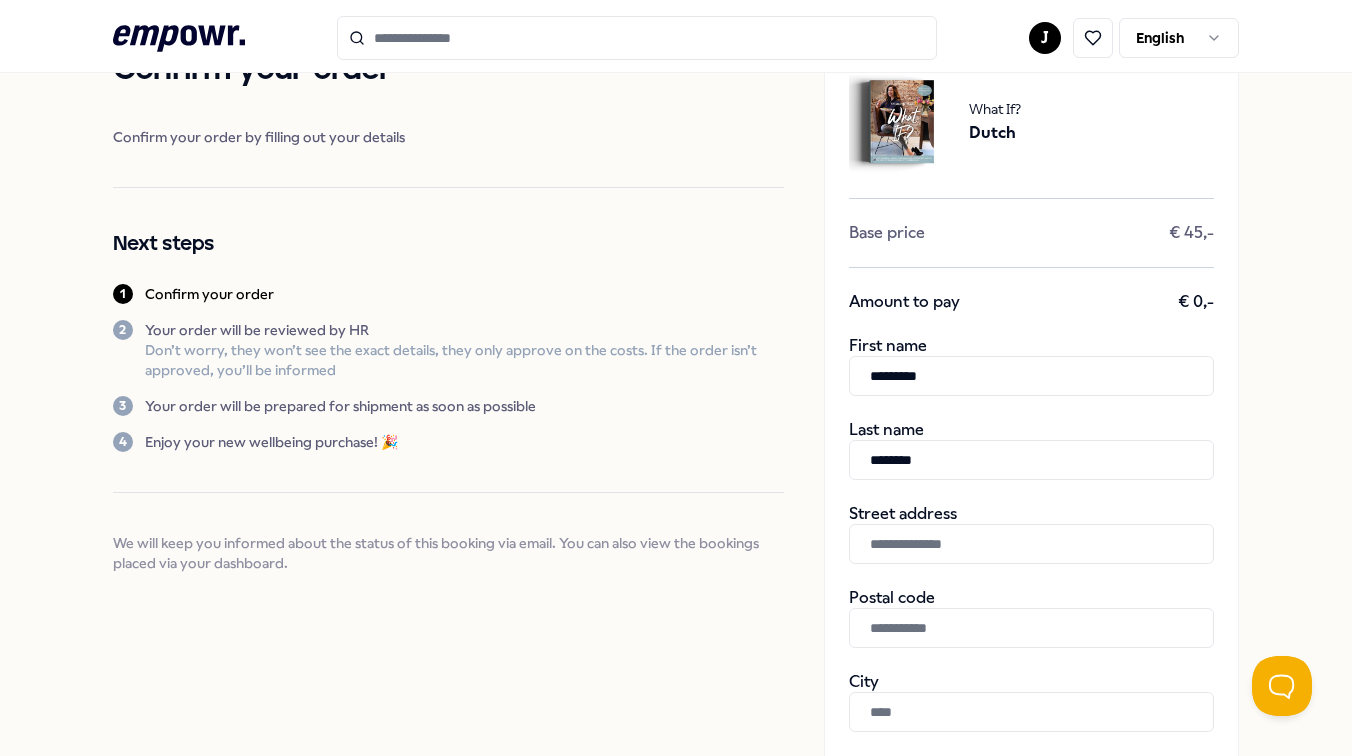 type on "**********" 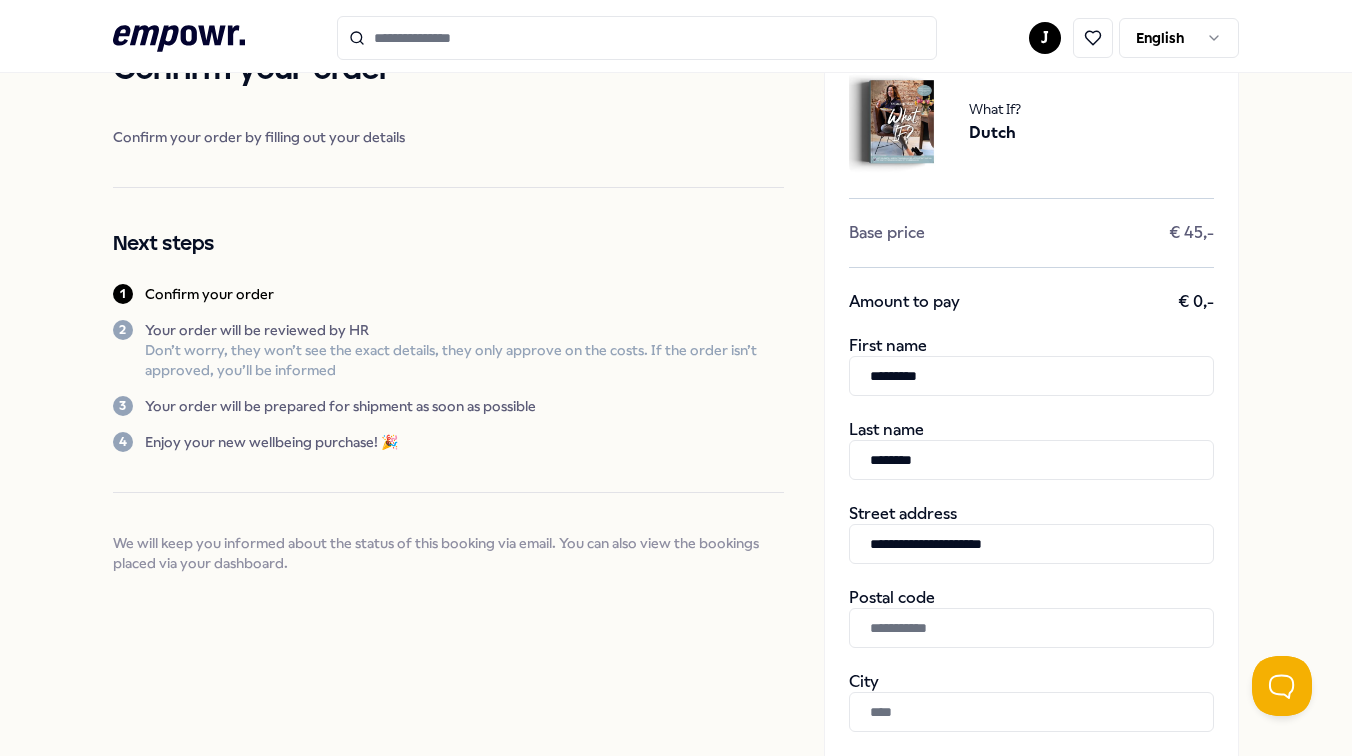 type on "******" 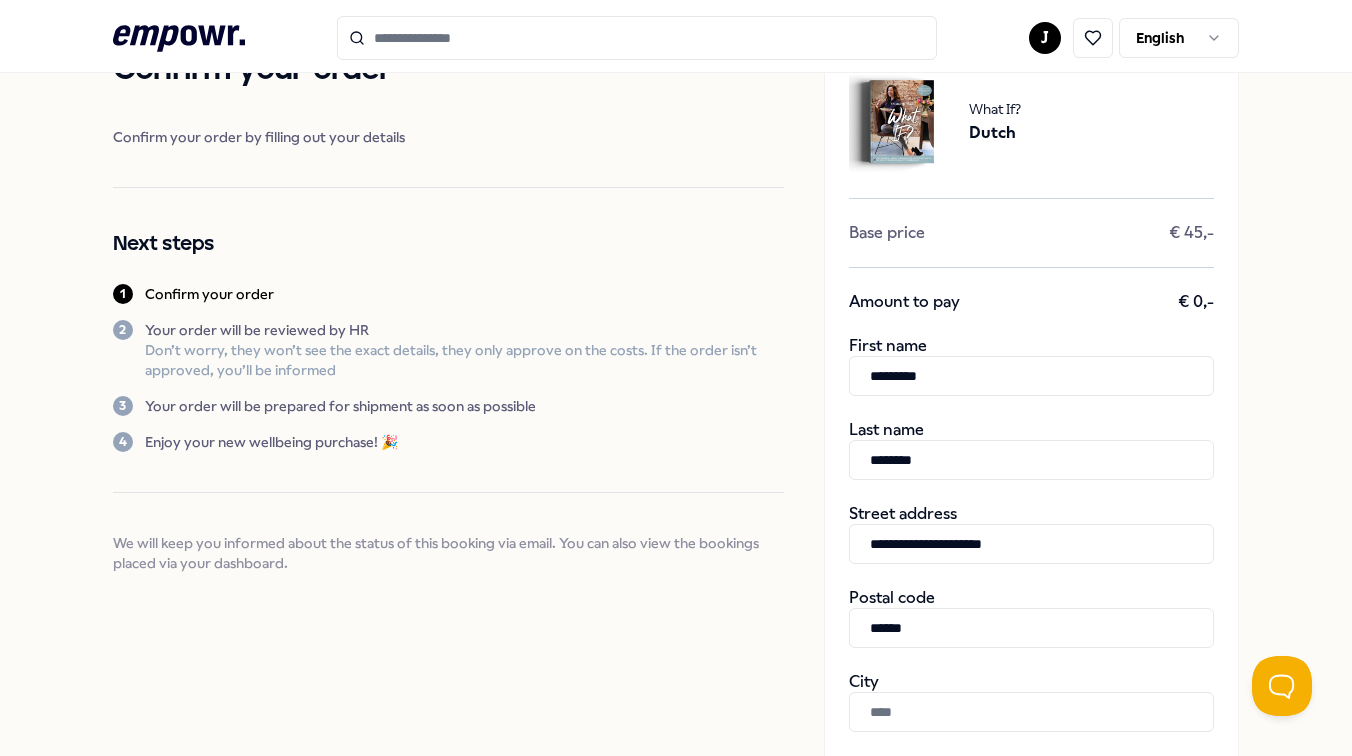 type on "*********" 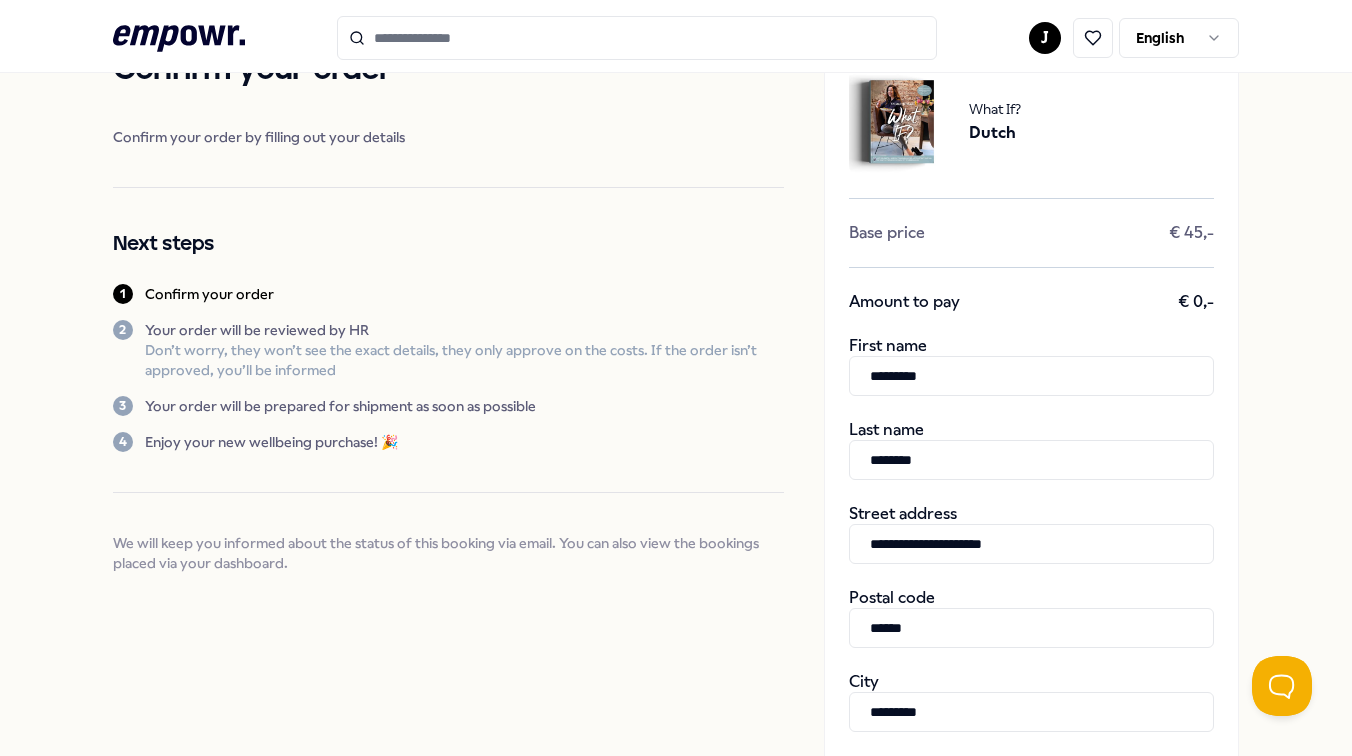 type on "**********" 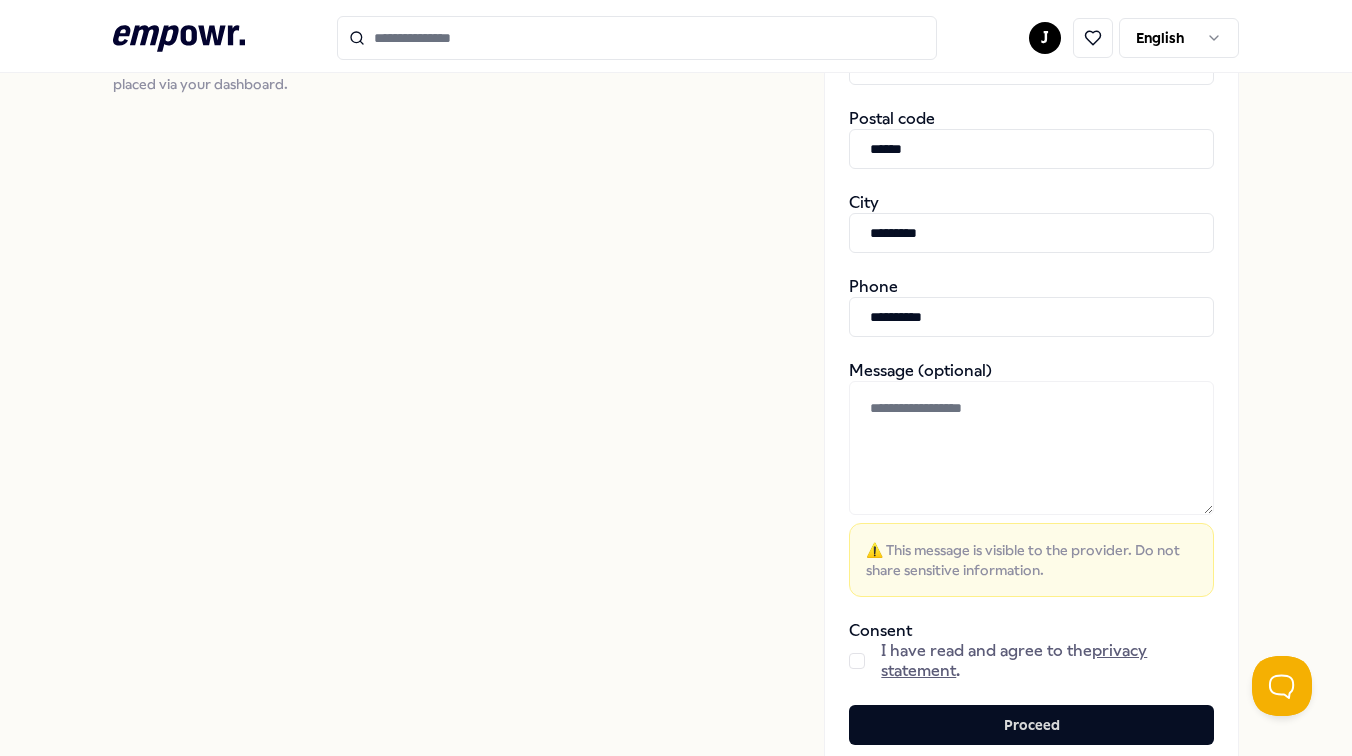 scroll, scrollTop: 582, scrollLeft: 0, axis: vertical 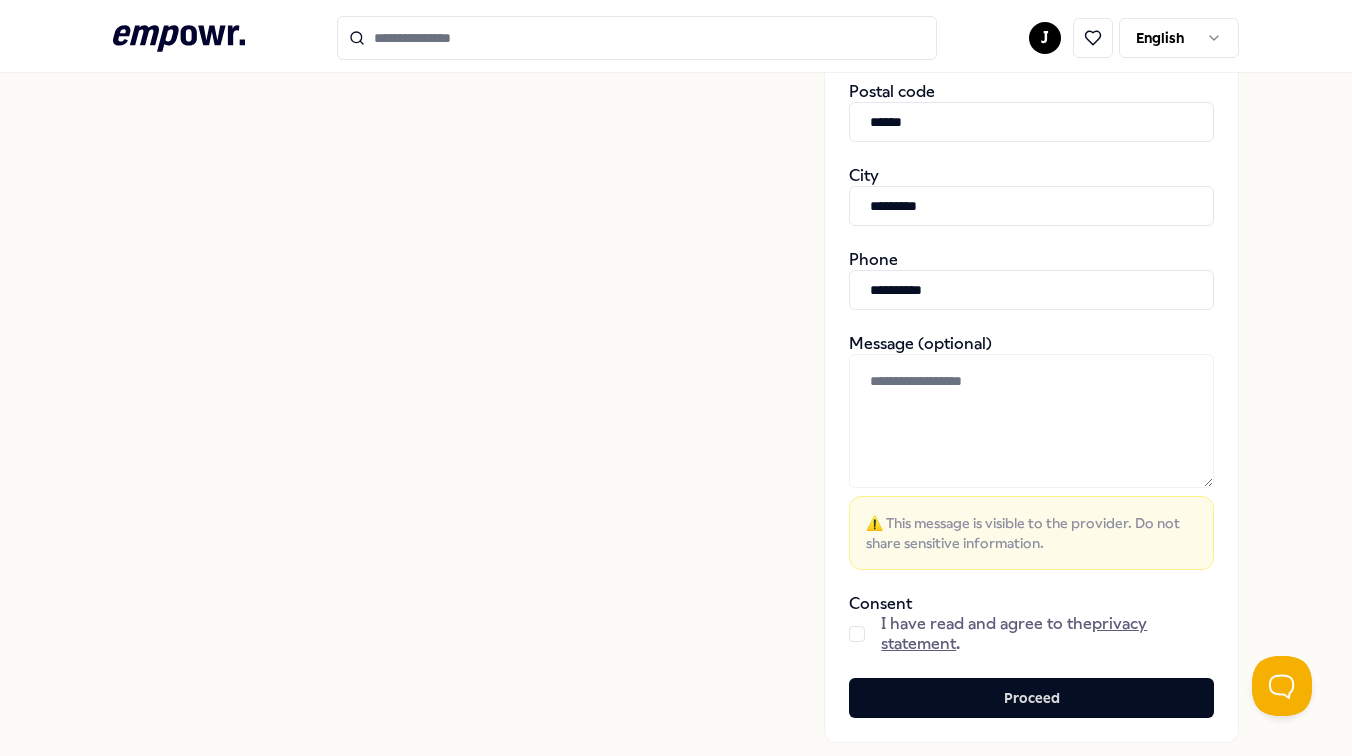 click on "I have read and agree to the  privacy statement ." at bounding box center (1031, 634) 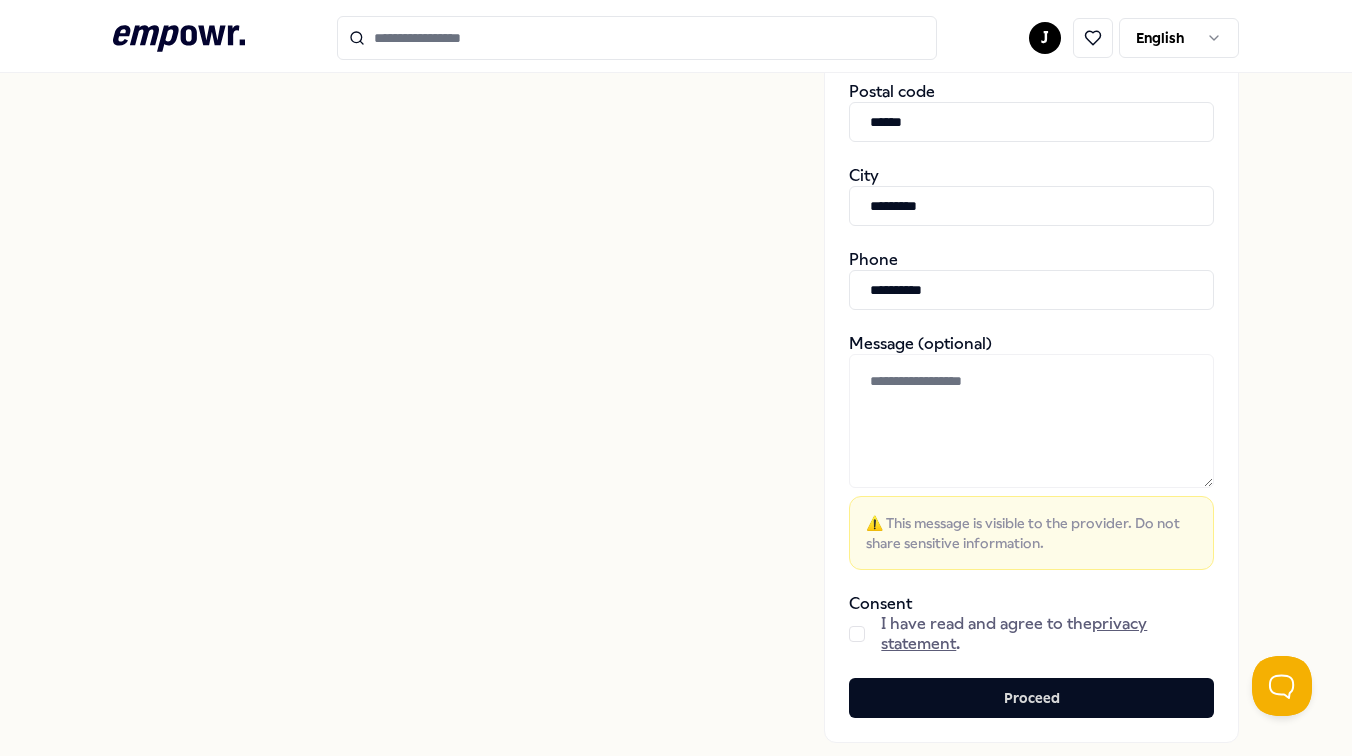 click at bounding box center (857, 634) 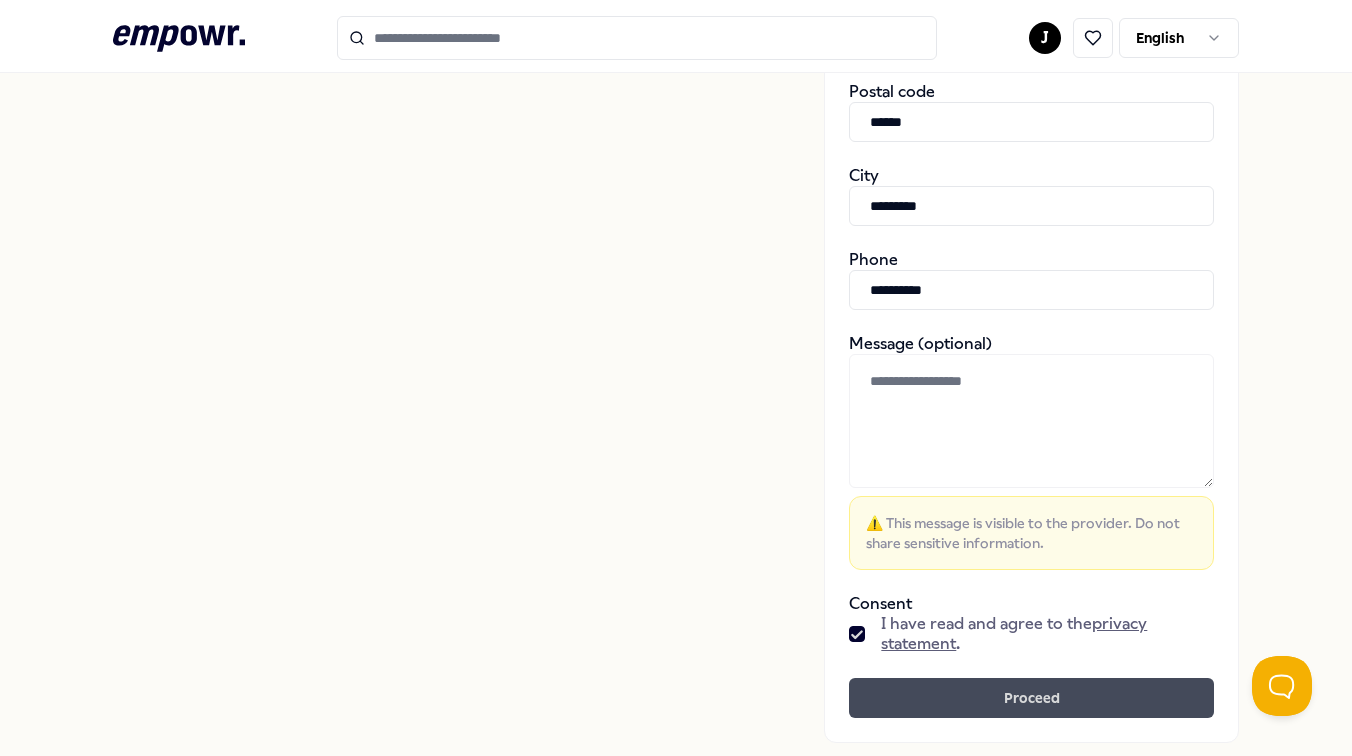 click on "Proceed" at bounding box center [1031, 698] 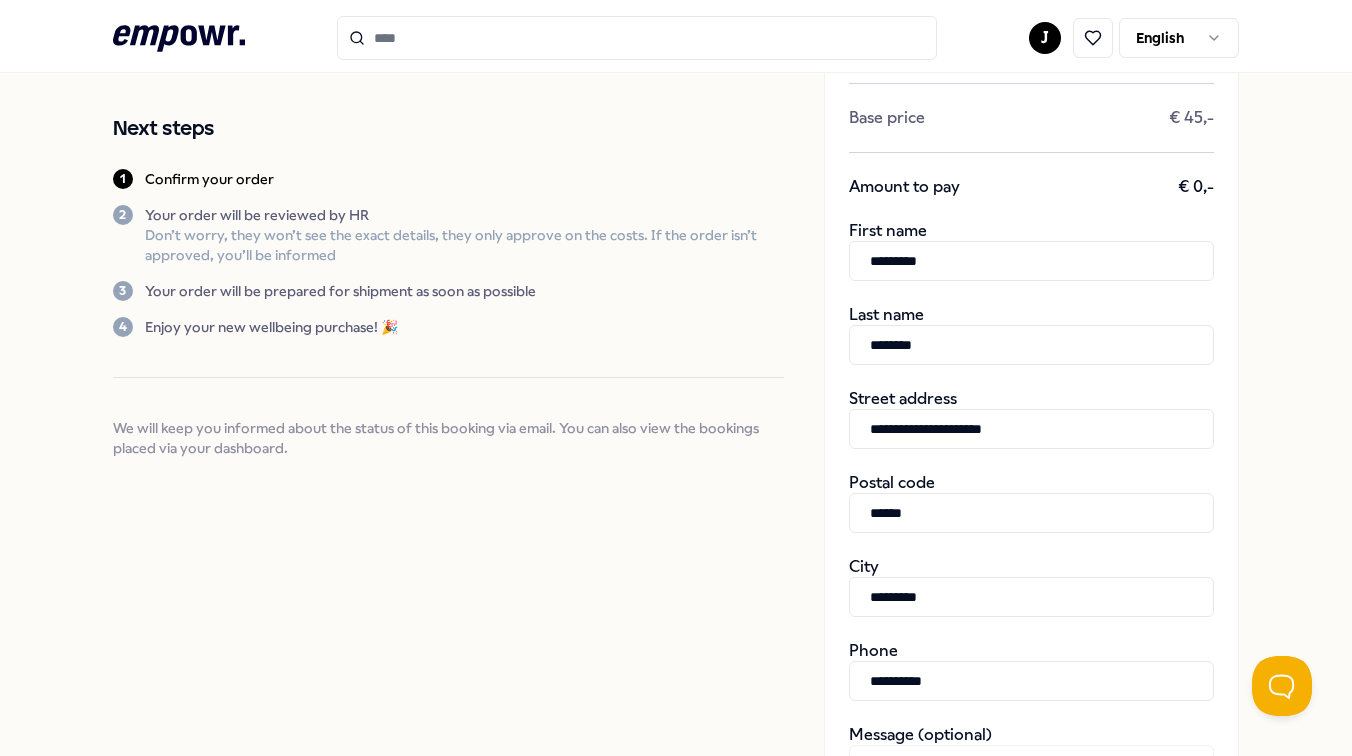 scroll, scrollTop: 0, scrollLeft: 0, axis: both 